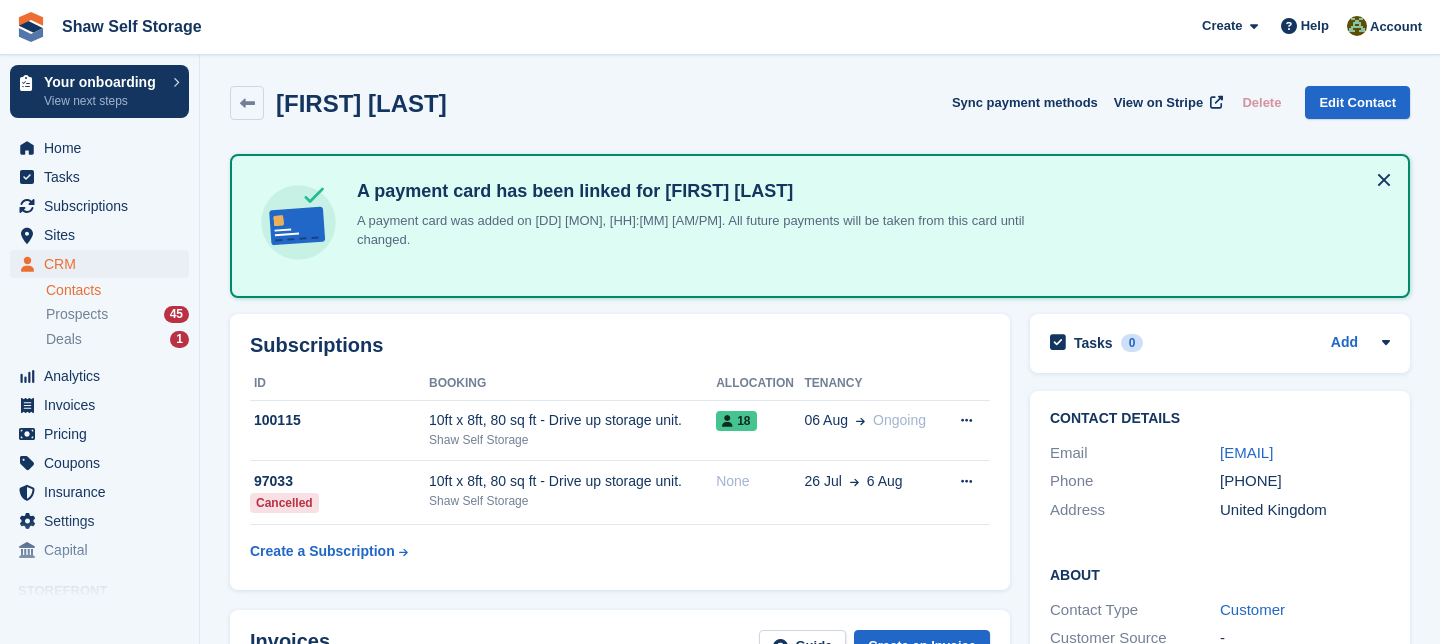 scroll, scrollTop: 1028, scrollLeft: 0, axis: vertical 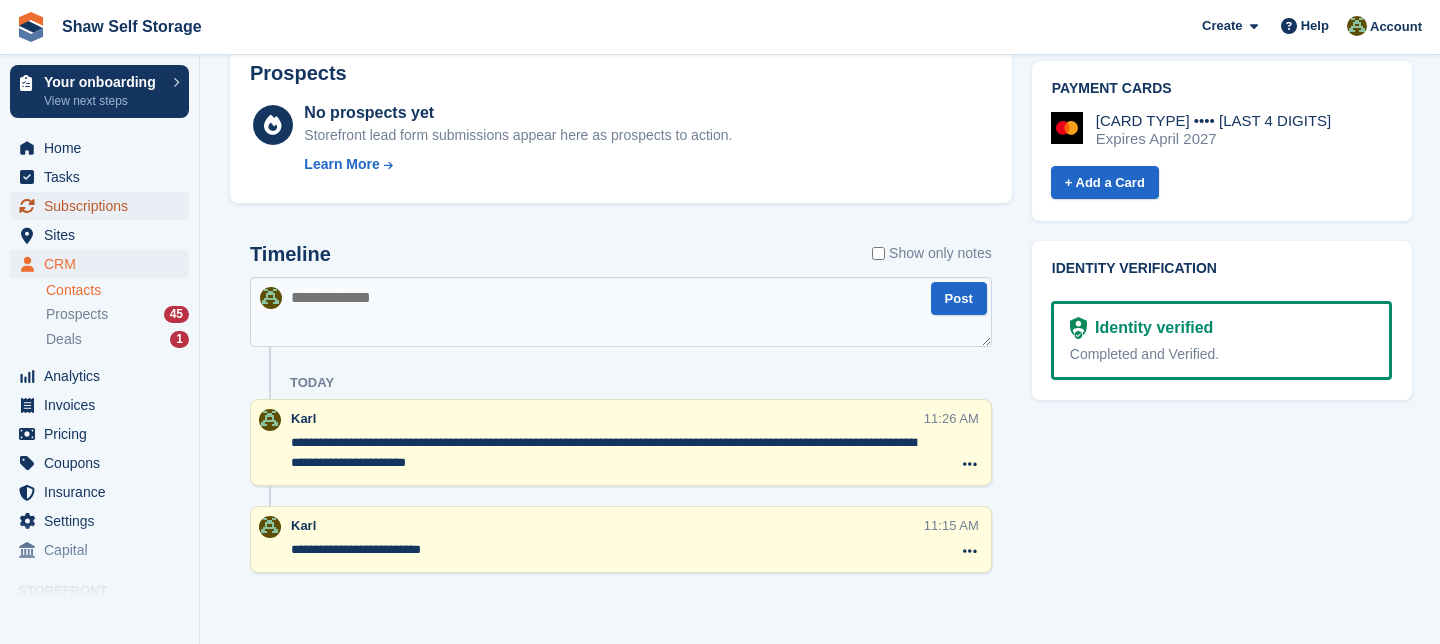 click on "Subscriptions" at bounding box center [104, 206] 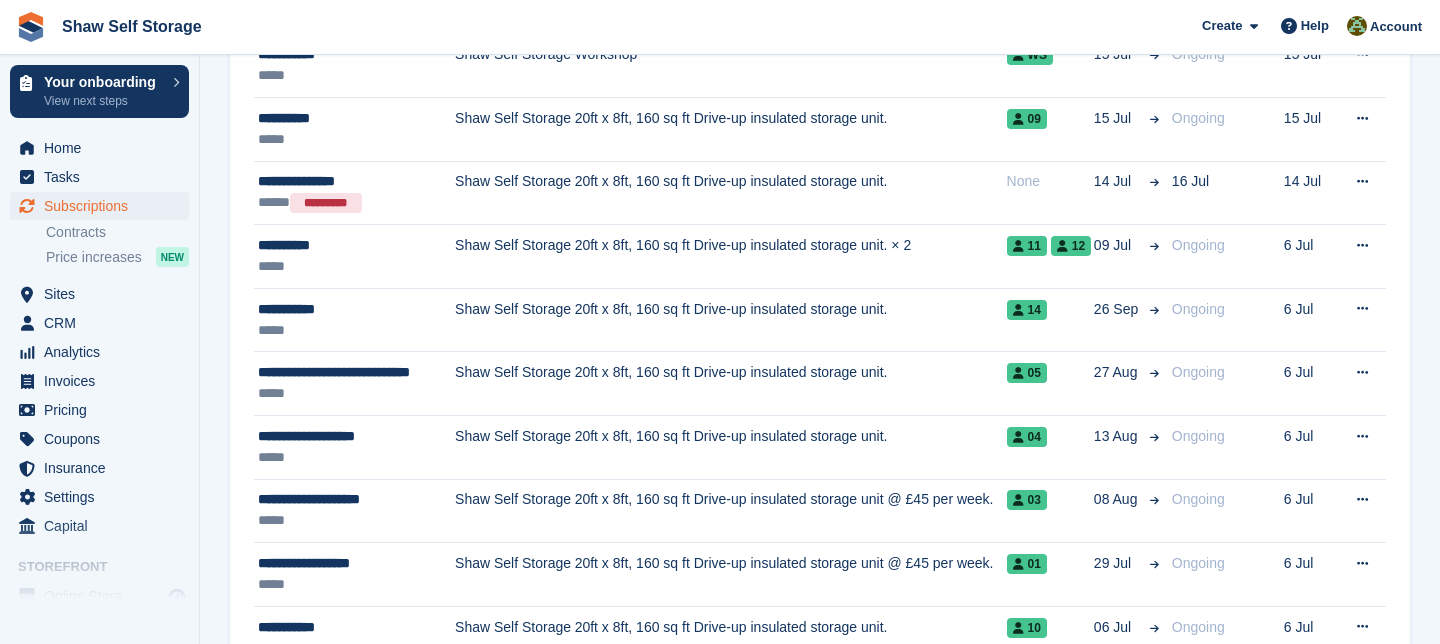 scroll, scrollTop: 812, scrollLeft: 0, axis: vertical 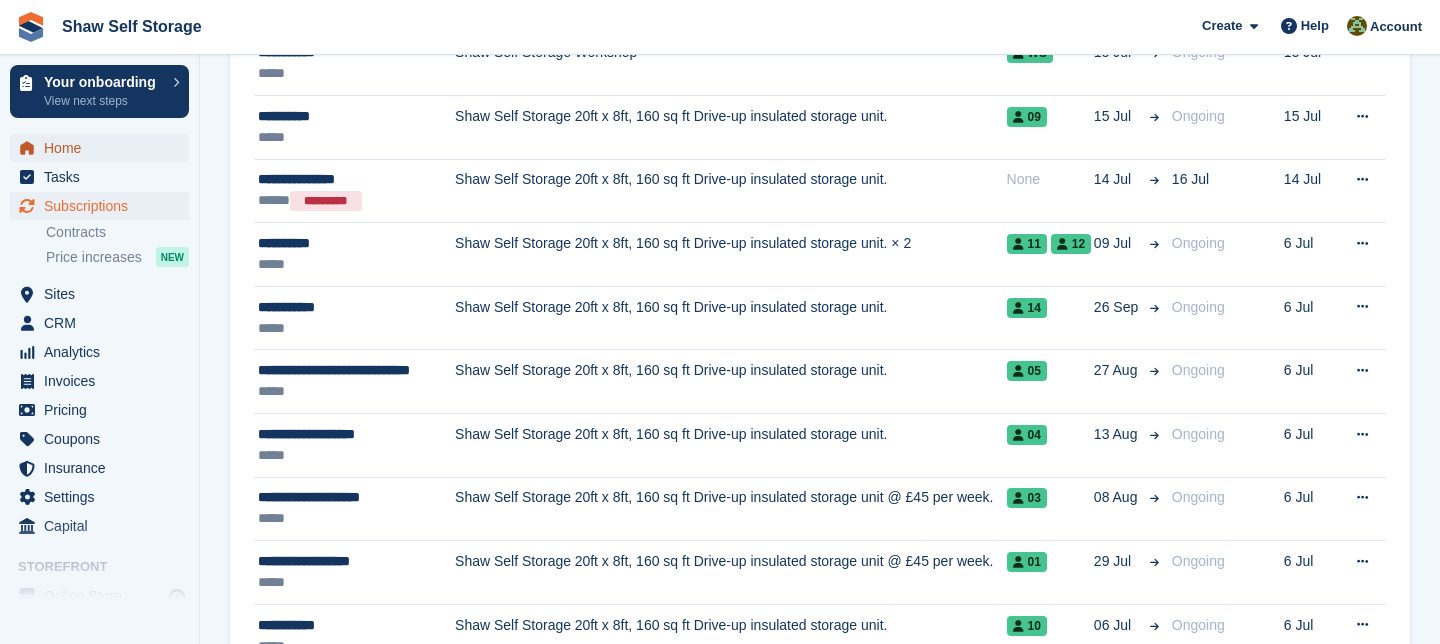 click on "Home" at bounding box center (104, 148) 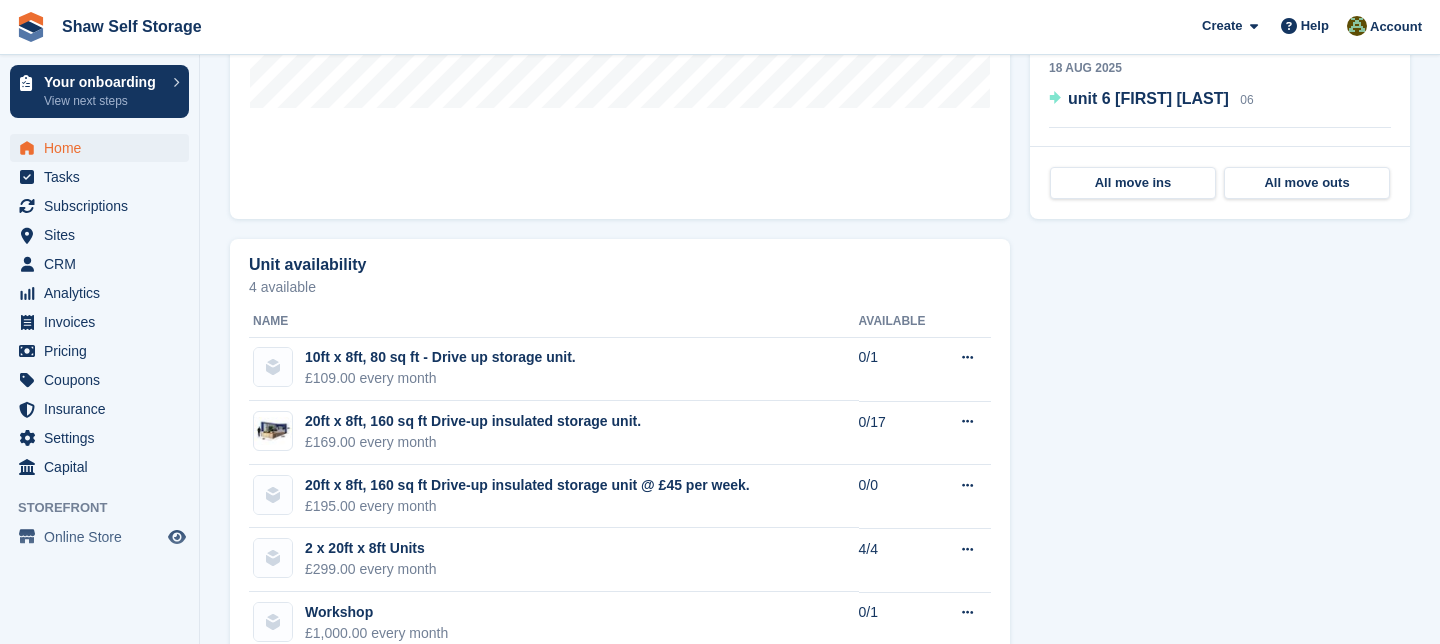 scroll, scrollTop: 1069, scrollLeft: 0, axis: vertical 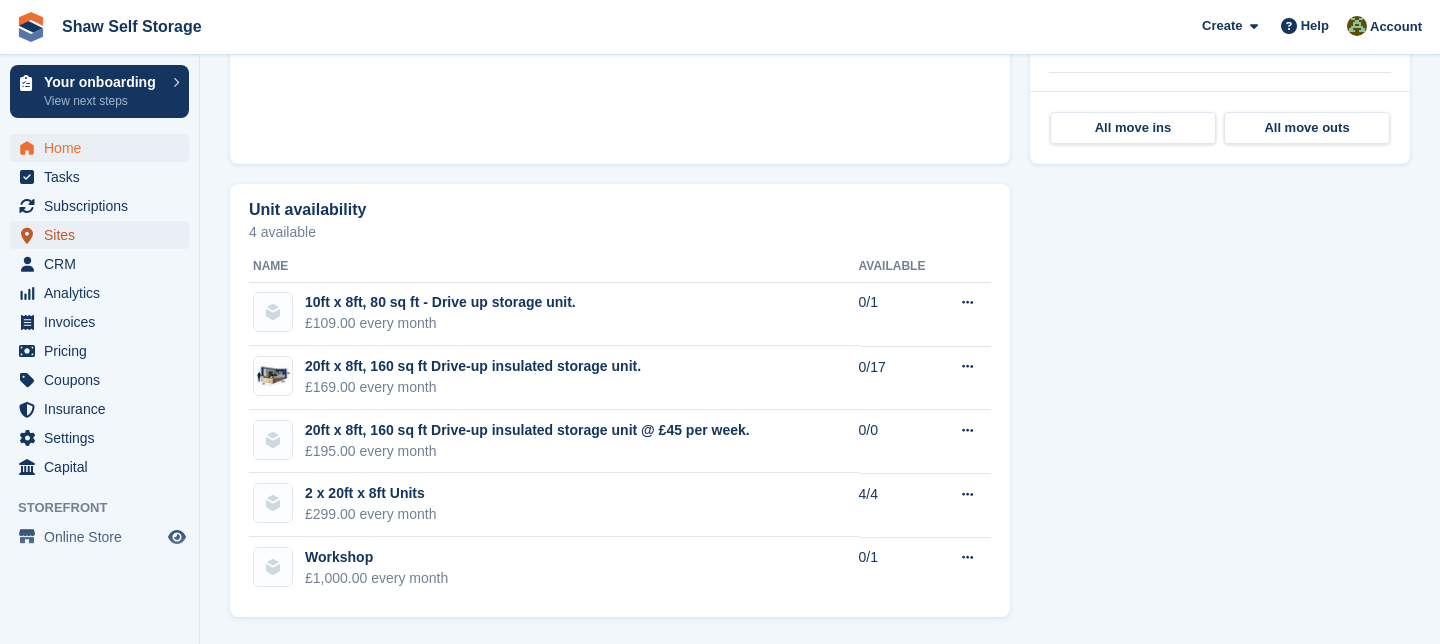click on "Sites" at bounding box center [104, 235] 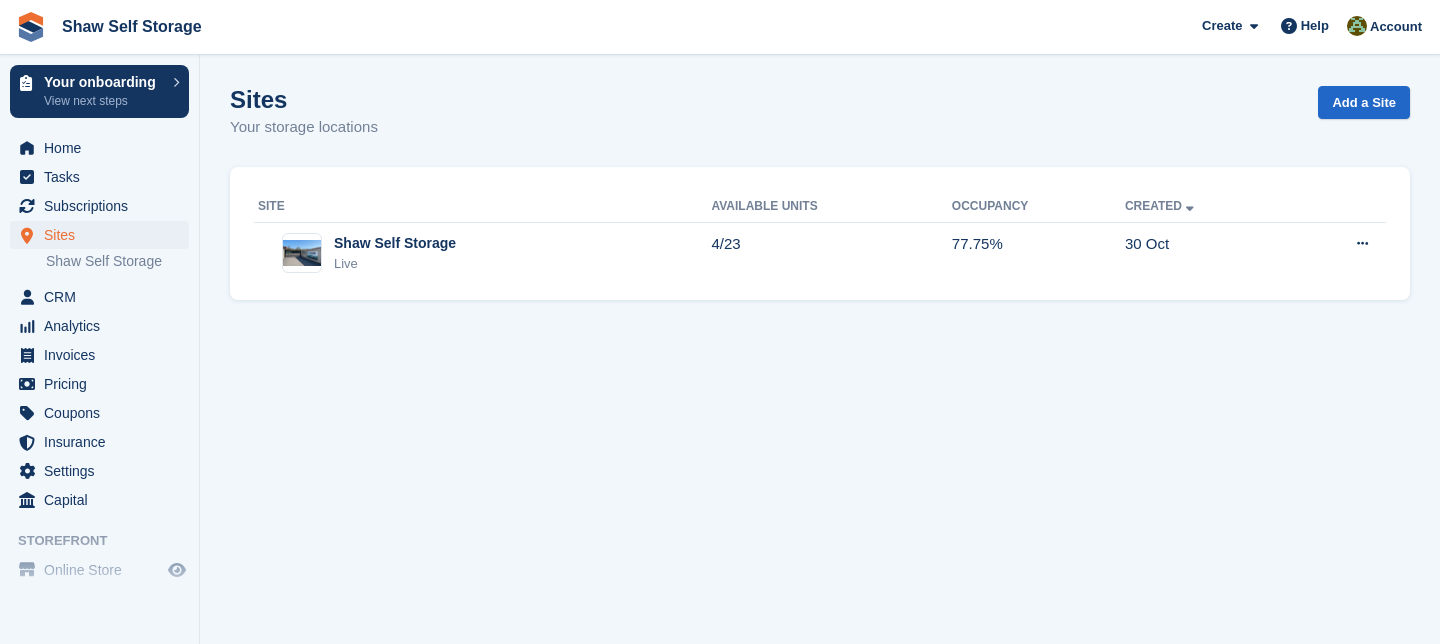 scroll, scrollTop: 0, scrollLeft: 0, axis: both 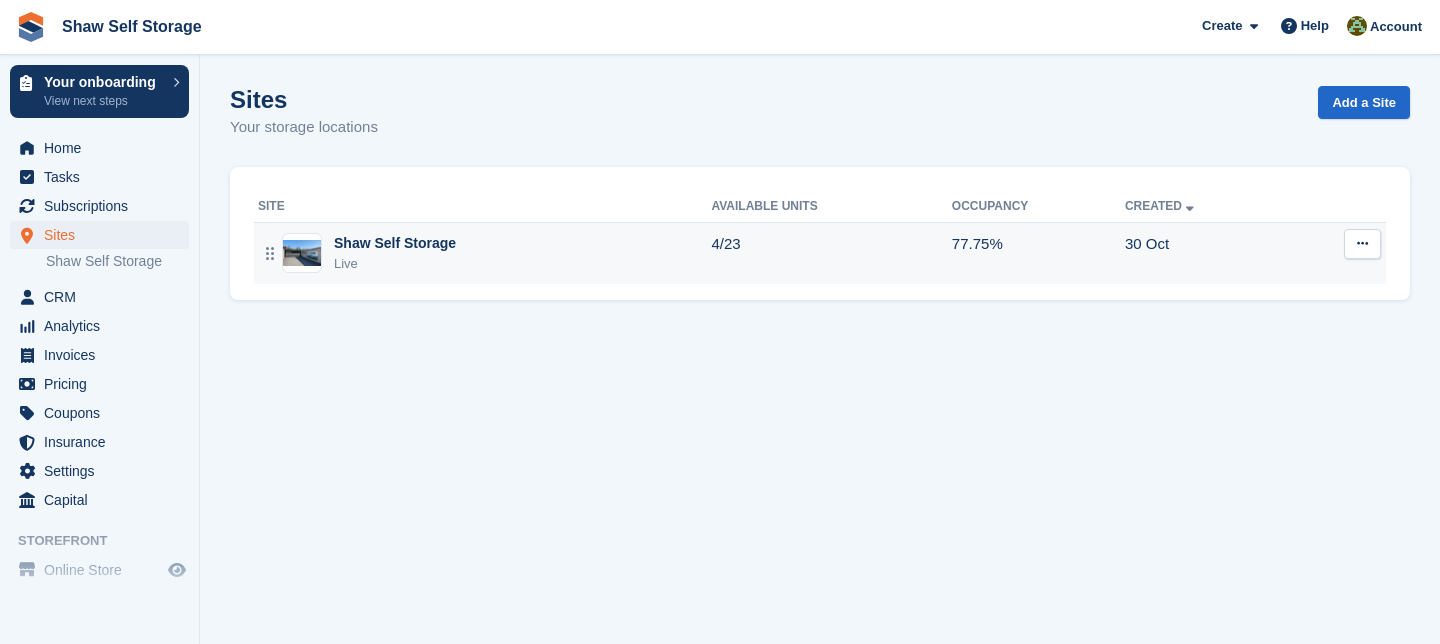click on "Shaw Self Storage" at bounding box center (395, 243) 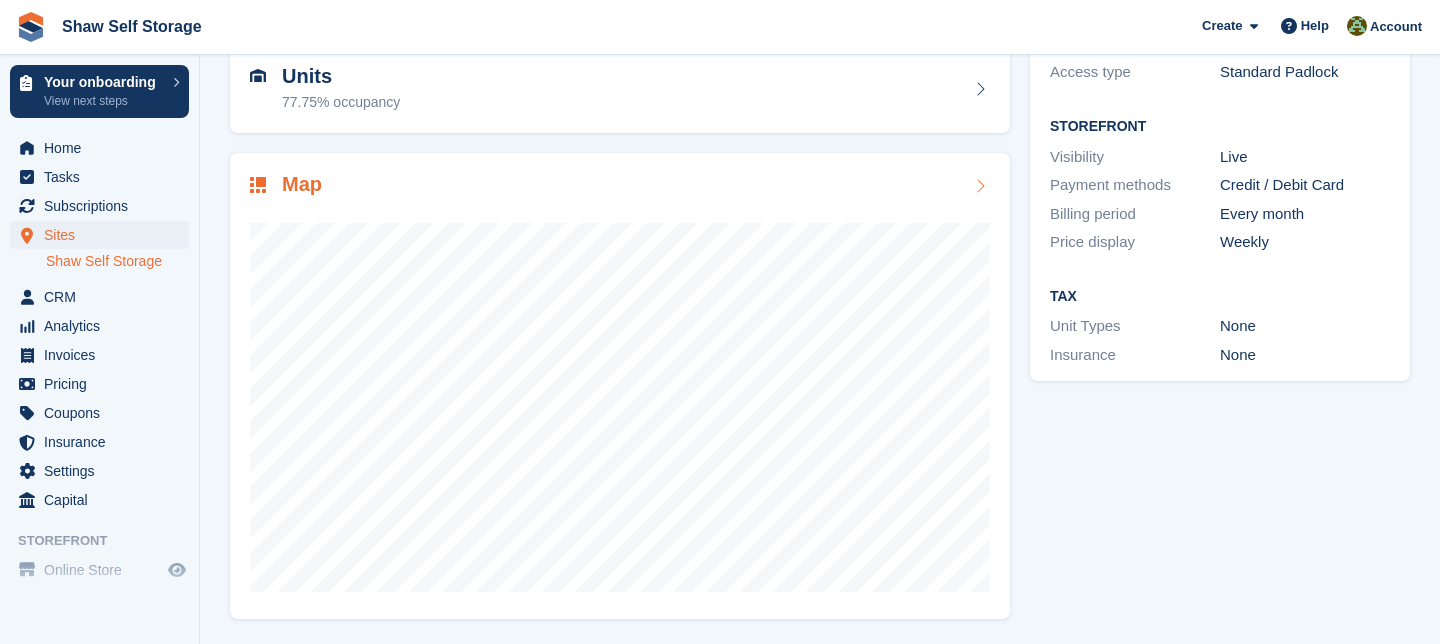 scroll, scrollTop: 0, scrollLeft: 0, axis: both 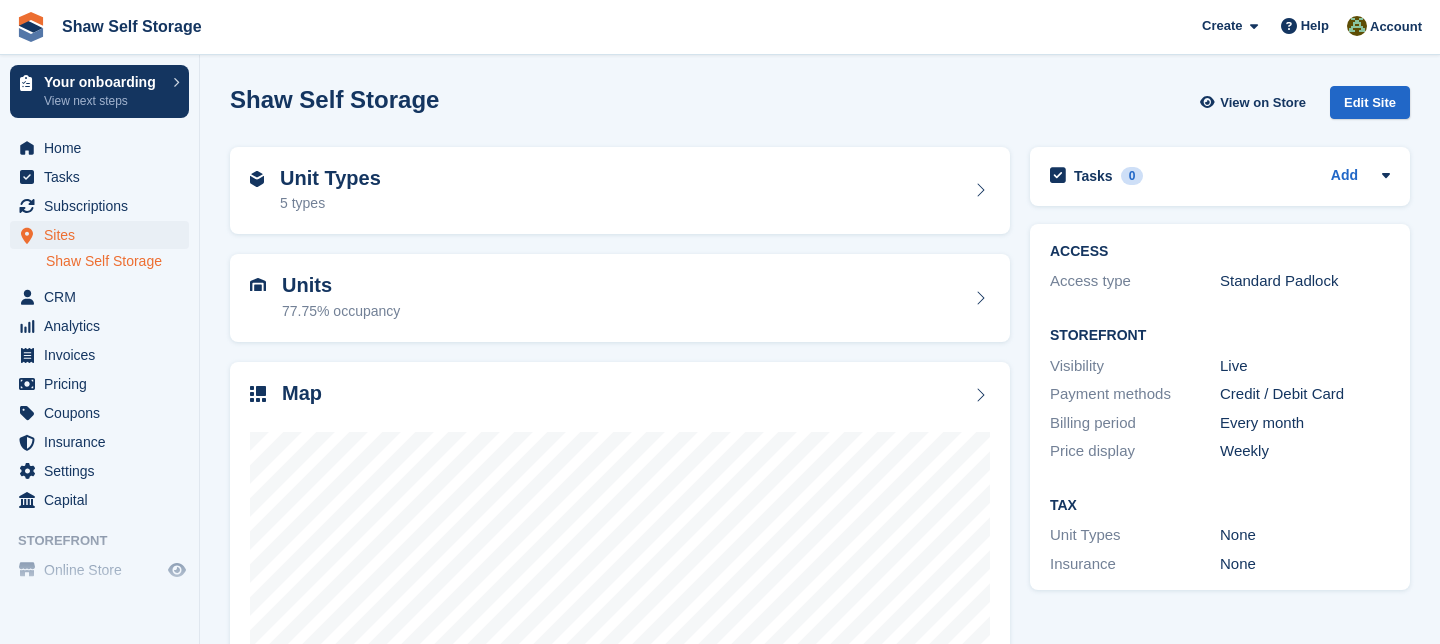 click on "Shaw Self Storage
View on Store
Edit Site" at bounding box center (820, 102) 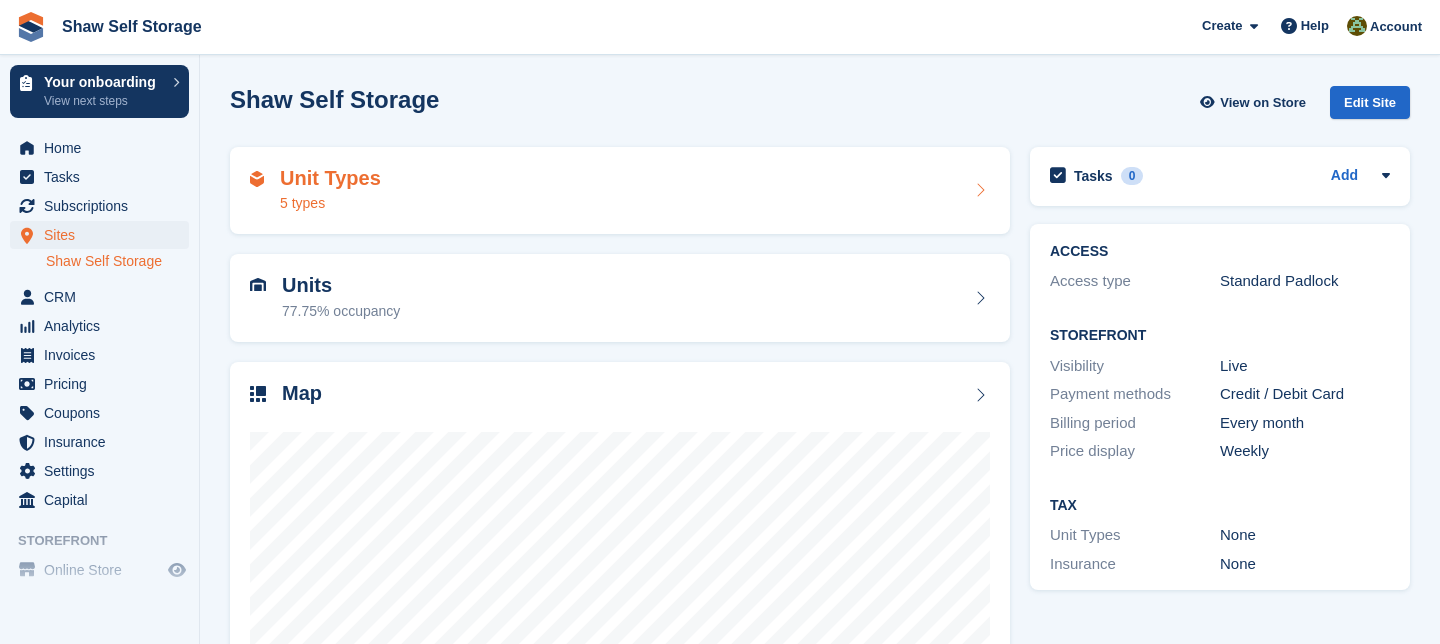 scroll, scrollTop: 0, scrollLeft: 0, axis: both 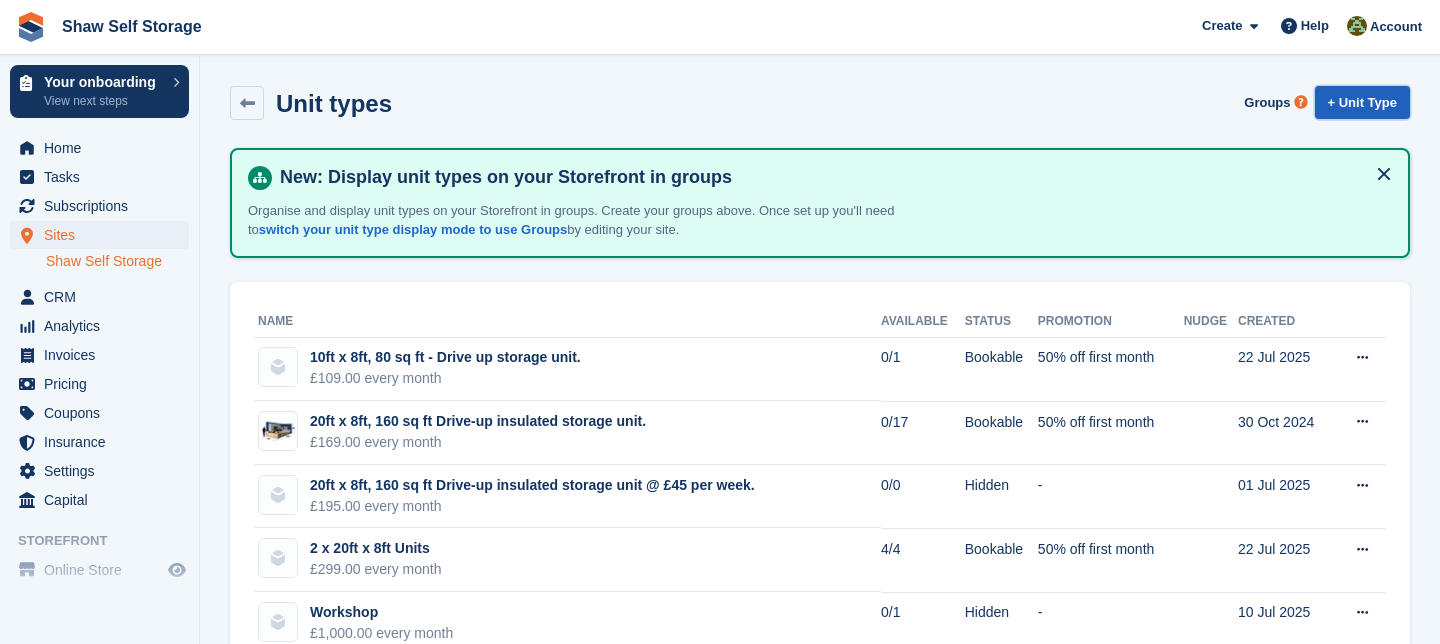 click on "+ Unit Type" at bounding box center [1362, 102] 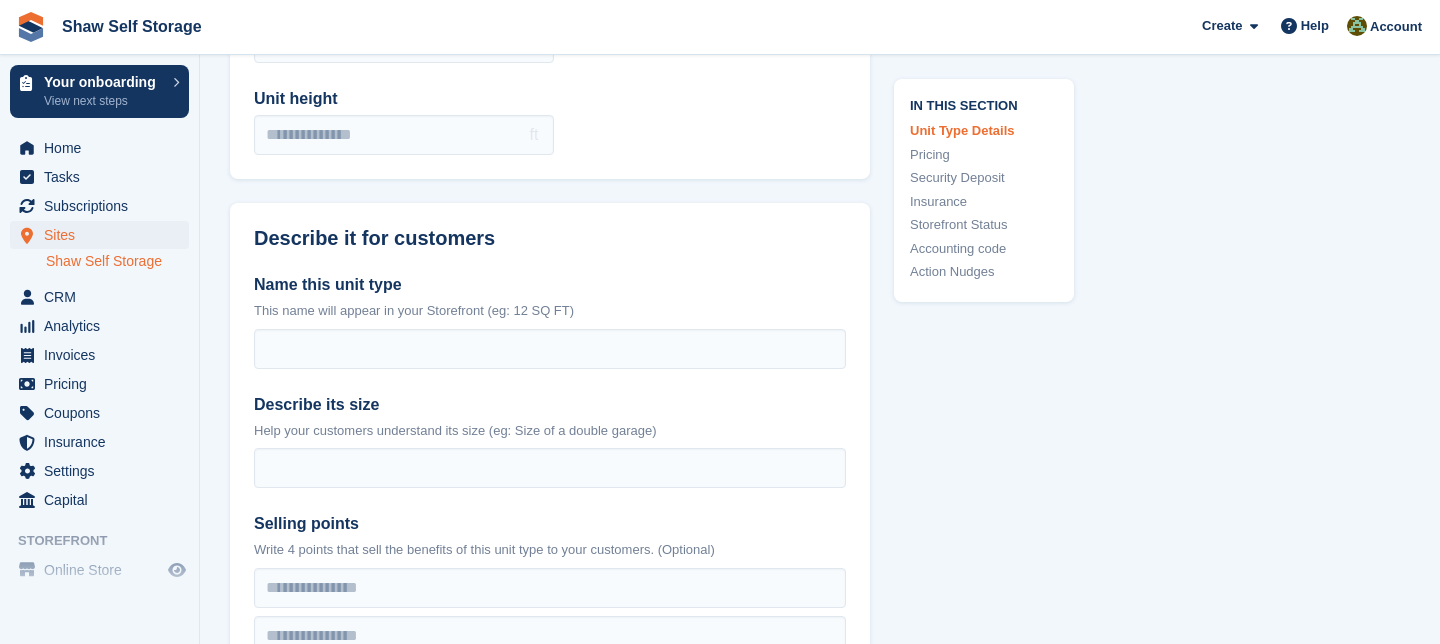 scroll, scrollTop: 337, scrollLeft: 0, axis: vertical 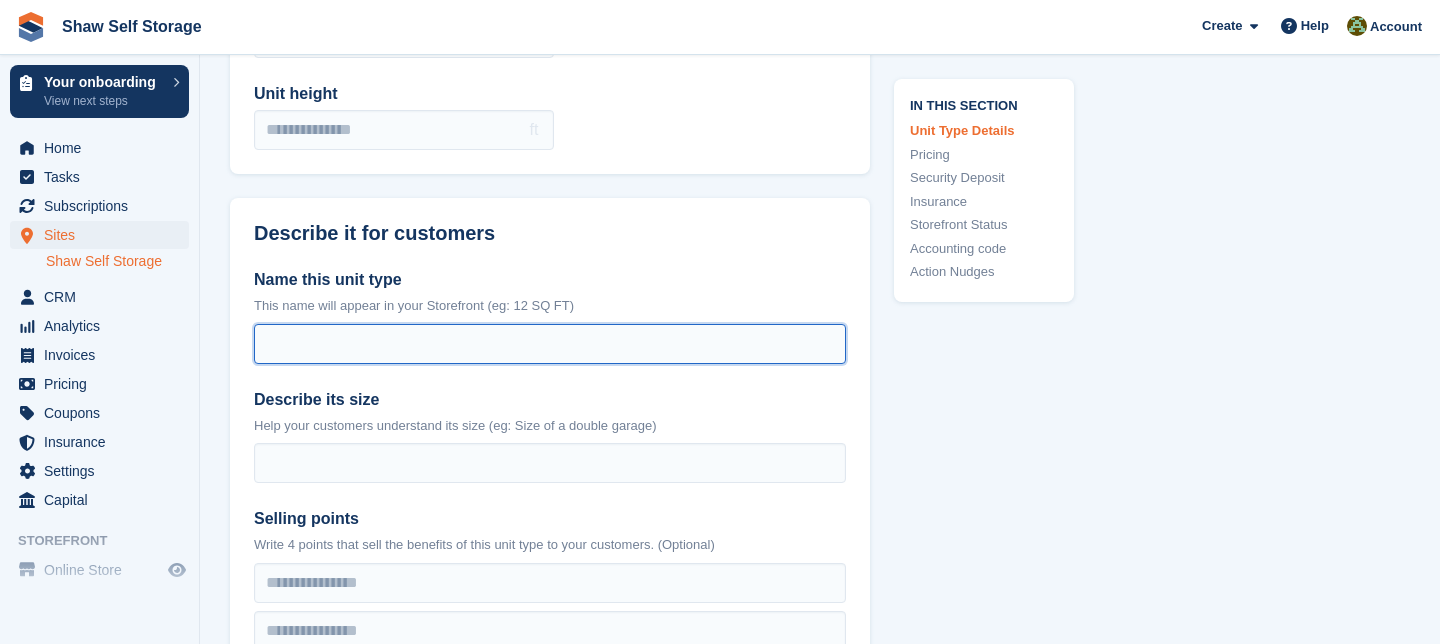 click on "Name this unit type" at bounding box center [550, 344] 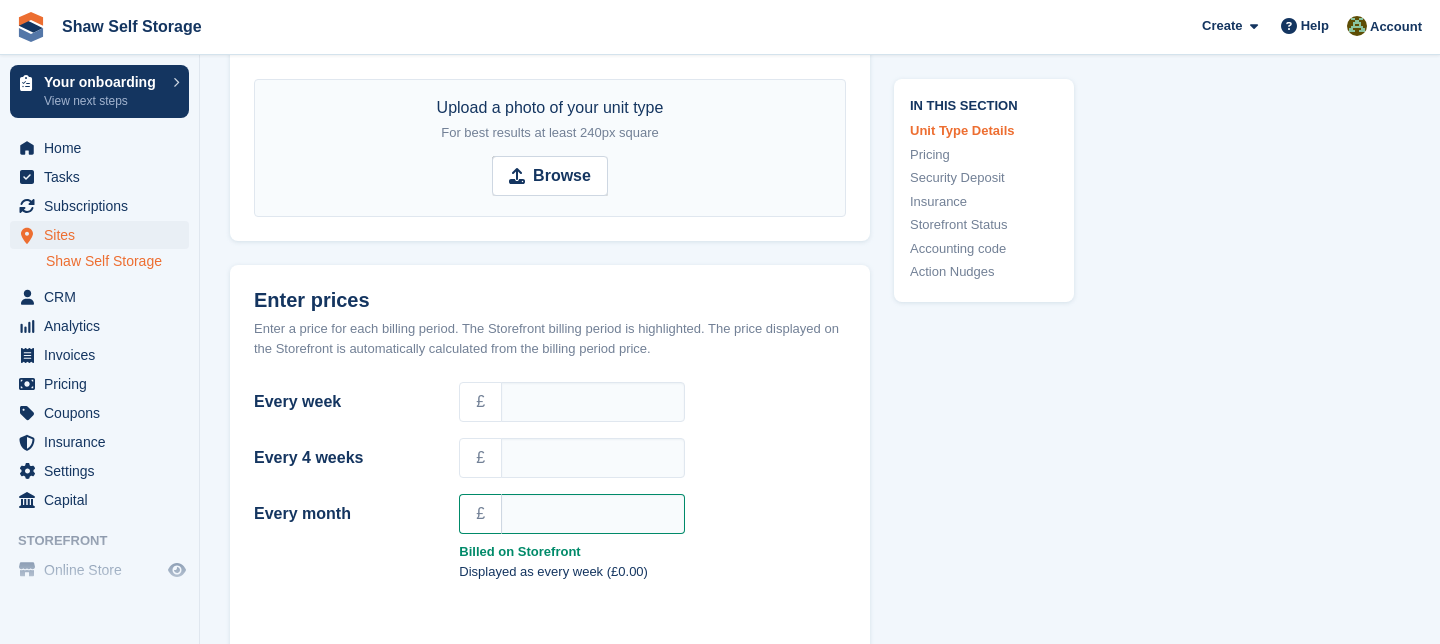 scroll, scrollTop: 1196, scrollLeft: 0, axis: vertical 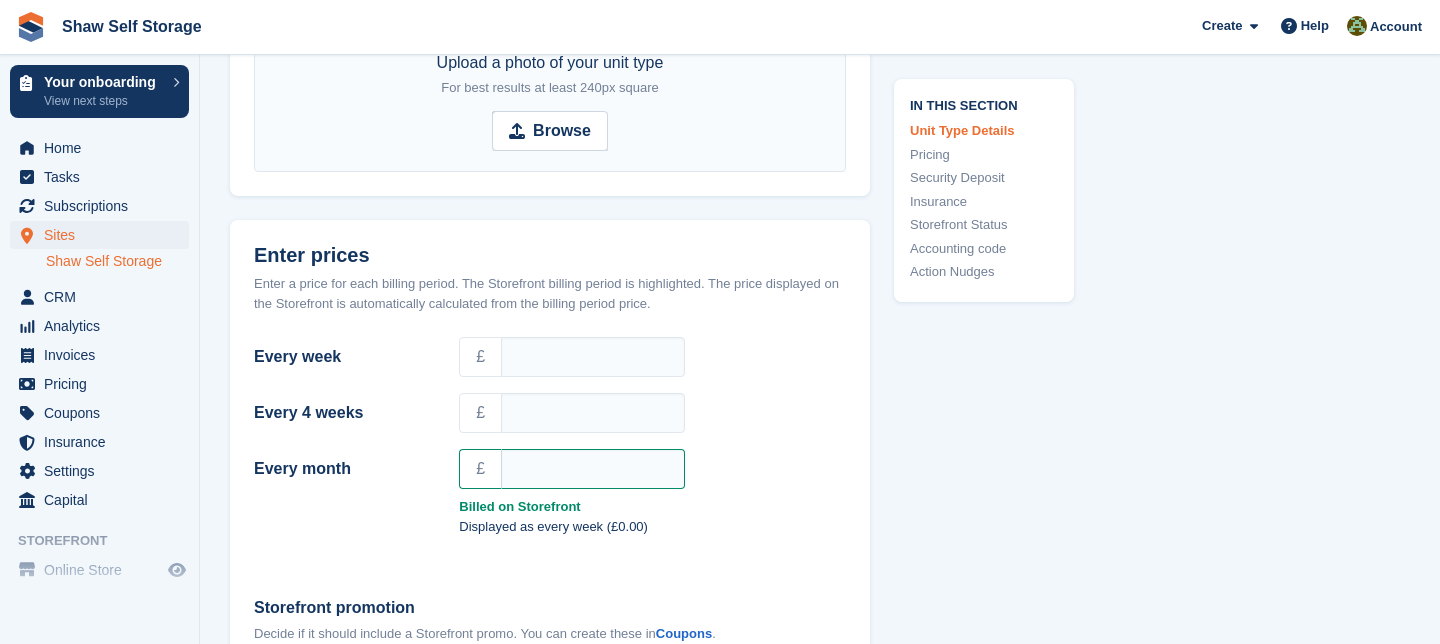 type on "**********" 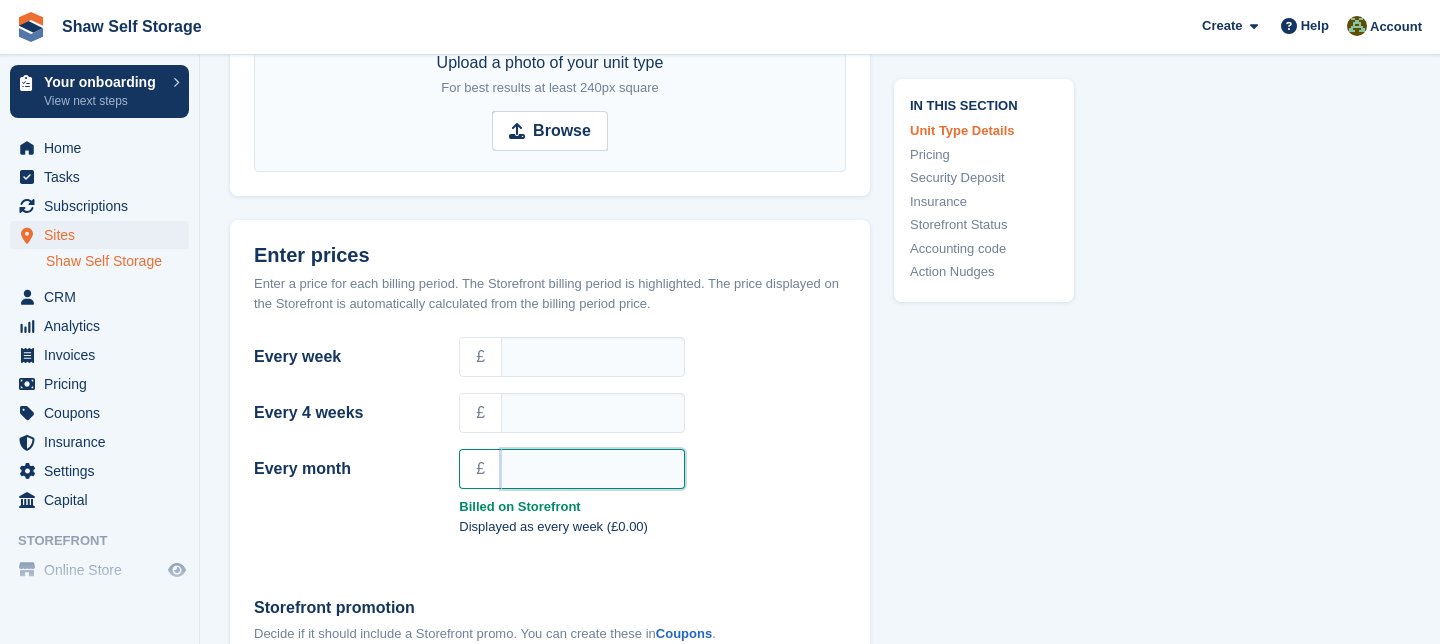 click on "Every month" at bounding box center [593, 469] 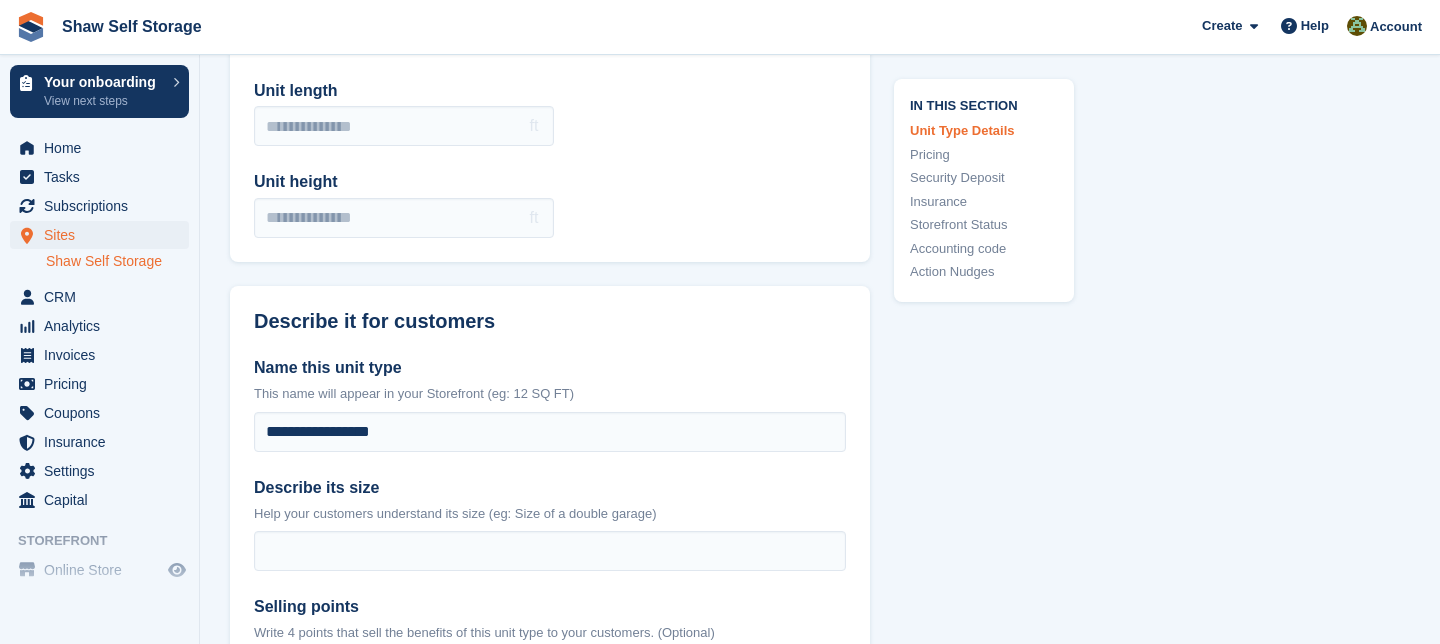 scroll, scrollTop: 0, scrollLeft: 0, axis: both 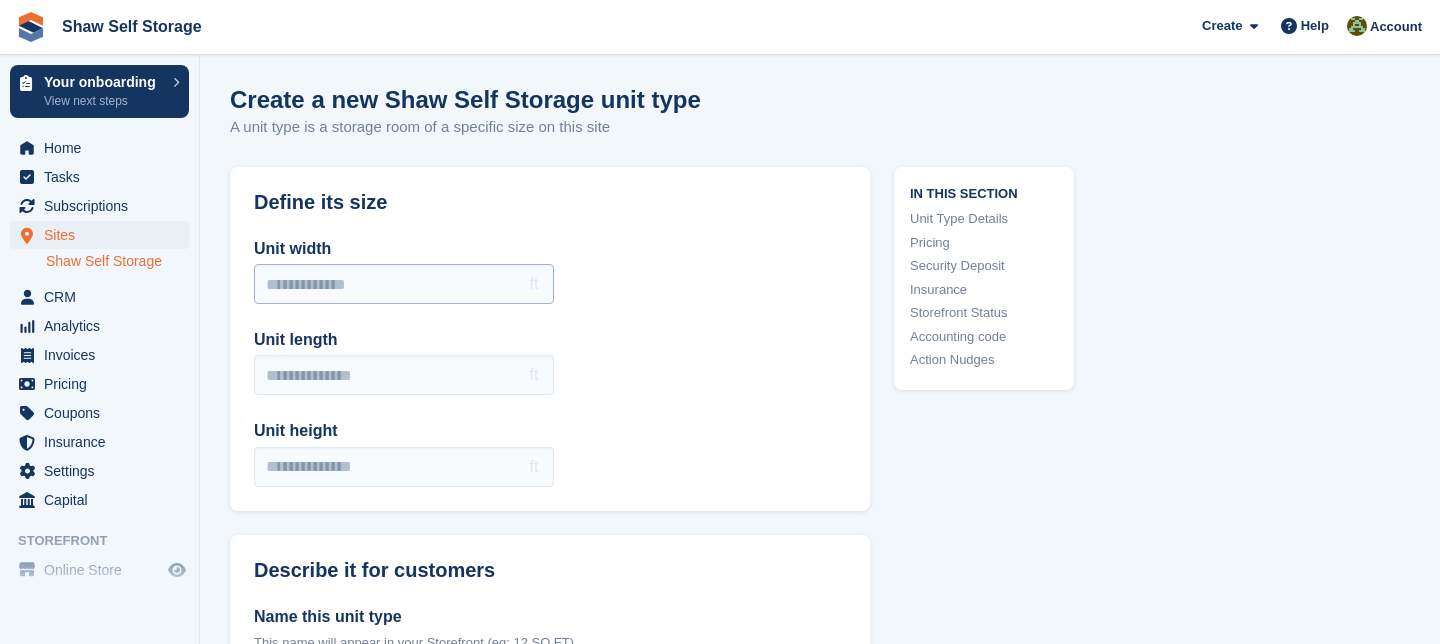 type on "**" 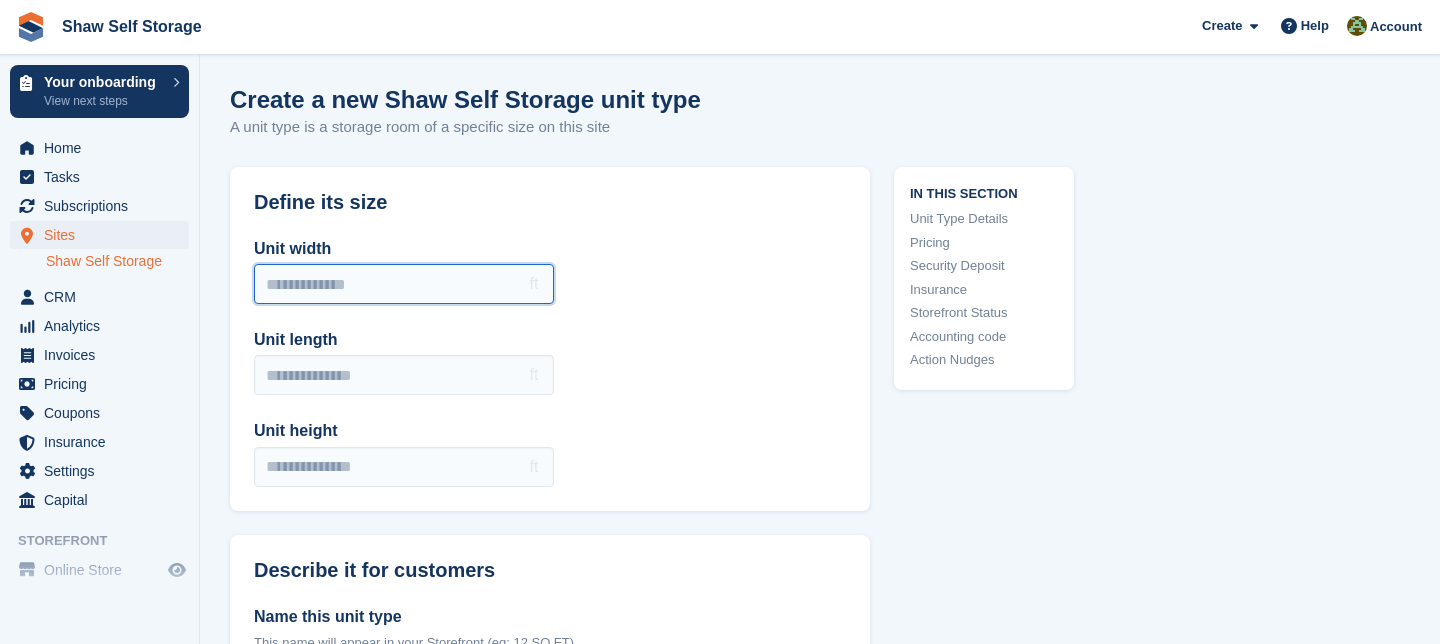 click on "Unit width" at bounding box center [404, 284] 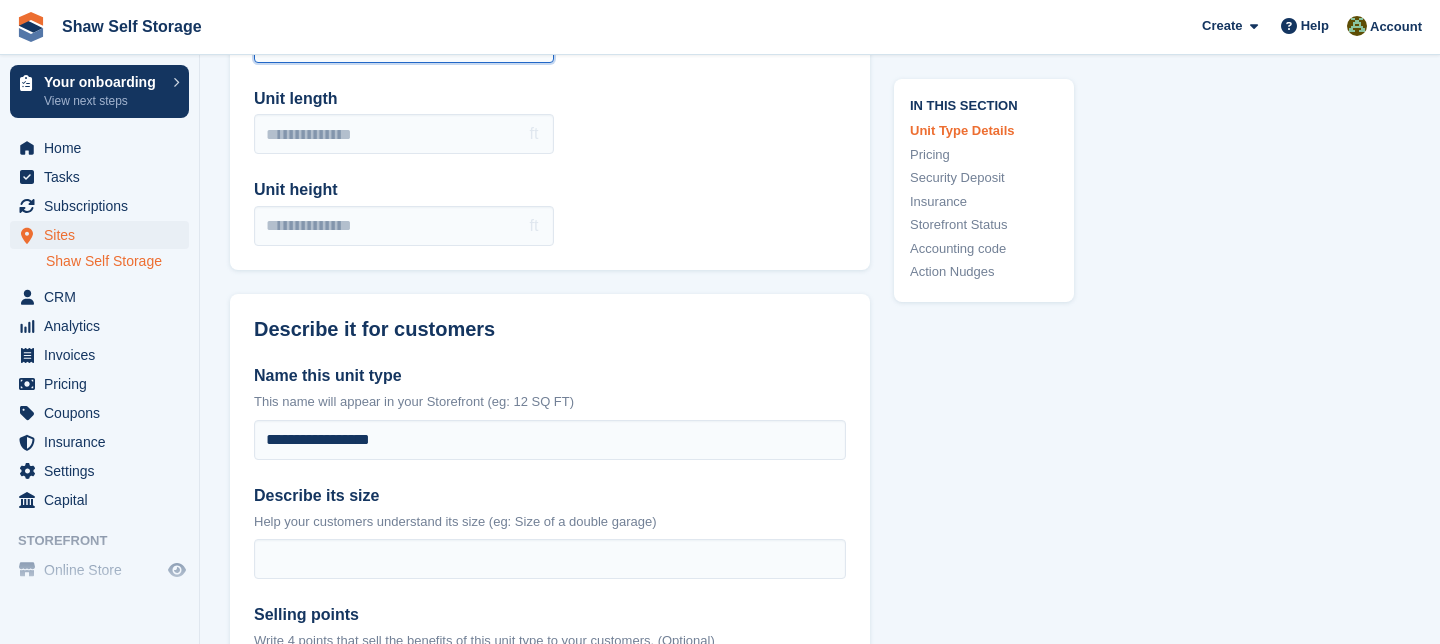 scroll, scrollTop: 0, scrollLeft: 0, axis: both 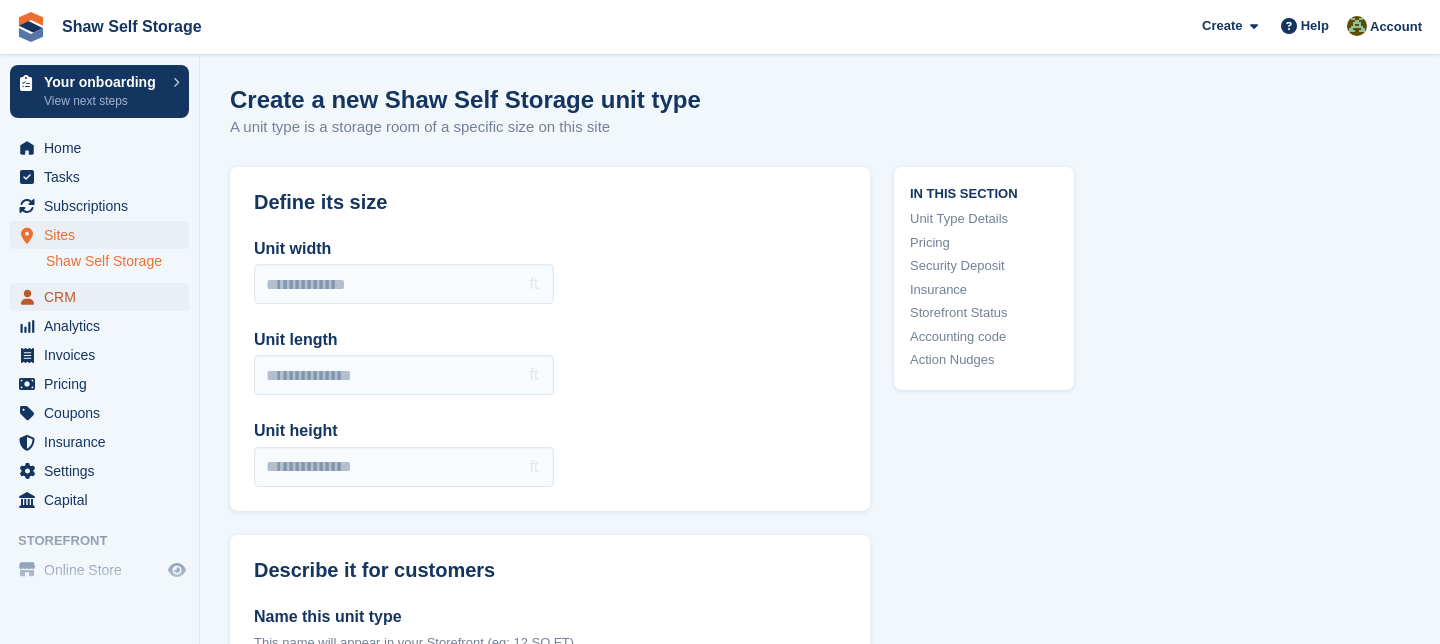click on "CRM" at bounding box center [104, 297] 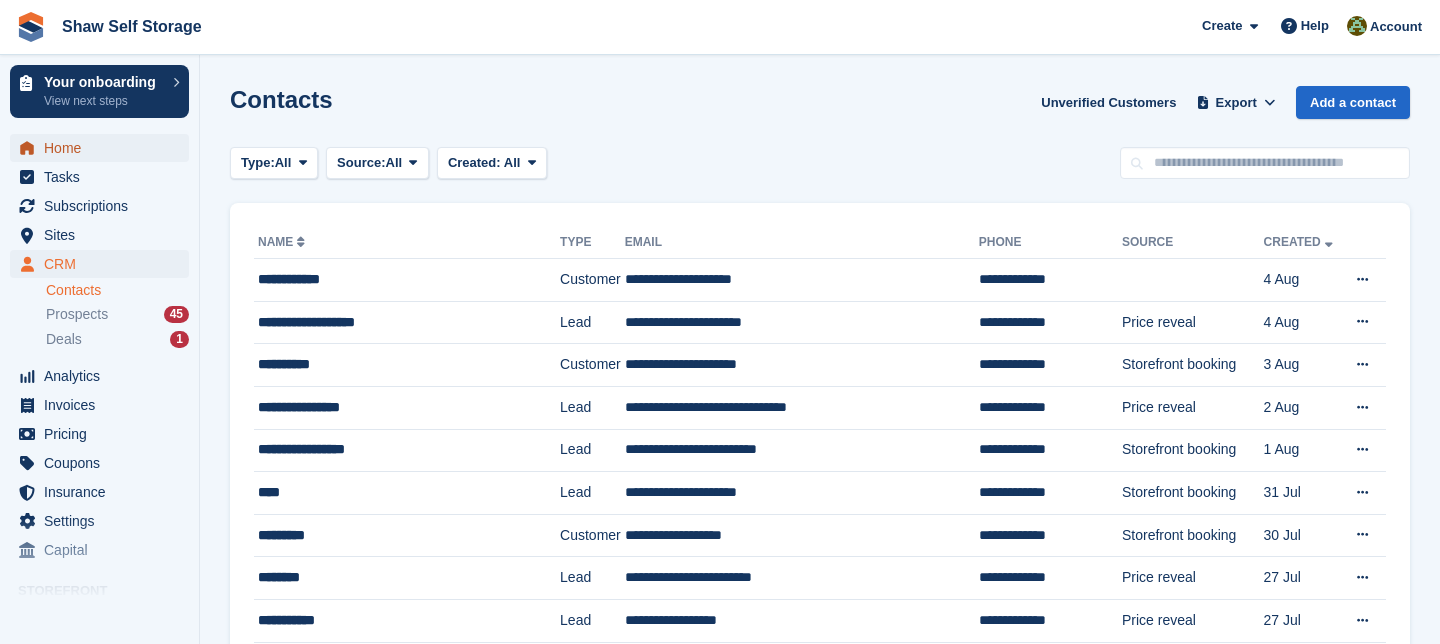 click on "Home" at bounding box center [104, 148] 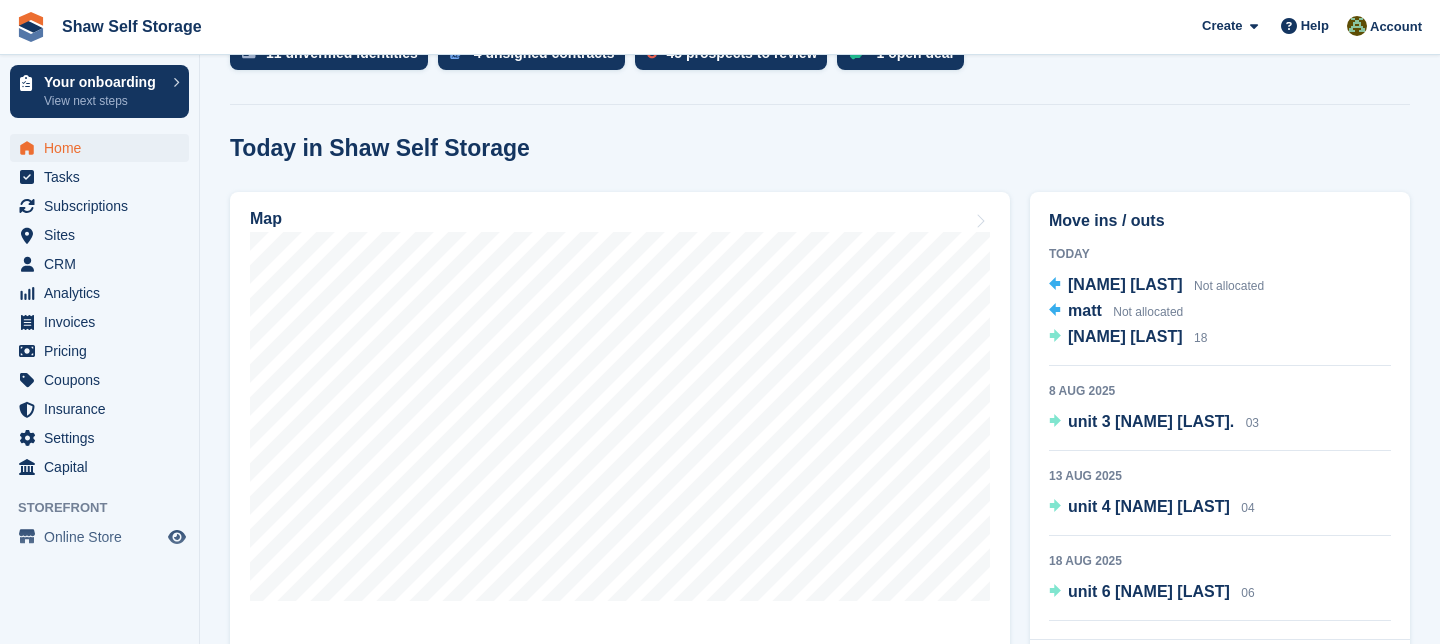 scroll, scrollTop: 494, scrollLeft: 0, axis: vertical 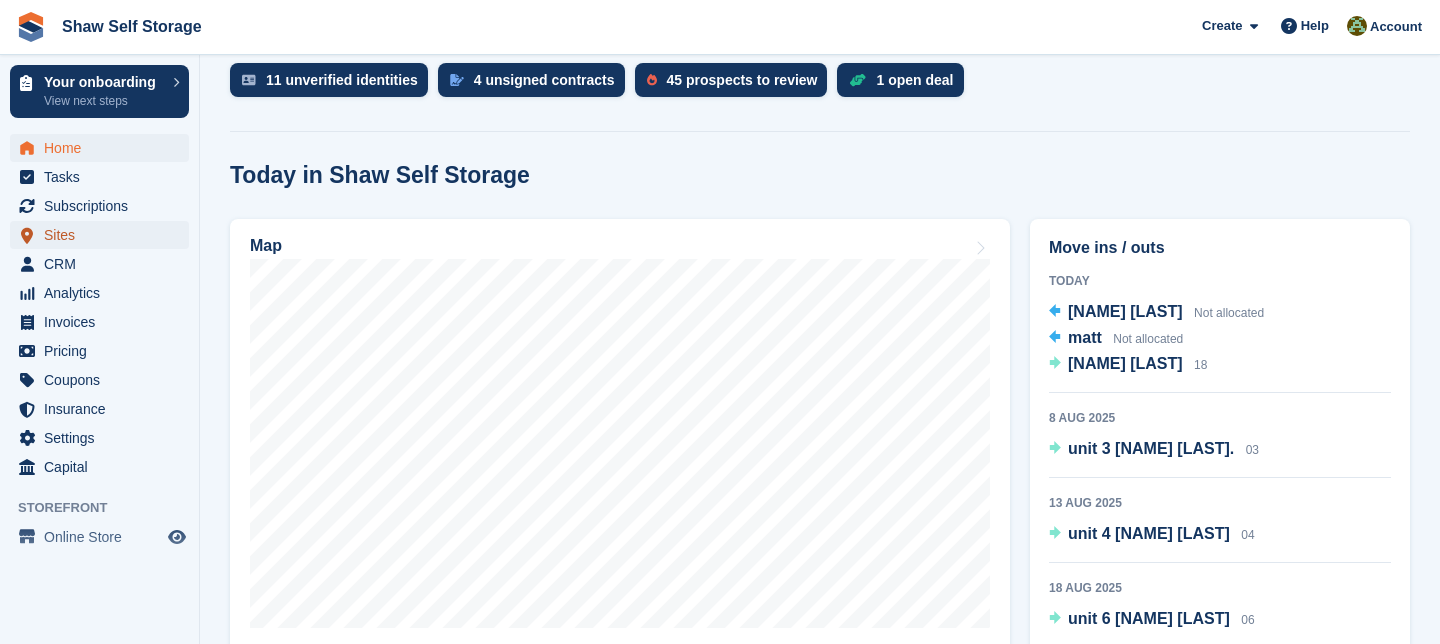 click on "Sites" at bounding box center (104, 235) 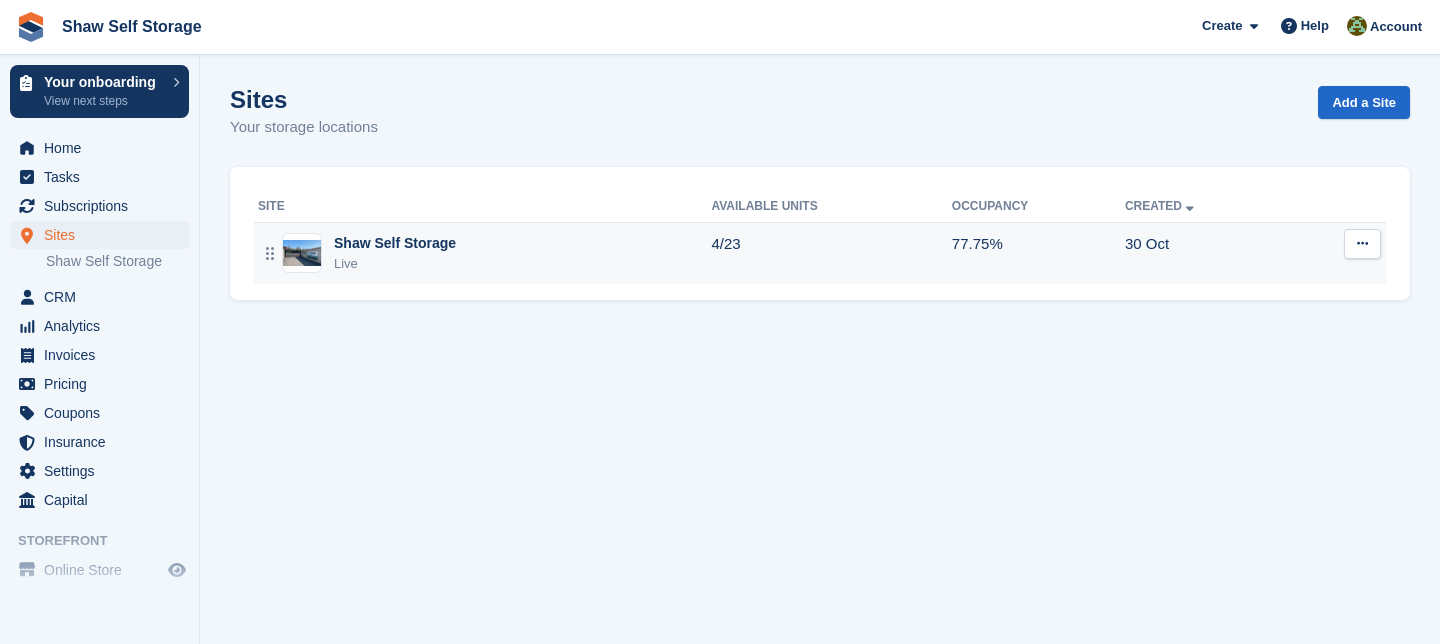 scroll, scrollTop: 0, scrollLeft: 0, axis: both 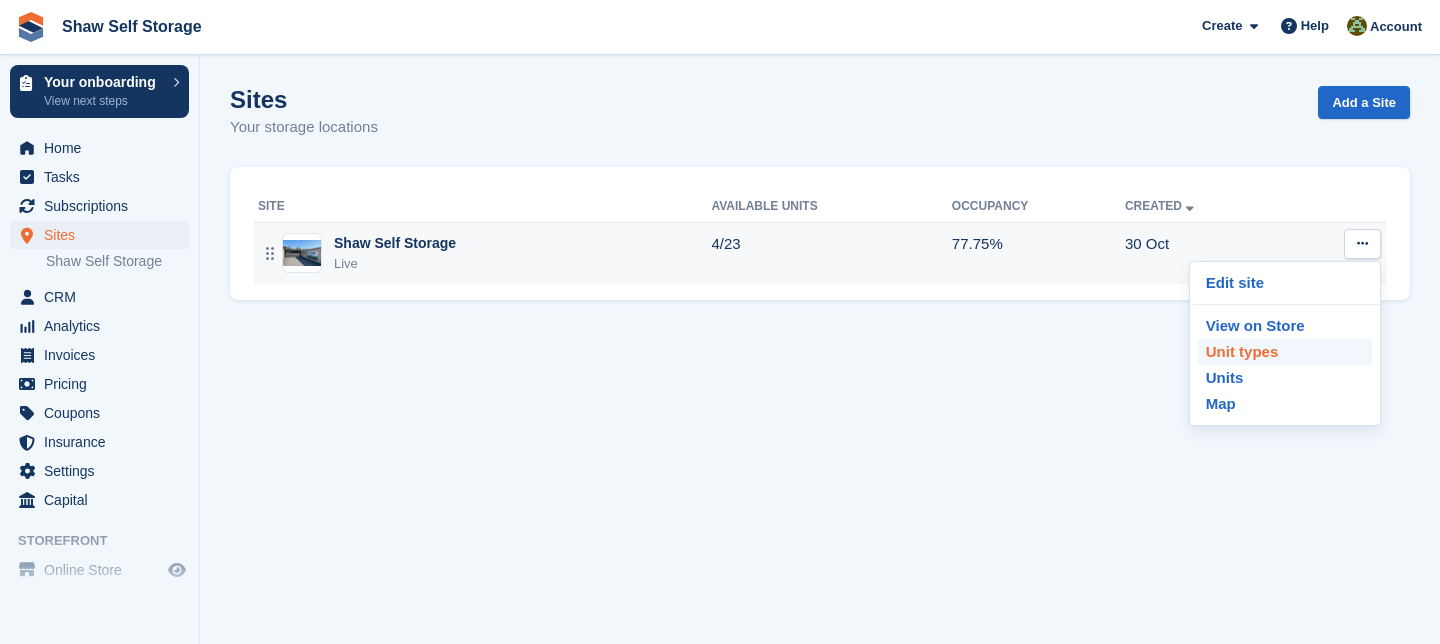 click on "Unit types" at bounding box center (1285, 352) 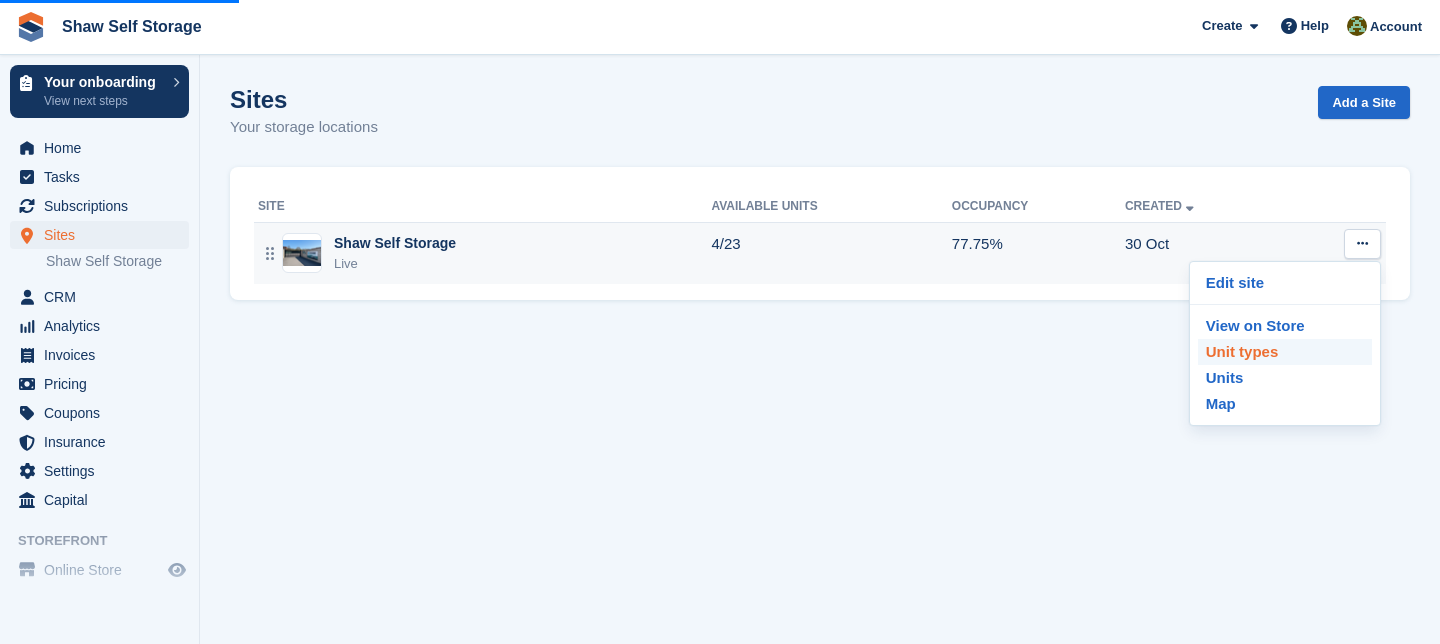 click on "Unit types" at bounding box center [1285, 352] 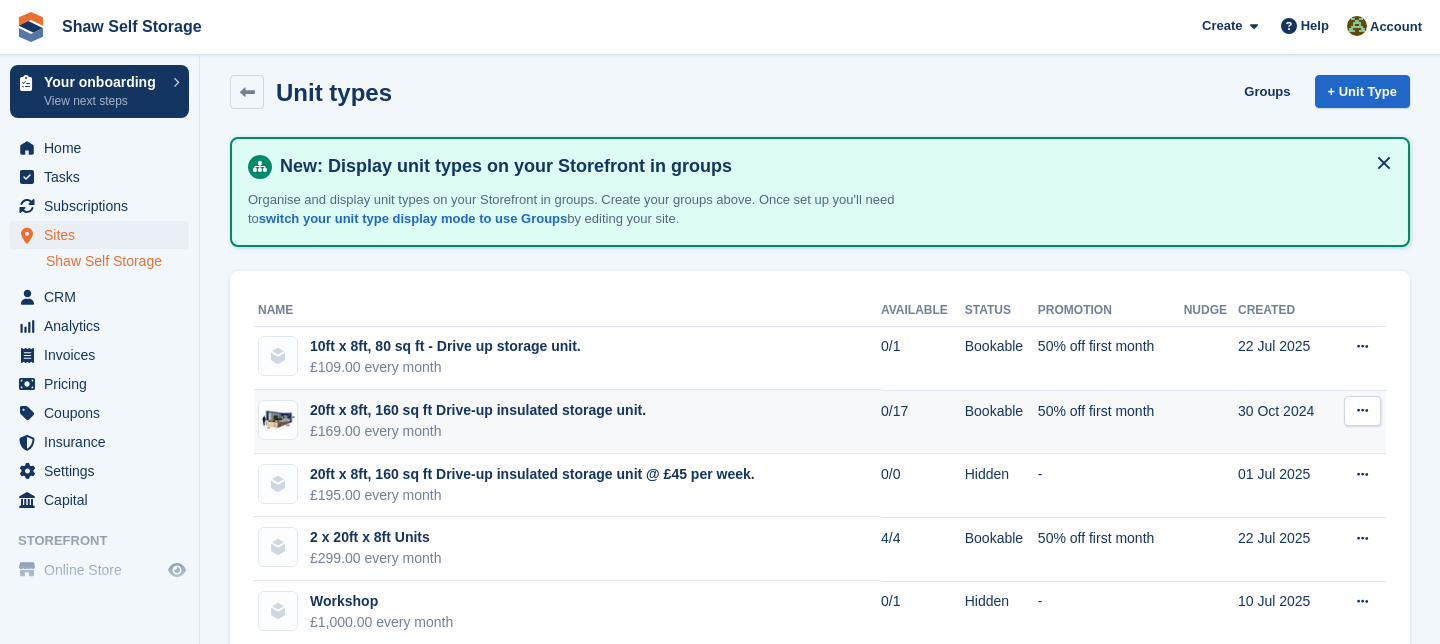 scroll, scrollTop: 0, scrollLeft: 0, axis: both 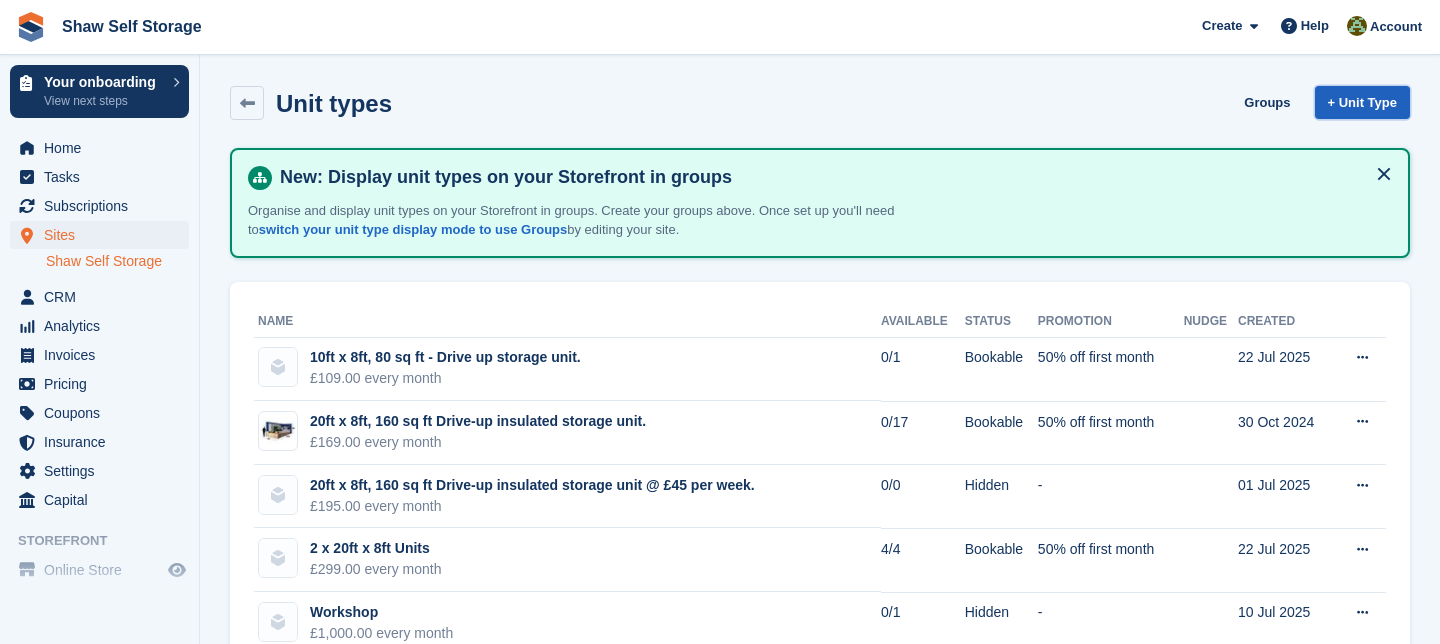 click on "+ Unit Type" at bounding box center (1362, 102) 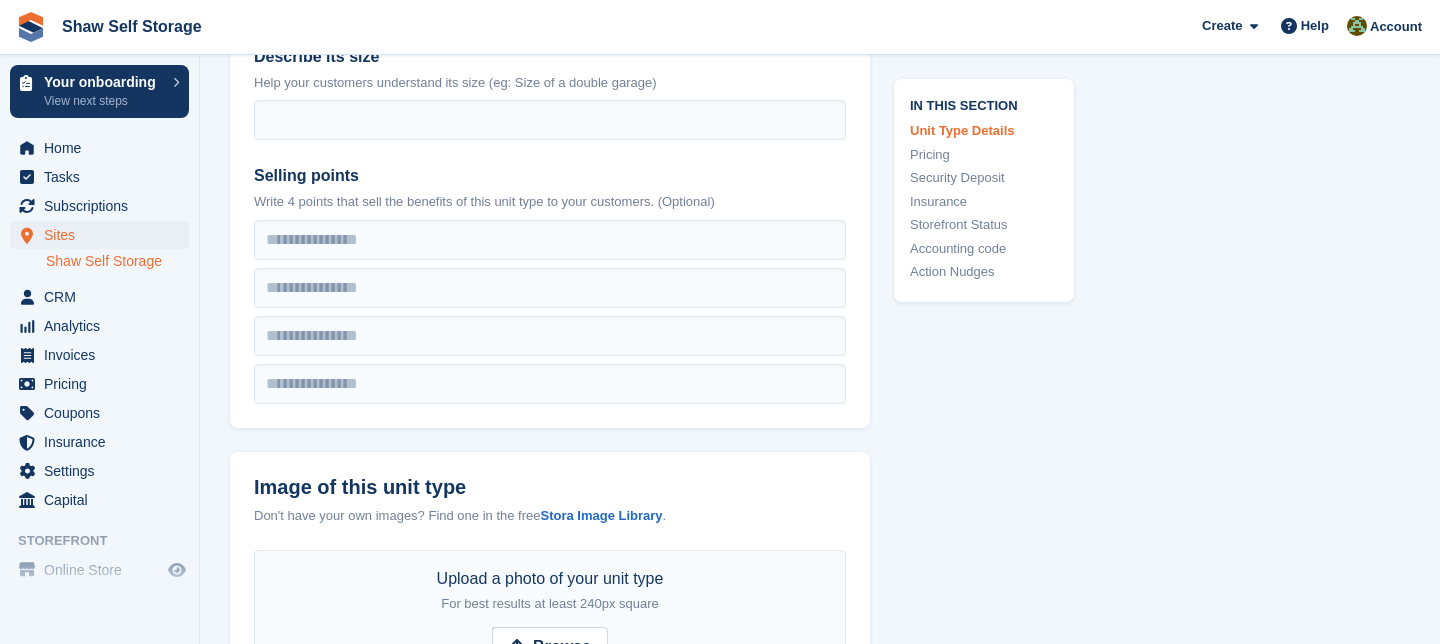 scroll, scrollTop: 0, scrollLeft: 0, axis: both 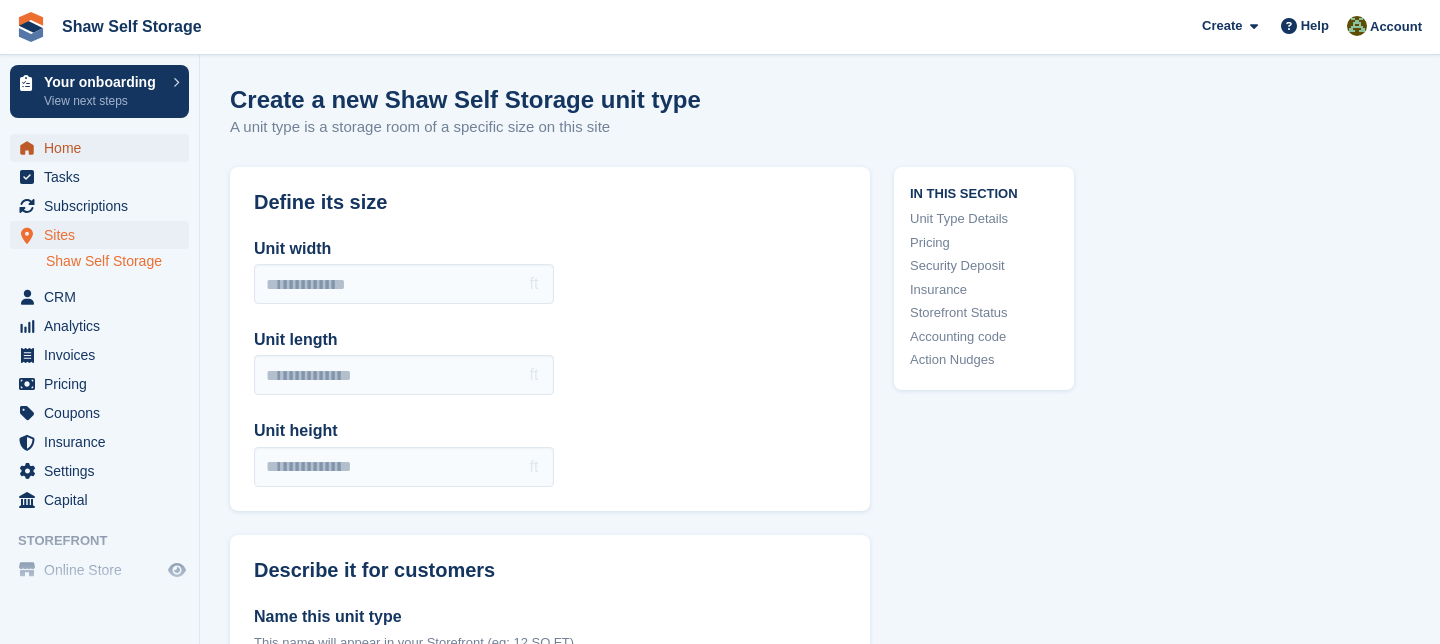 click on "Home" at bounding box center [104, 148] 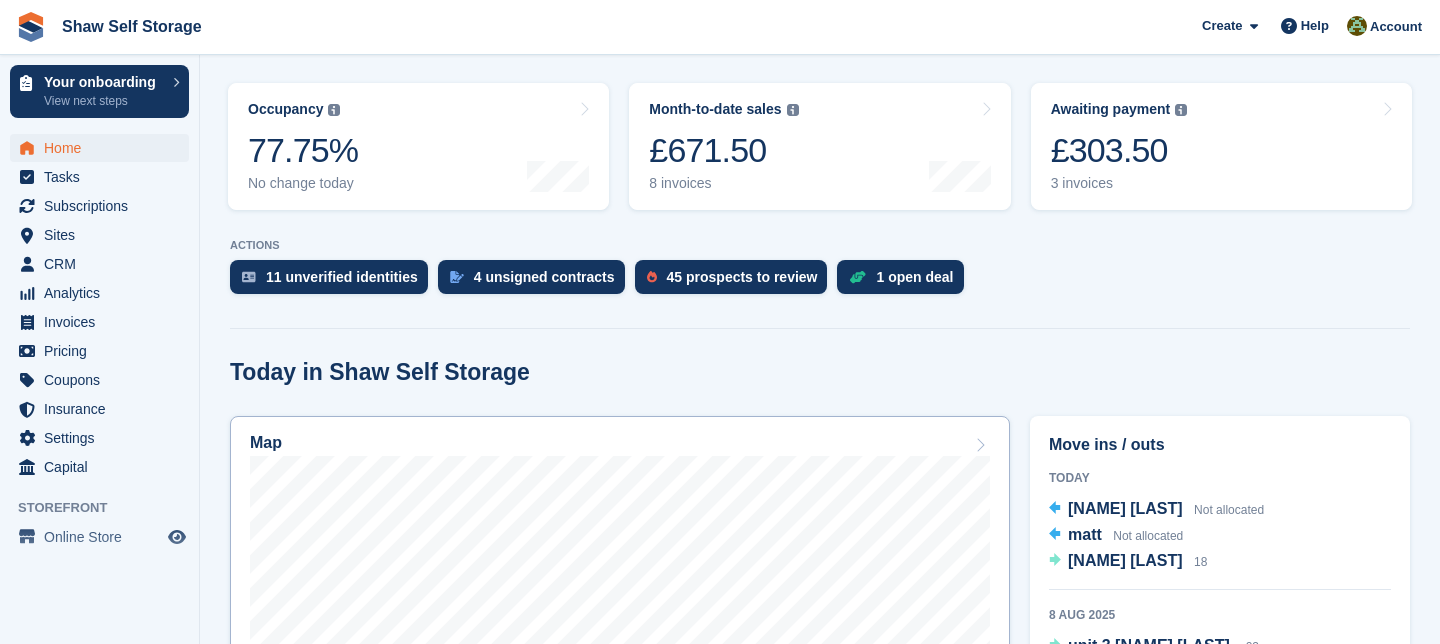 scroll, scrollTop: 292, scrollLeft: 0, axis: vertical 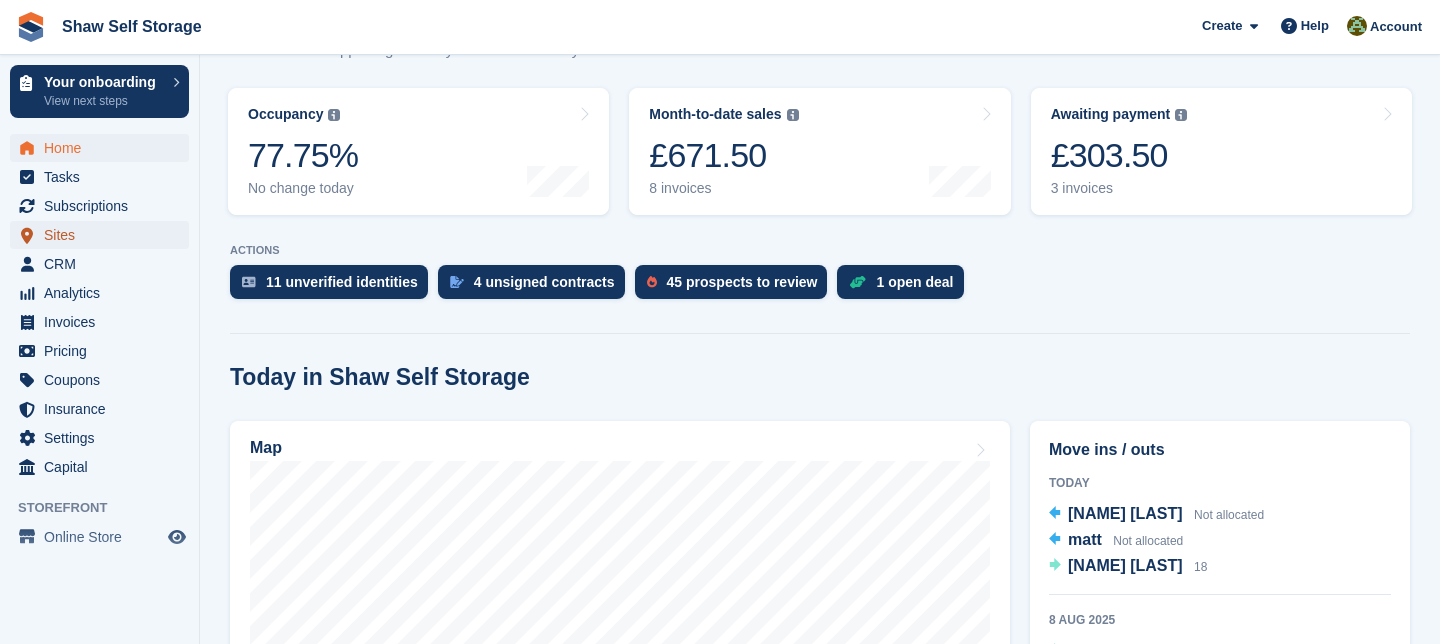click on "Sites" at bounding box center (104, 235) 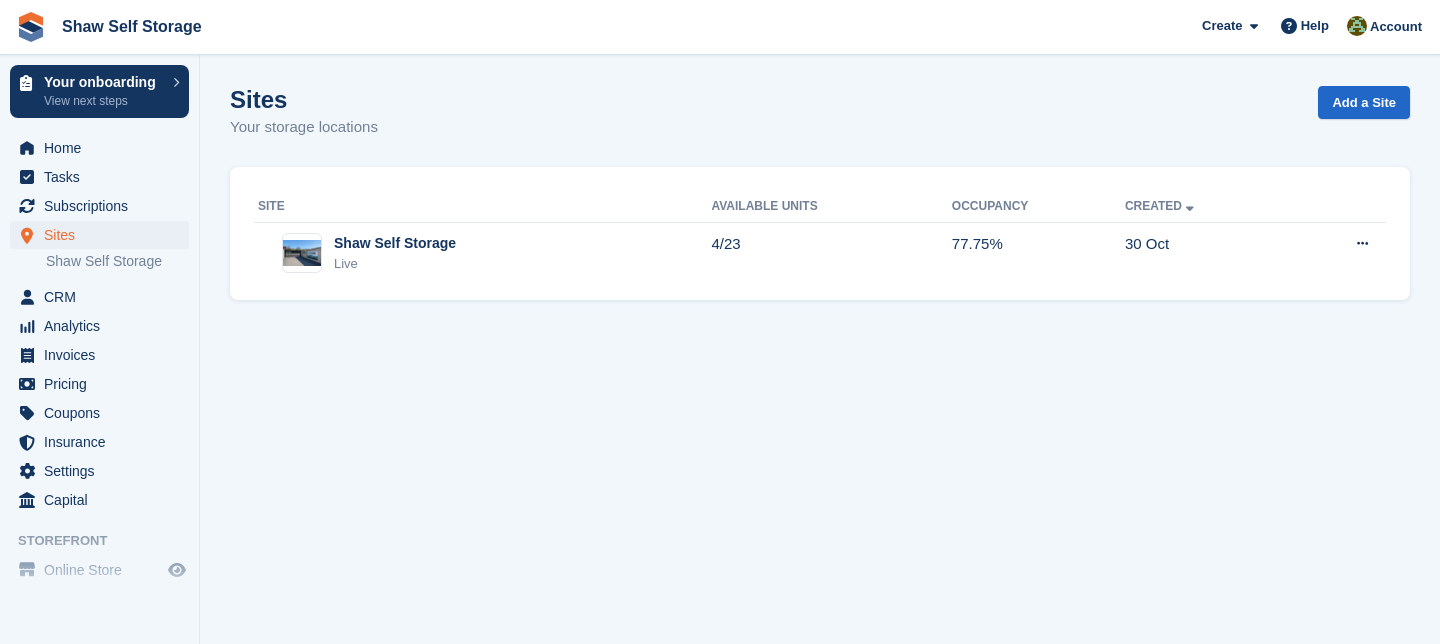 scroll, scrollTop: 0, scrollLeft: 0, axis: both 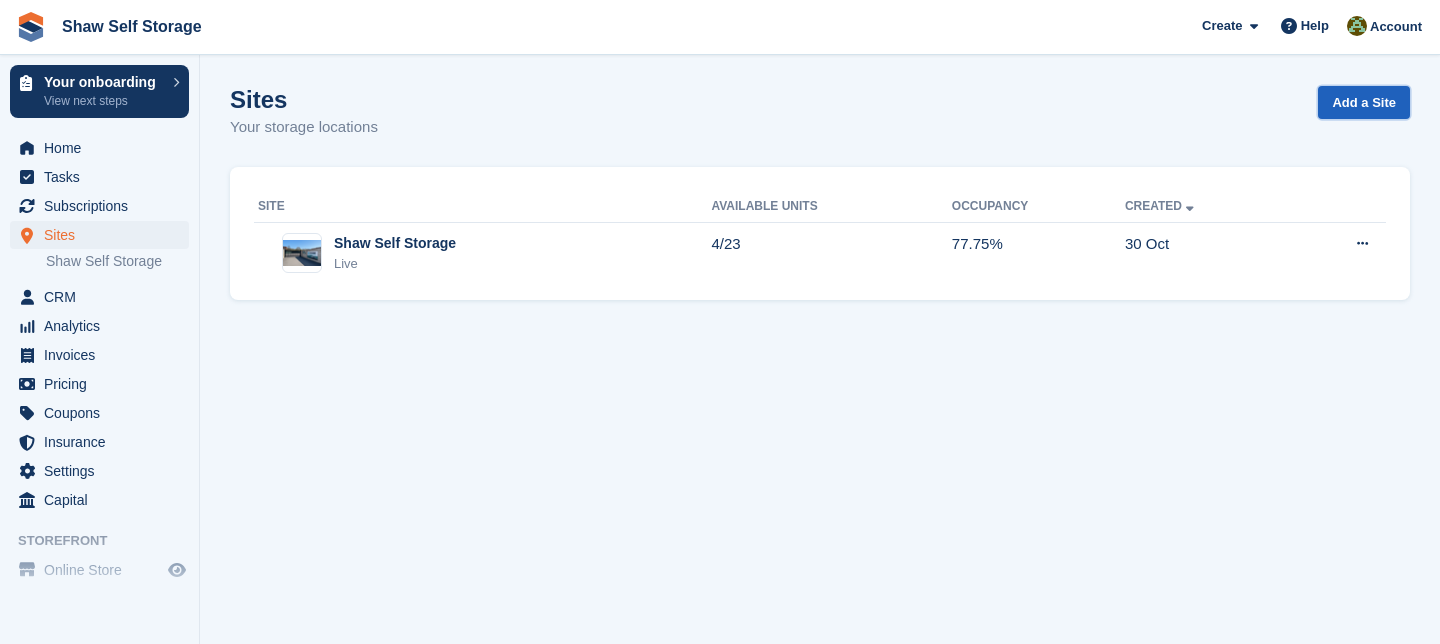 click on "Add a Site" at bounding box center [1364, 102] 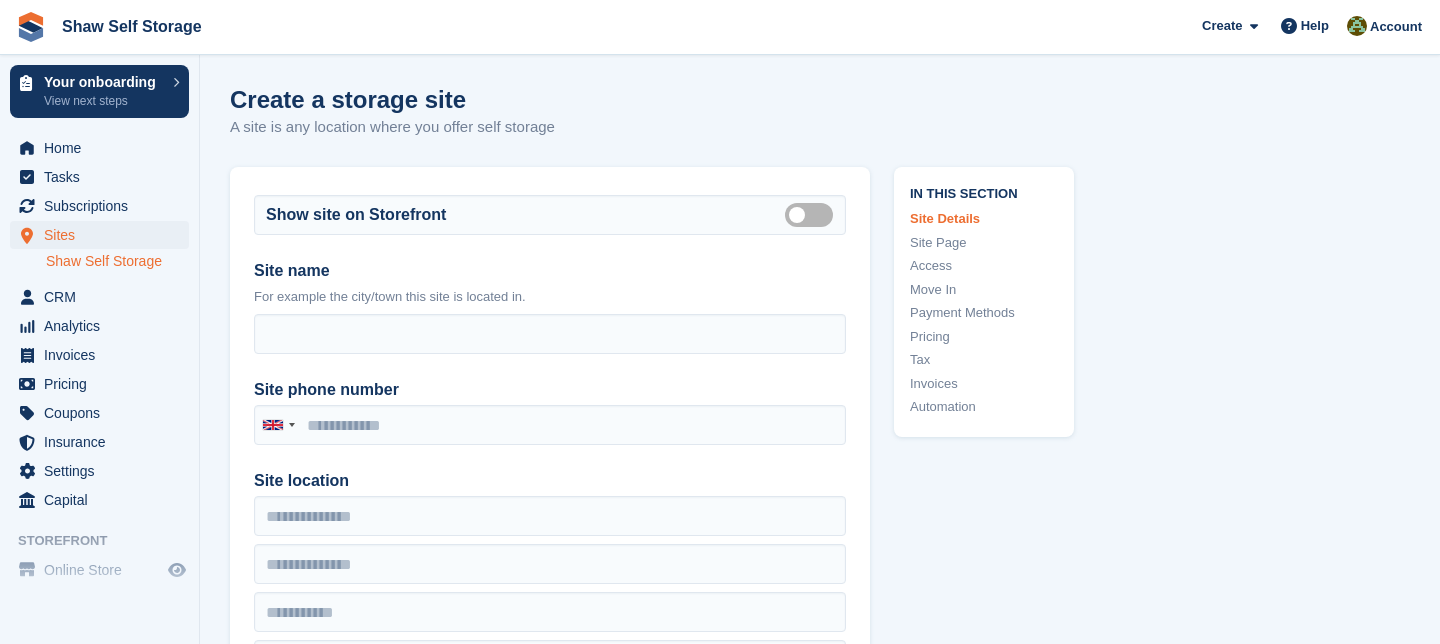 click on "Shaw Self Storage" at bounding box center (117, 261) 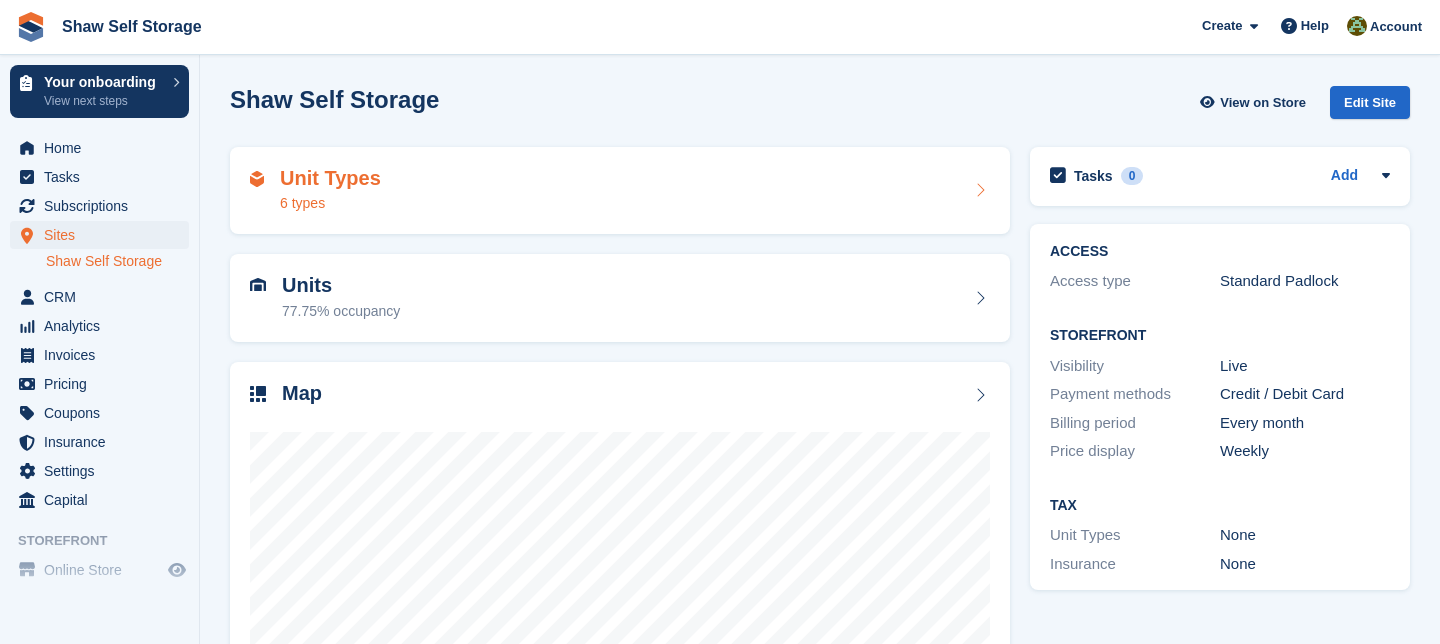scroll, scrollTop: 0, scrollLeft: 0, axis: both 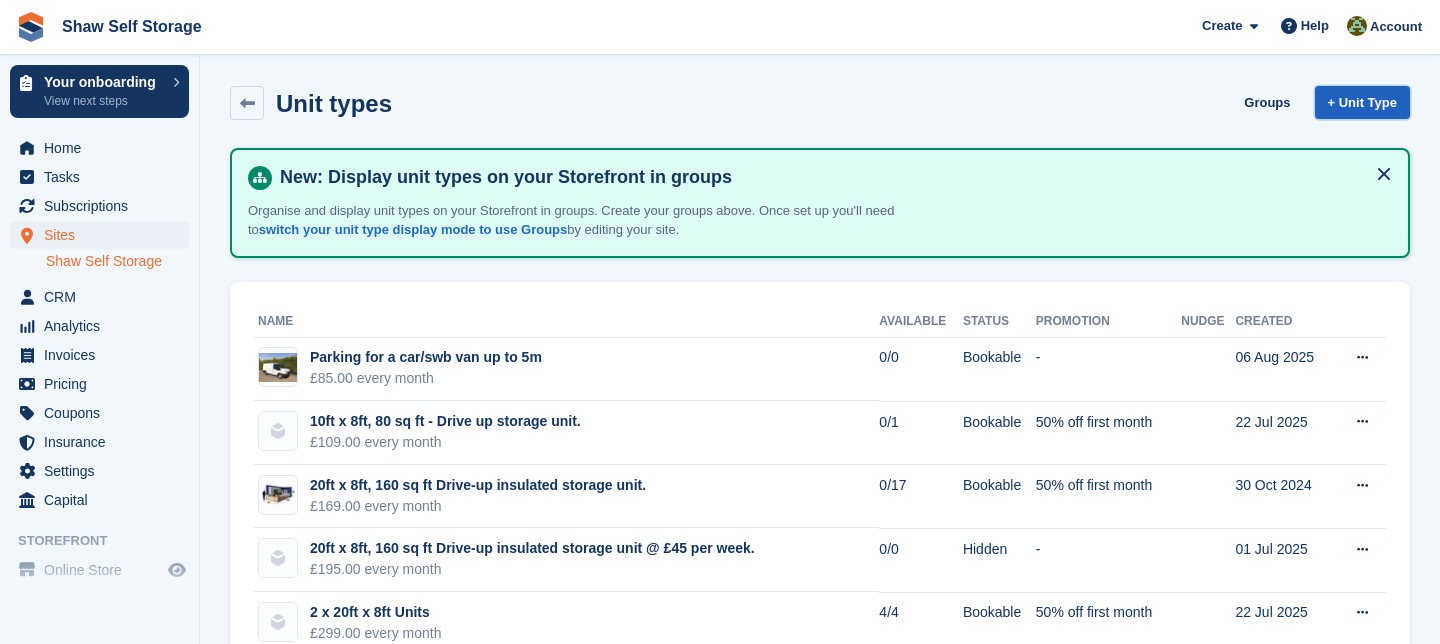 click on "+ Unit Type" at bounding box center (1362, 102) 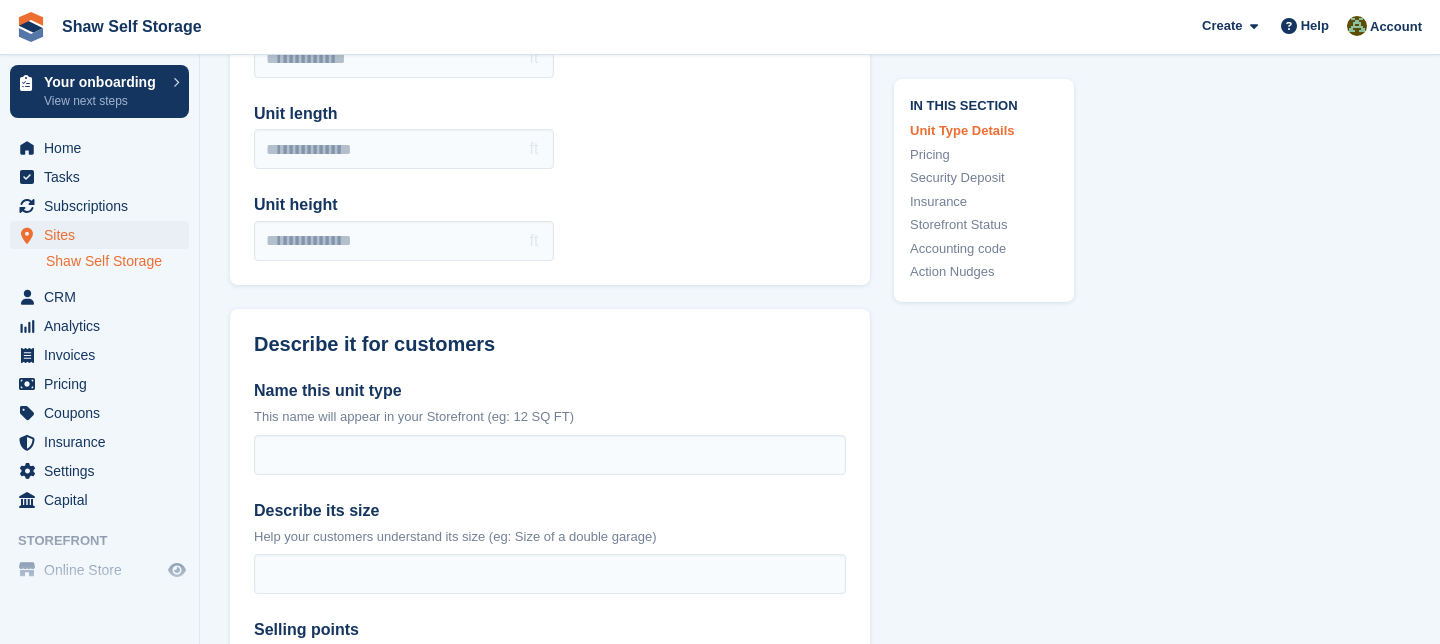 scroll, scrollTop: 251, scrollLeft: 0, axis: vertical 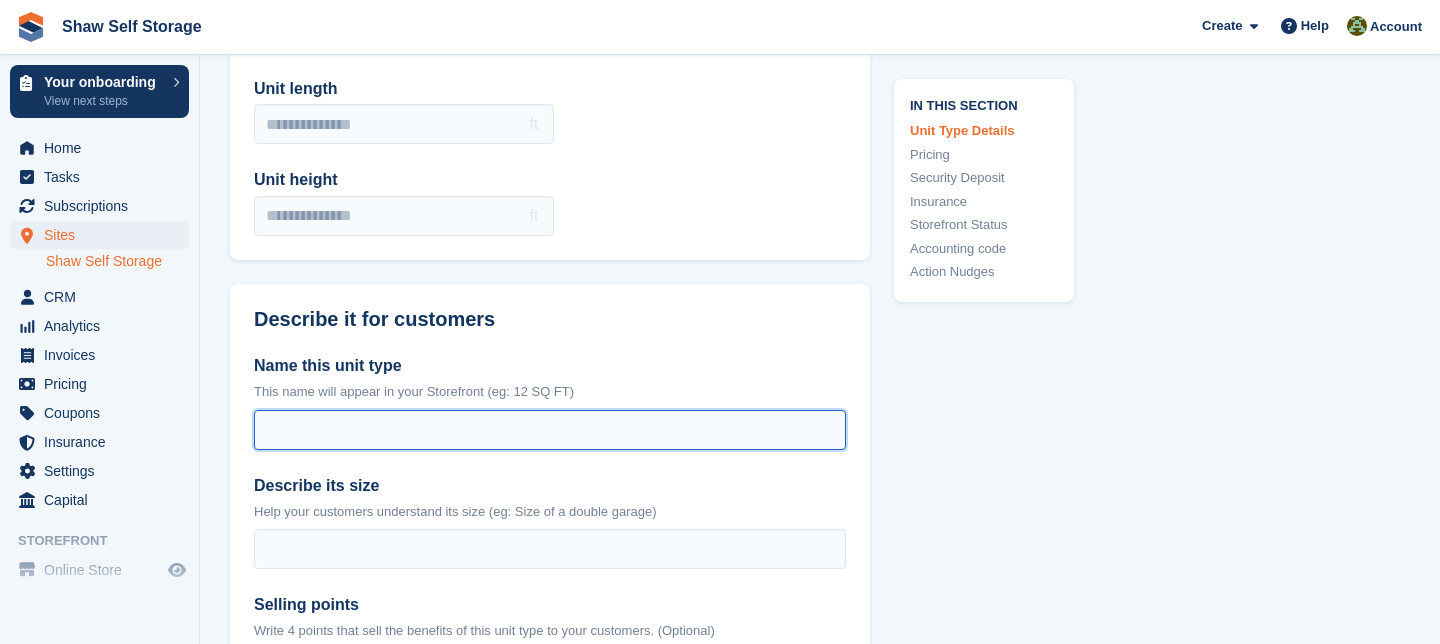 click on "Name this unit type" at bounding box center [550, 430] 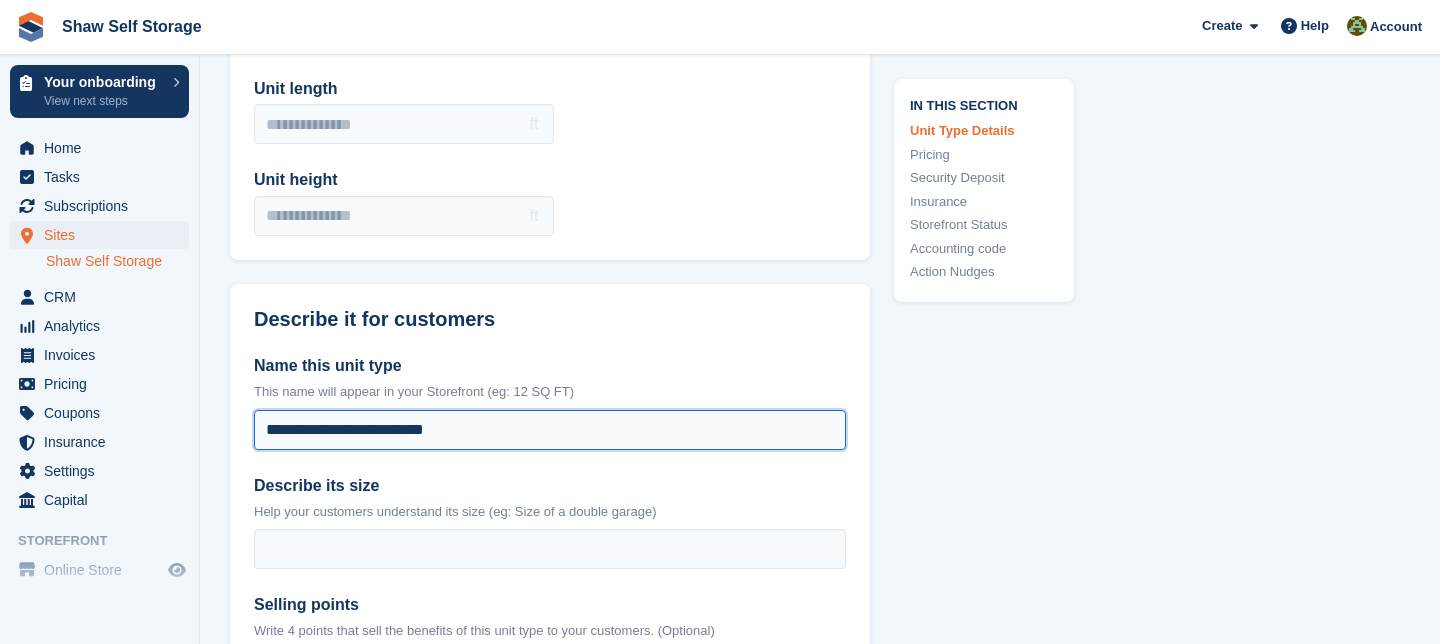 click on "**********" at bounding box center (550, 430) 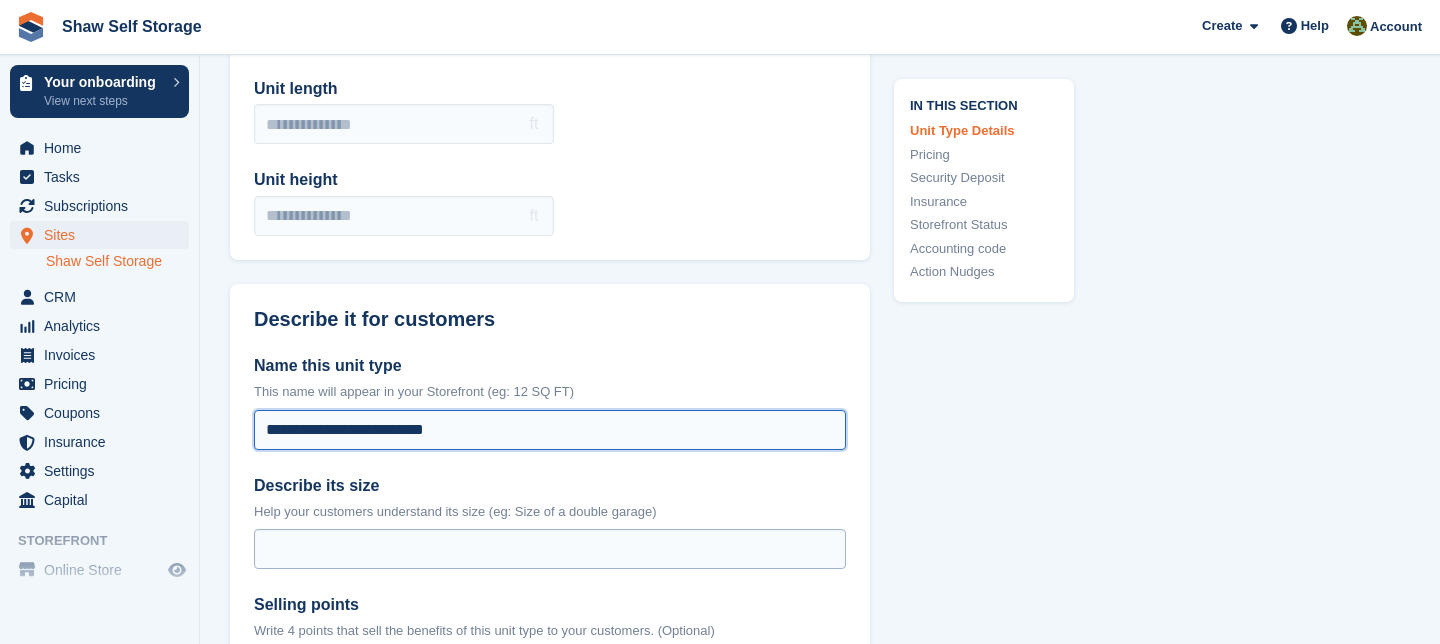 type on "**********" 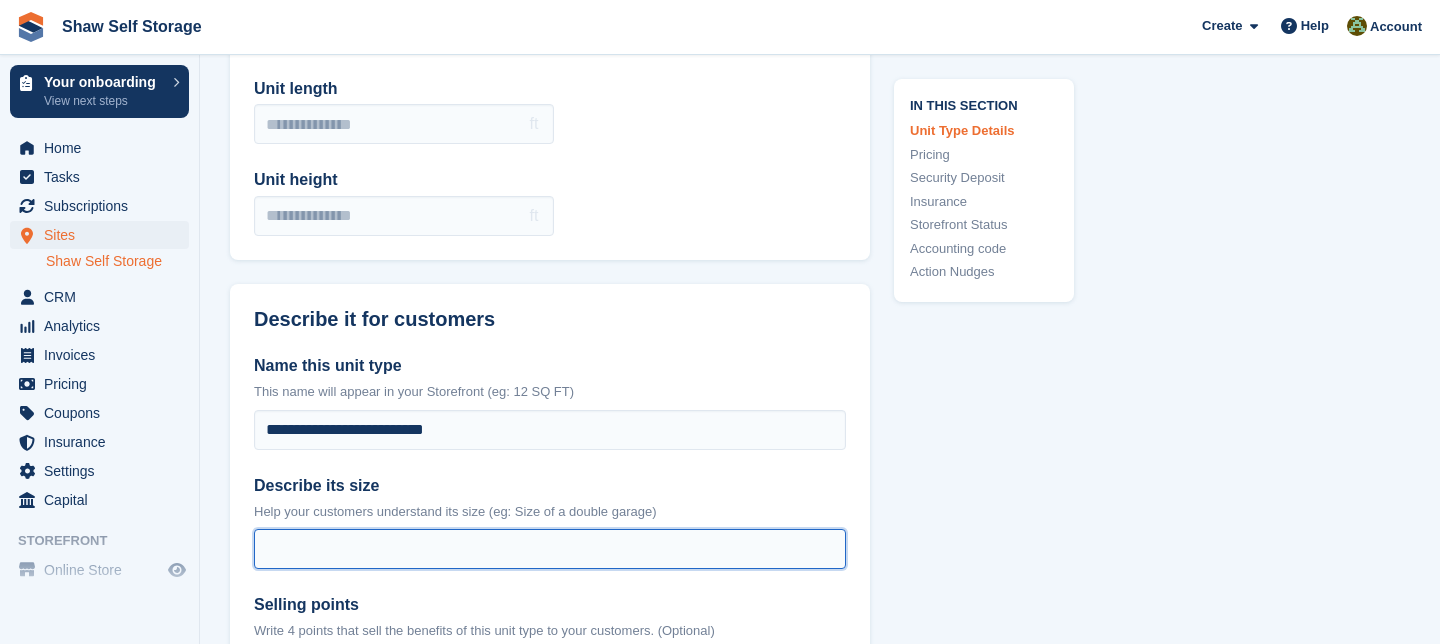 click on "Describe its size" at bounding box center (550, 549) 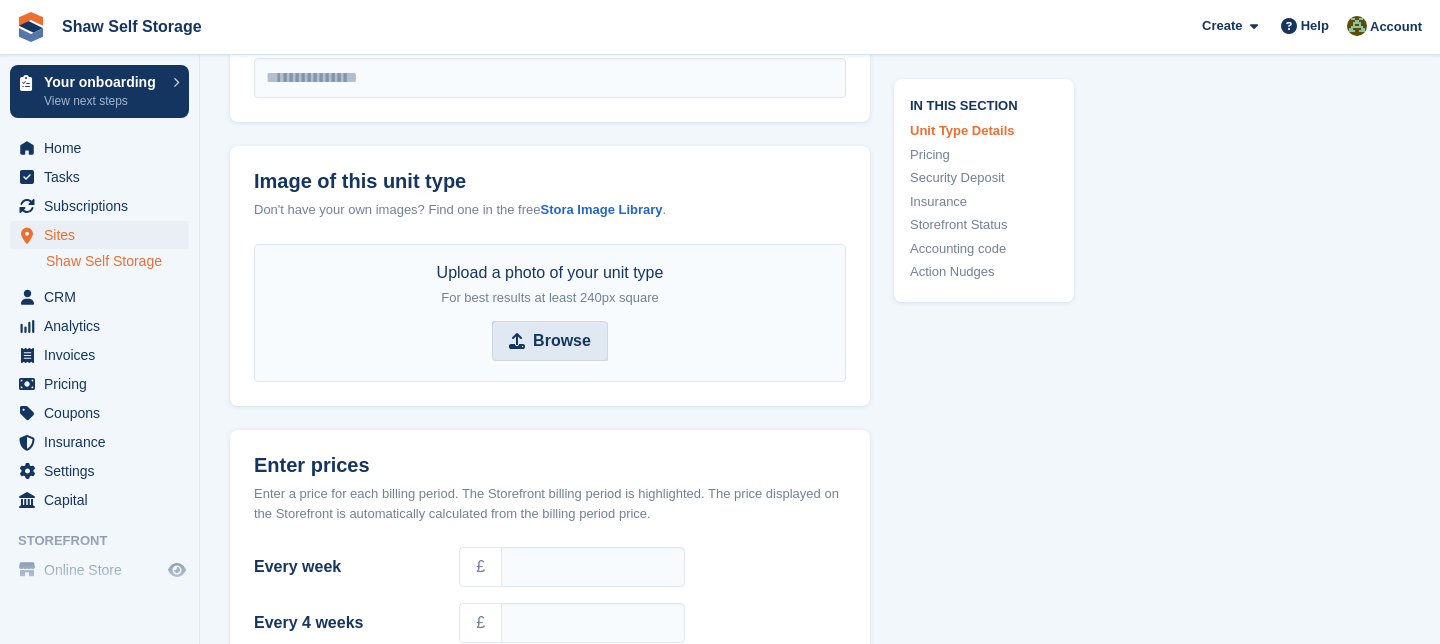 scroll, scrollTop: 983, scrollLeft: 0, axis: vertical 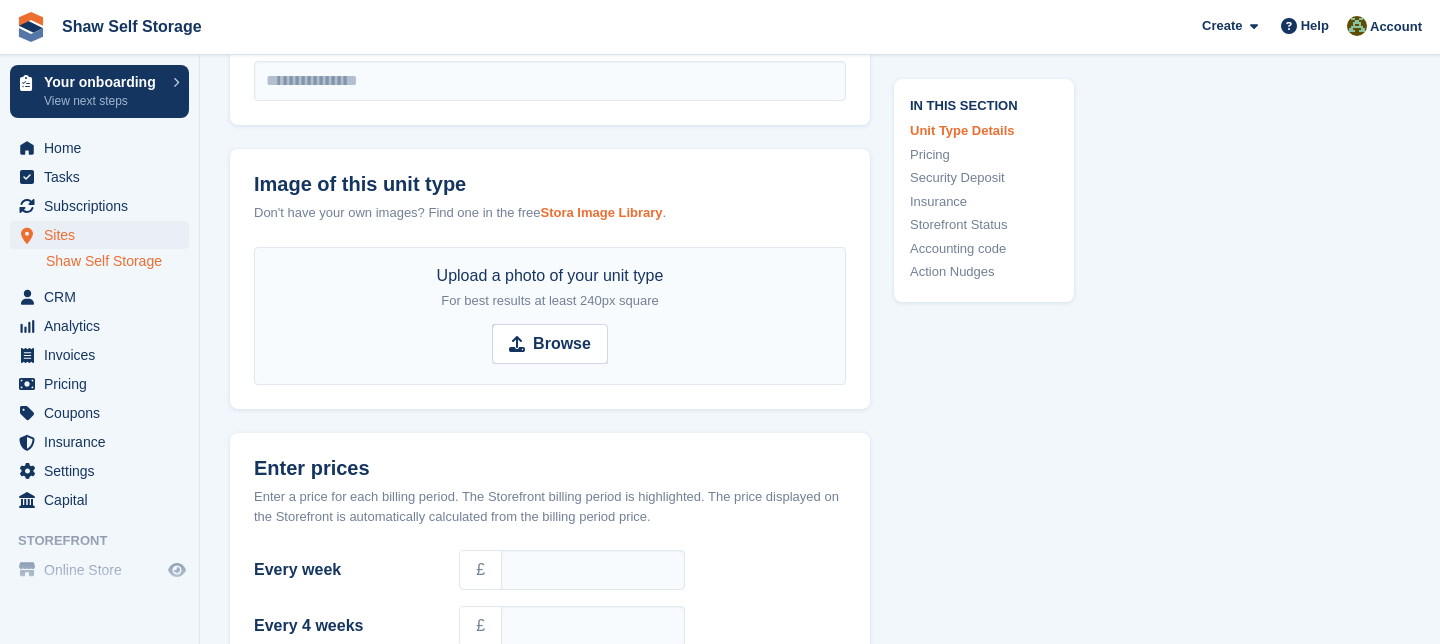 click on "Stora Image Library" at bounding box center [601, 212] 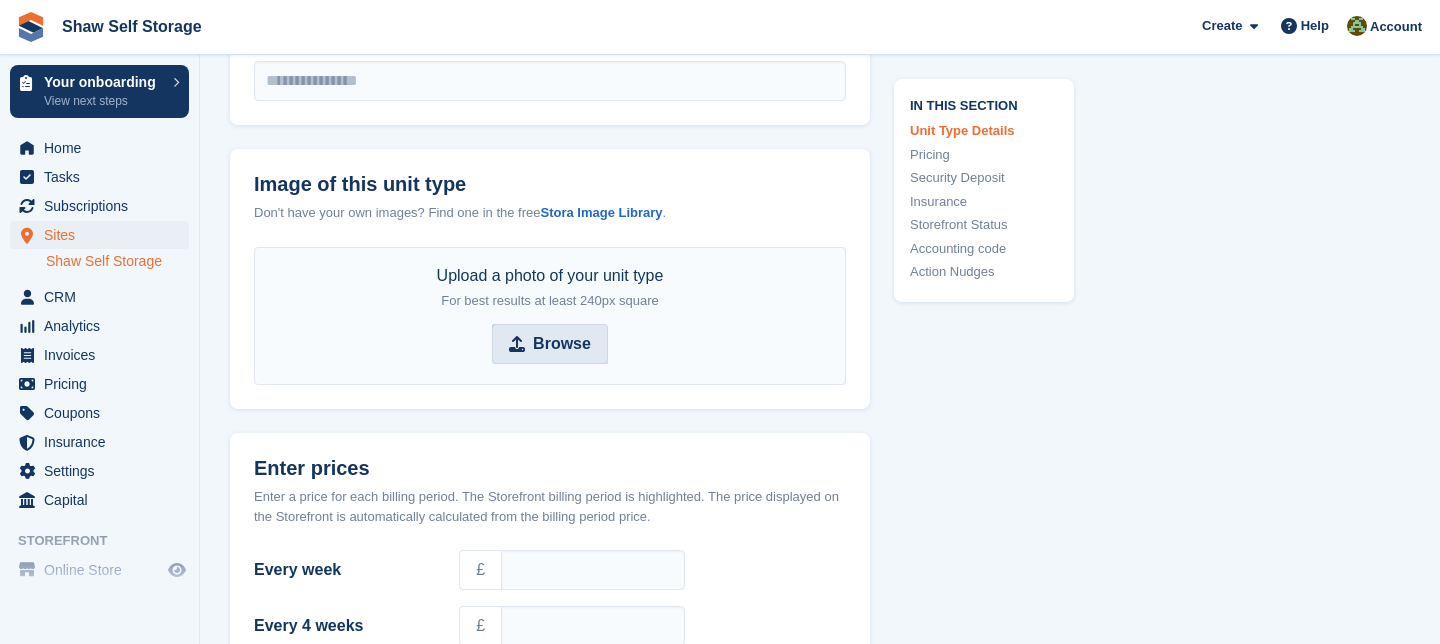 click on "Browse" at bounding box center [562, 344] 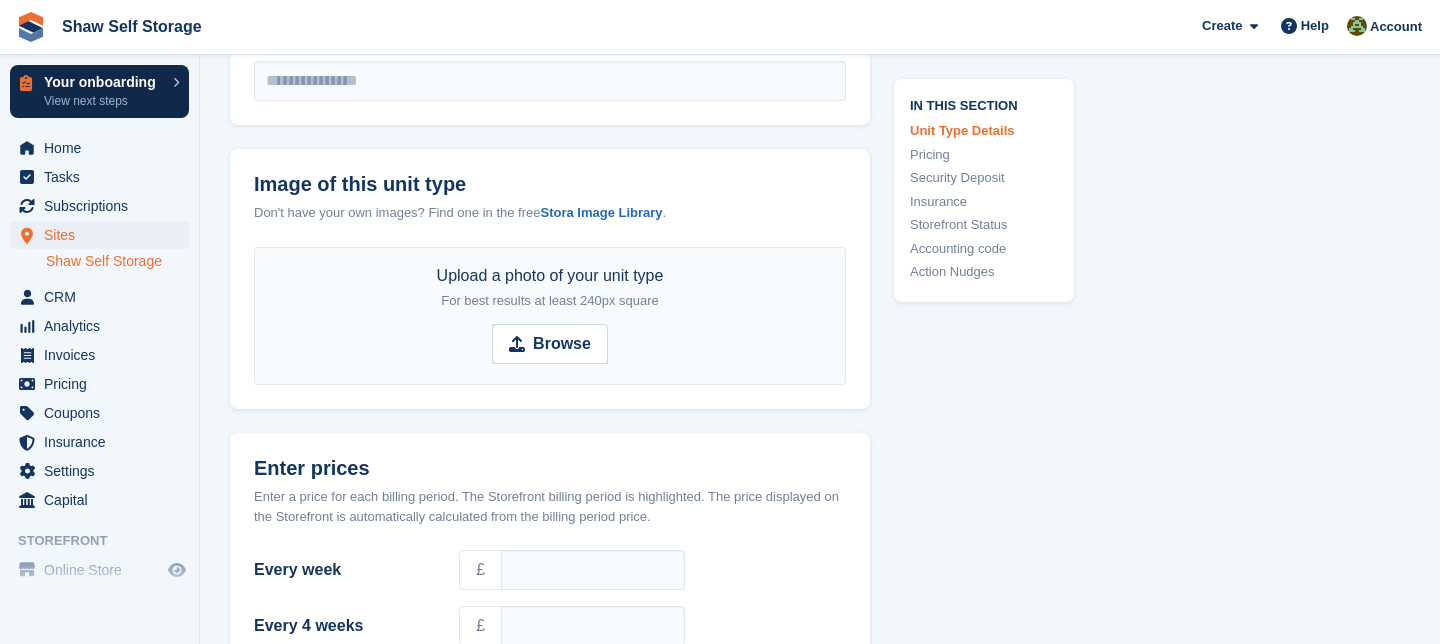 type on "**********" 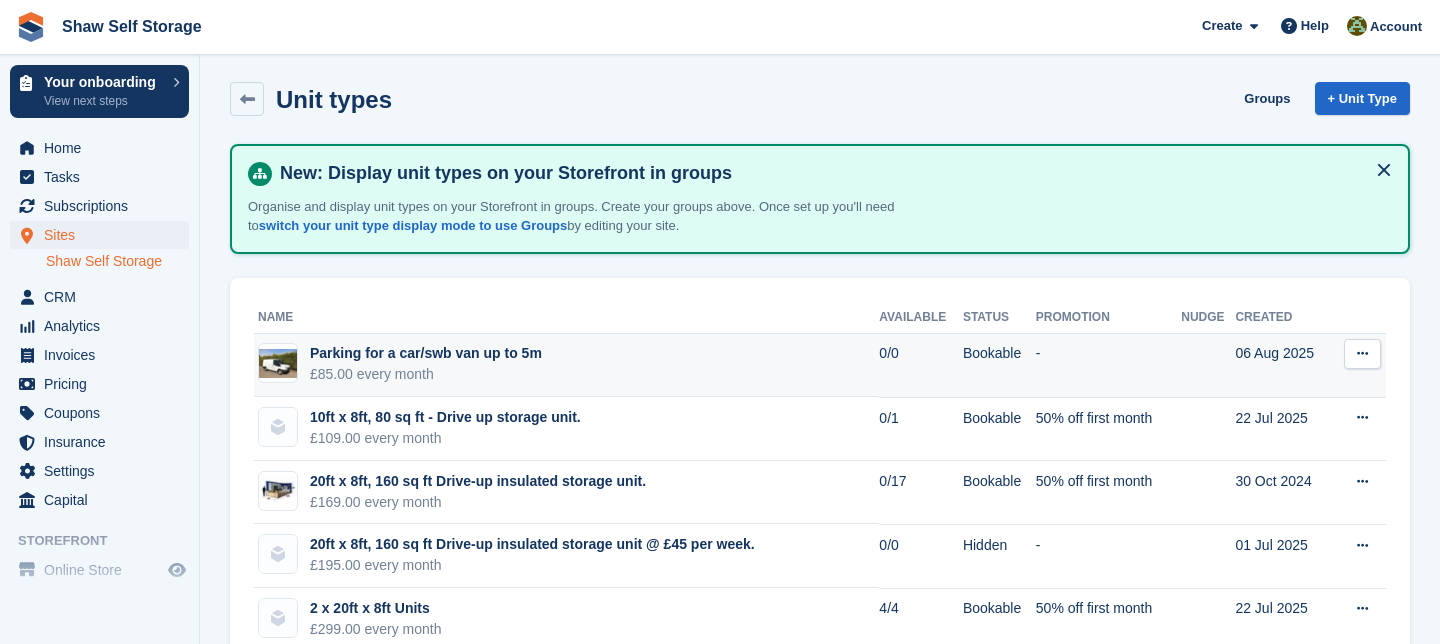 scroll, scrollTop: 0, scrollLeft: 0, axis: both 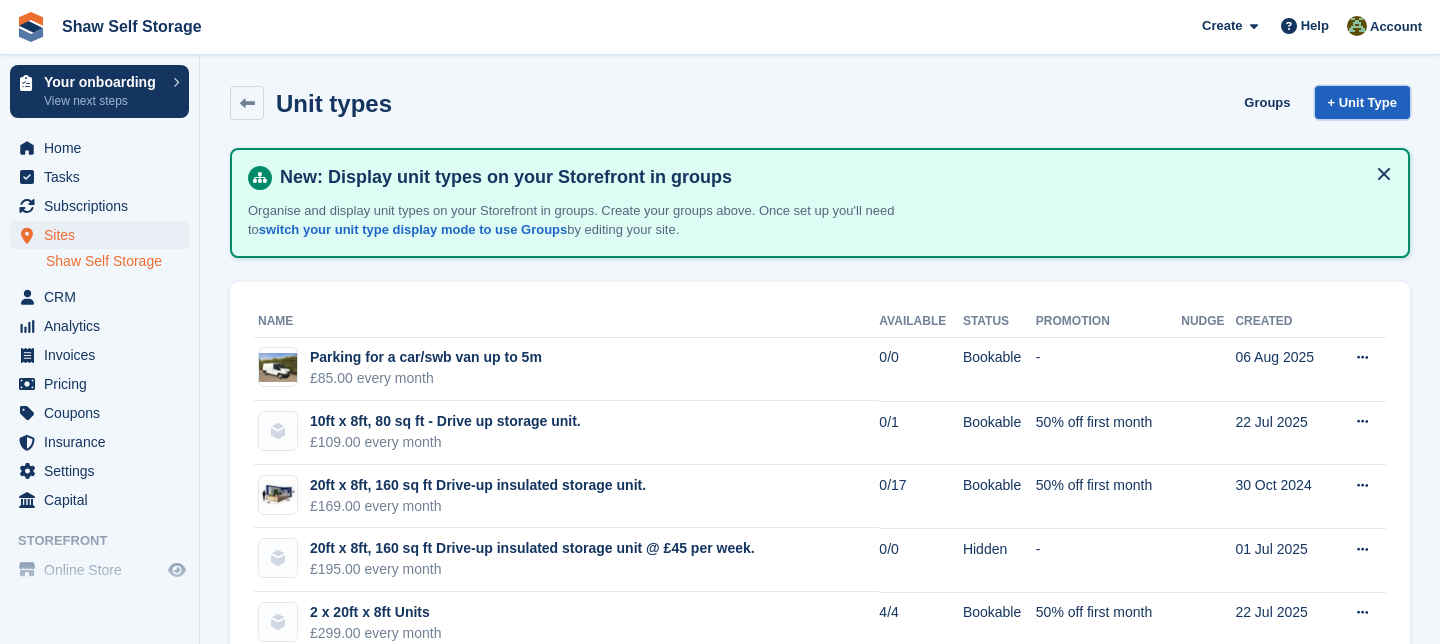 click on "+ Unit Type" at bounding box center (1362, 102) 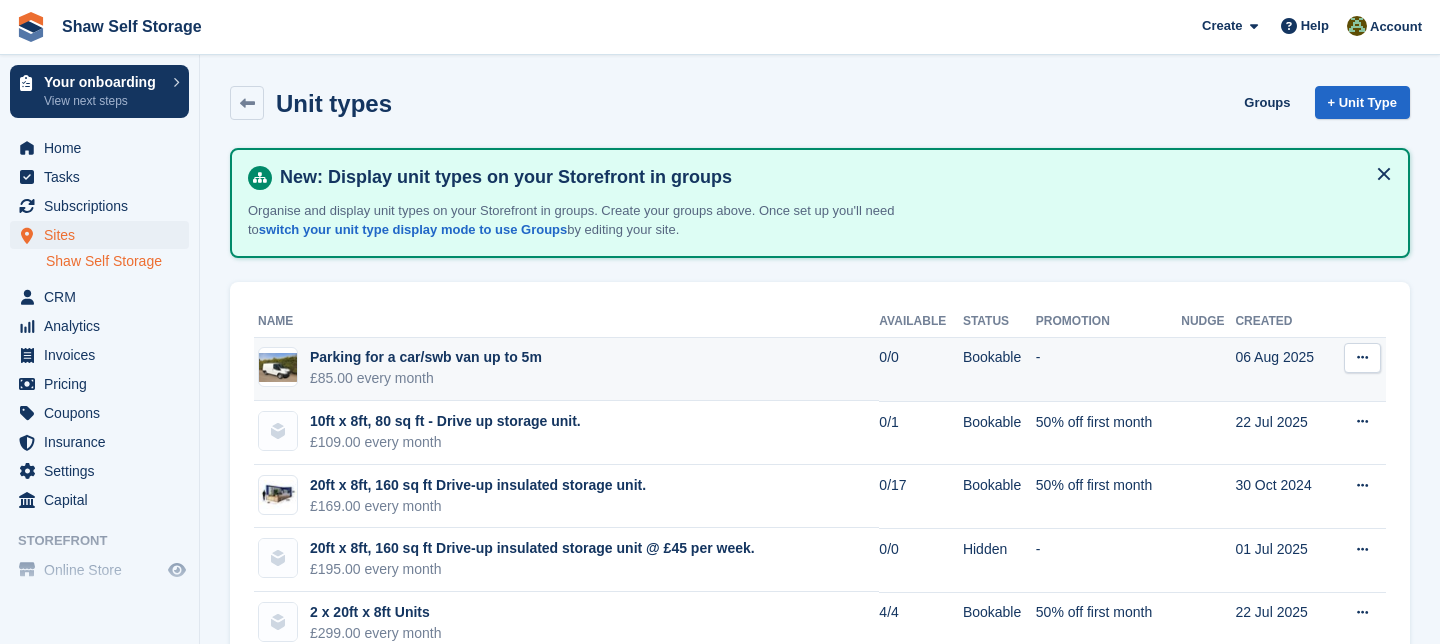 click on "Parking for a car/swb van up to 5m" at bounding box center (426, 357) 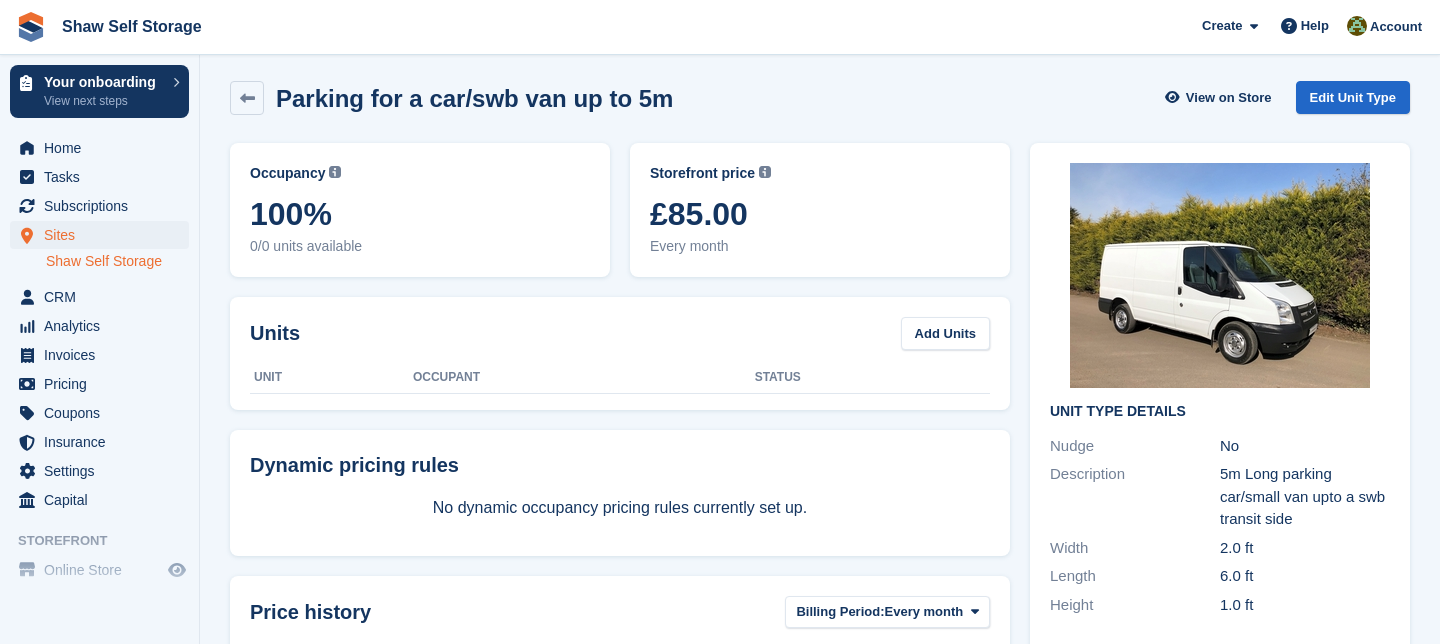 scroll, scrollTop: 0, scrollLeft: 0, axis: both 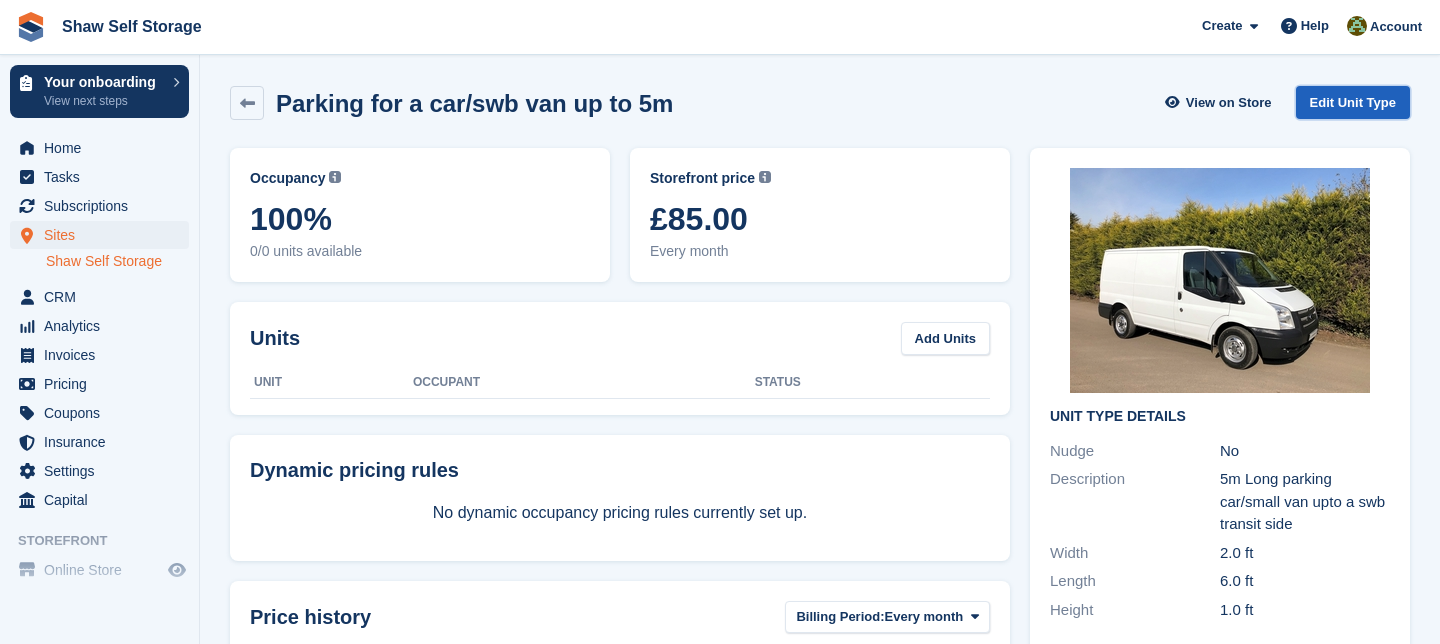 click on "Edit Unit Type" at bounding box center [1353, 102] 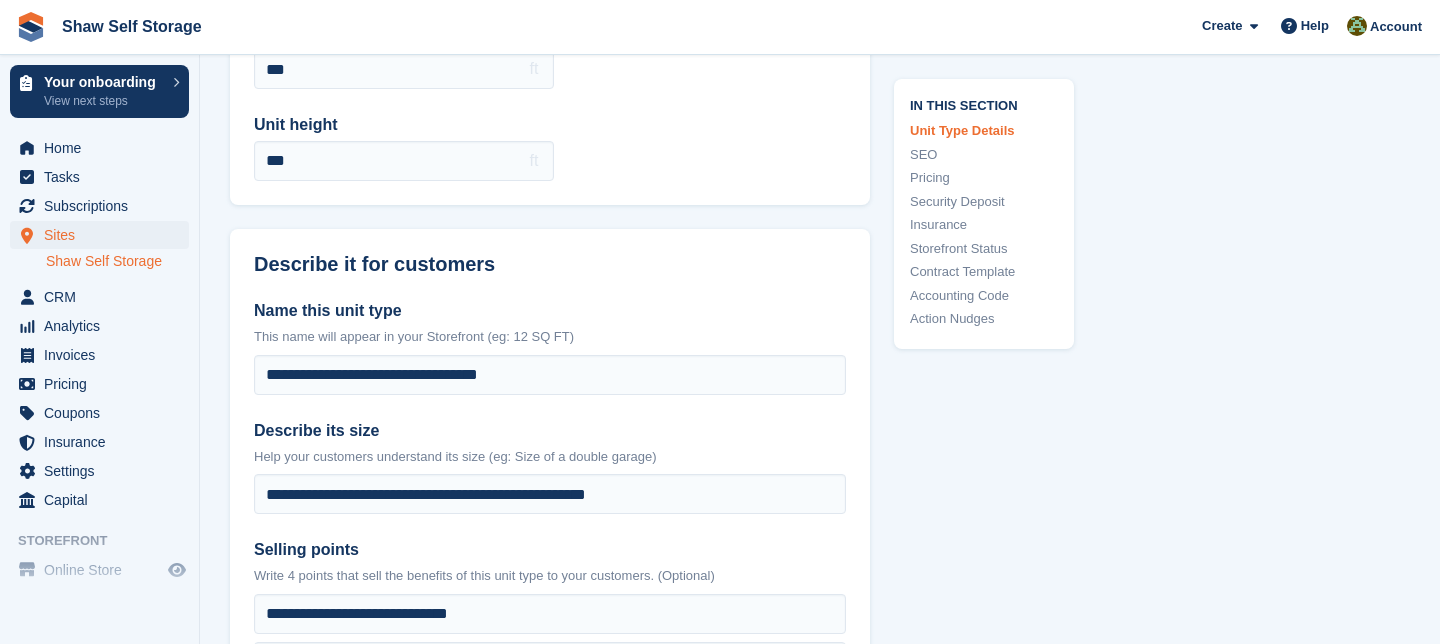 scroll, scrollTop: 341, scrollLeft: 0, axis: vertical 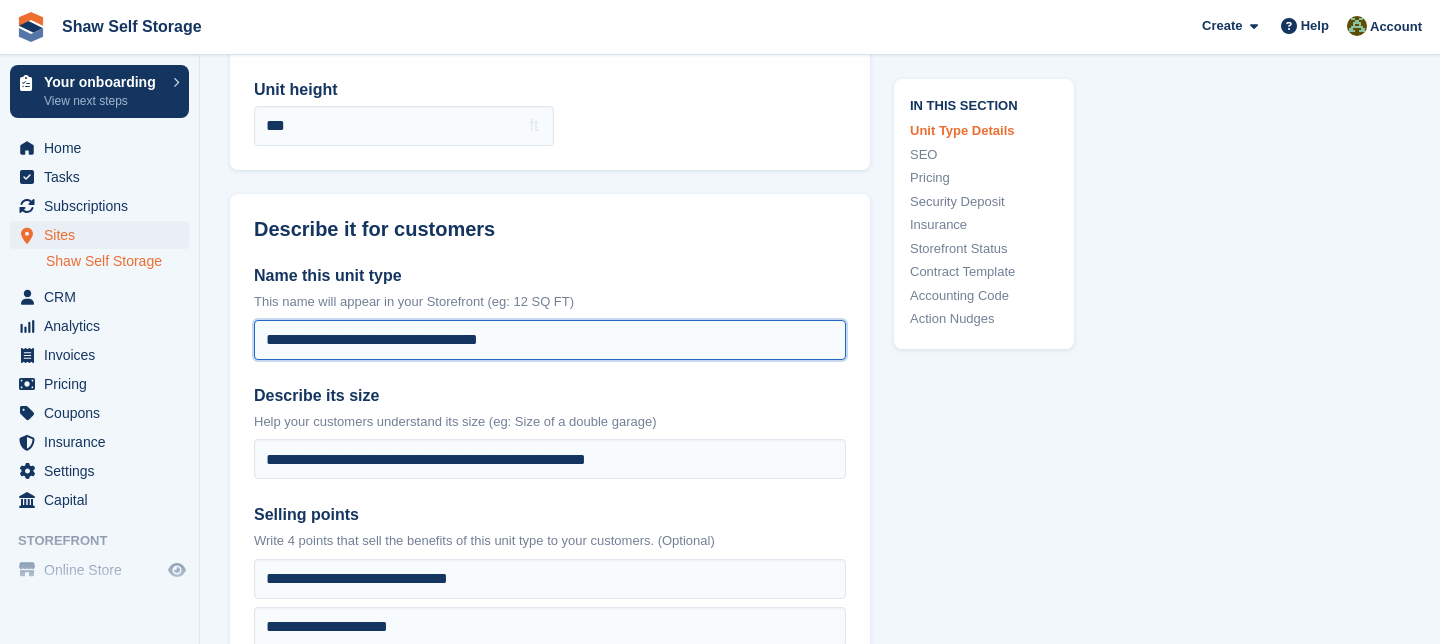 click on "**********" at bounding box center (550, 340) 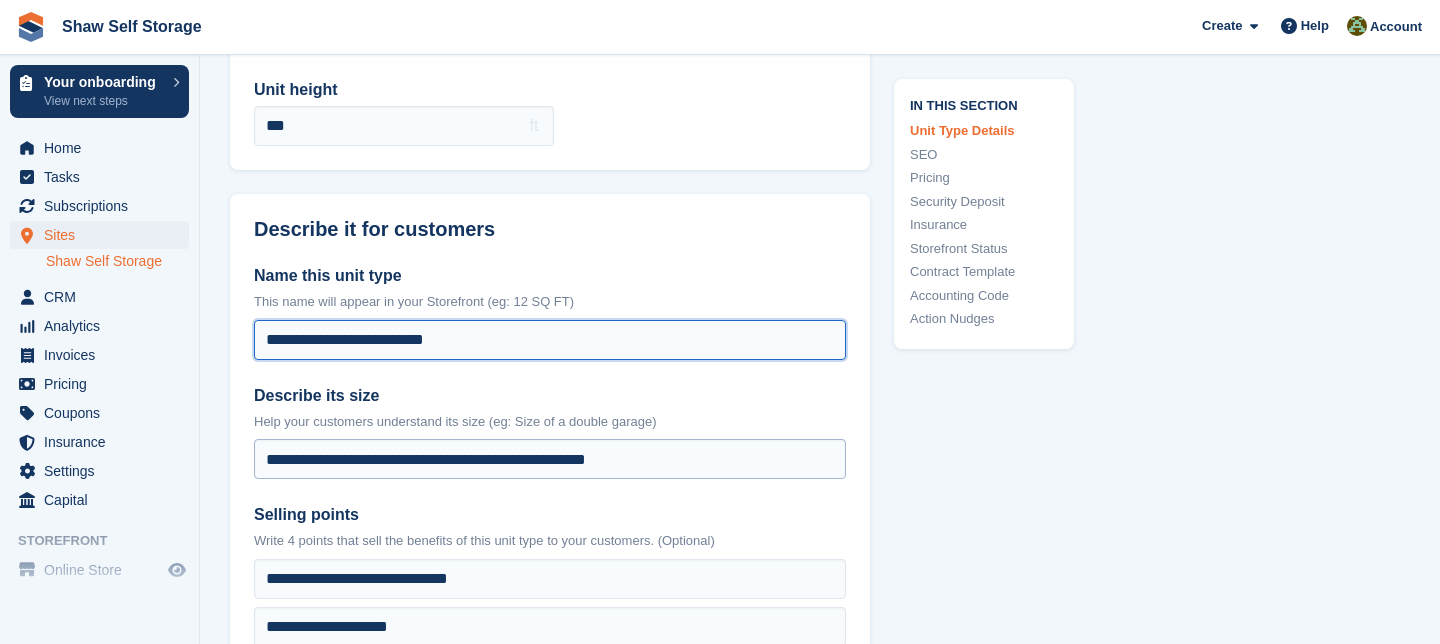 type on "**********" 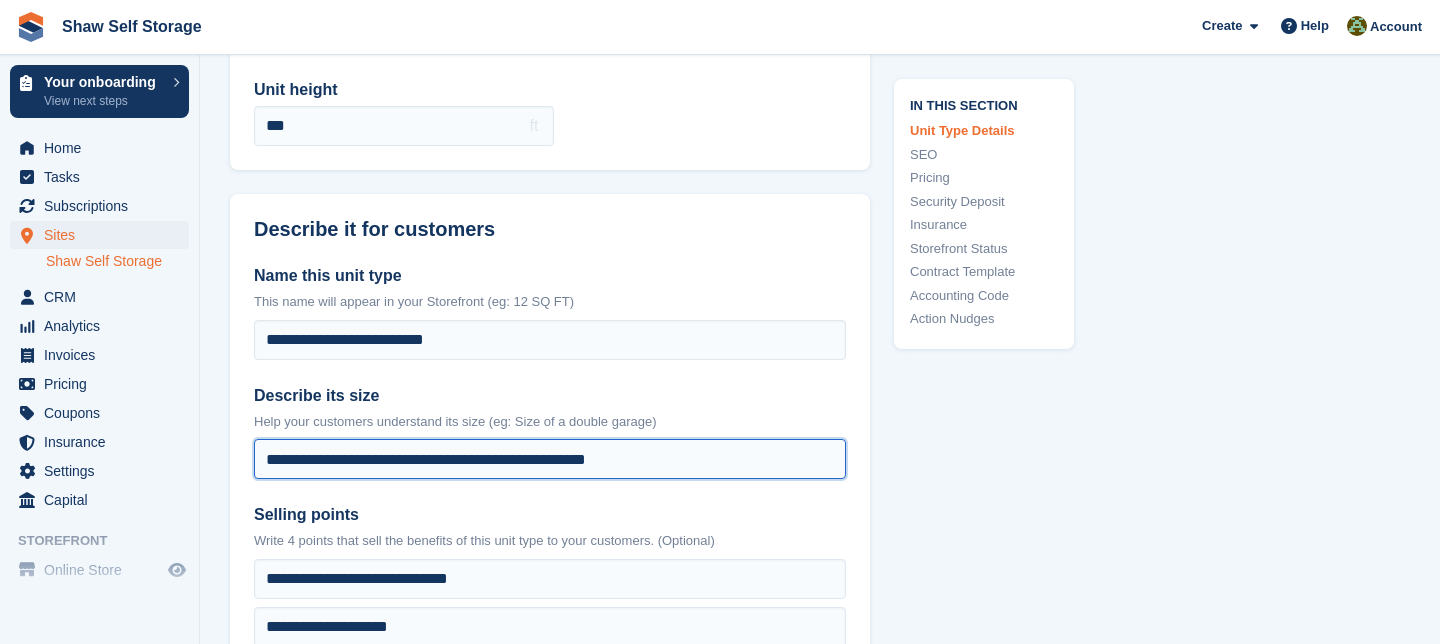 click on "**********" at bounding box center [550, 459] 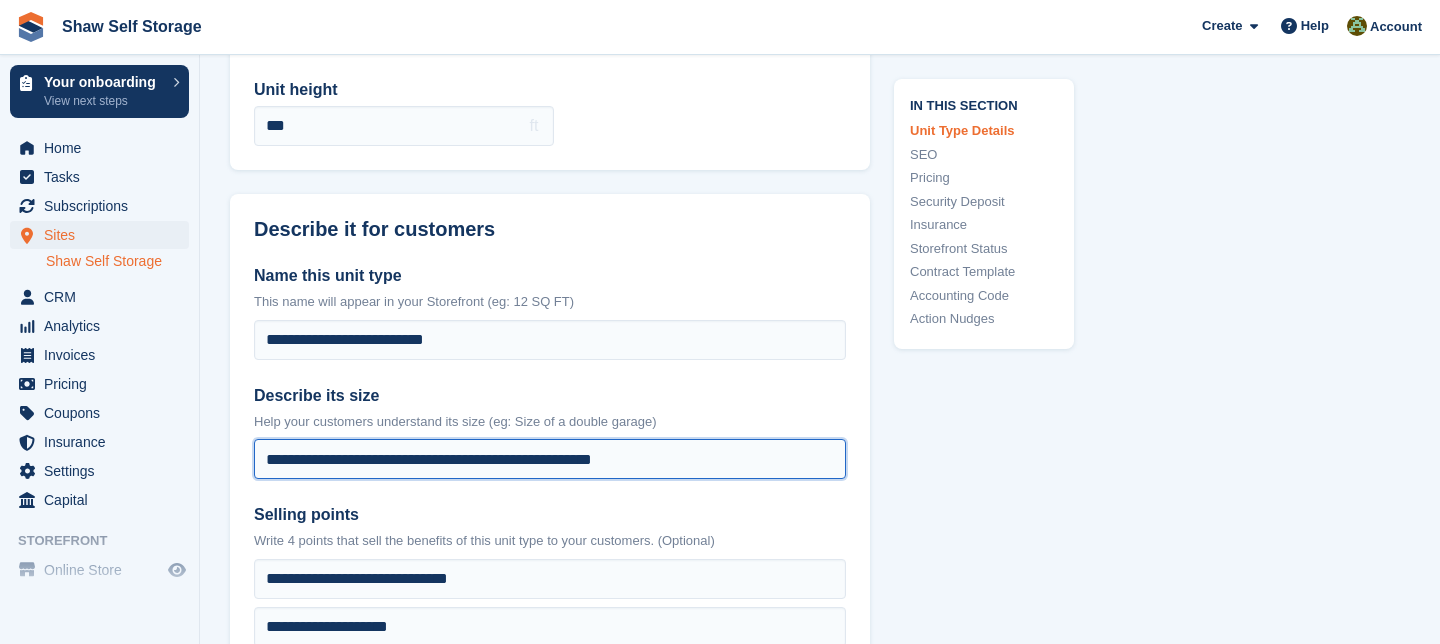 click on "**********" at bounding box center [550, 459] 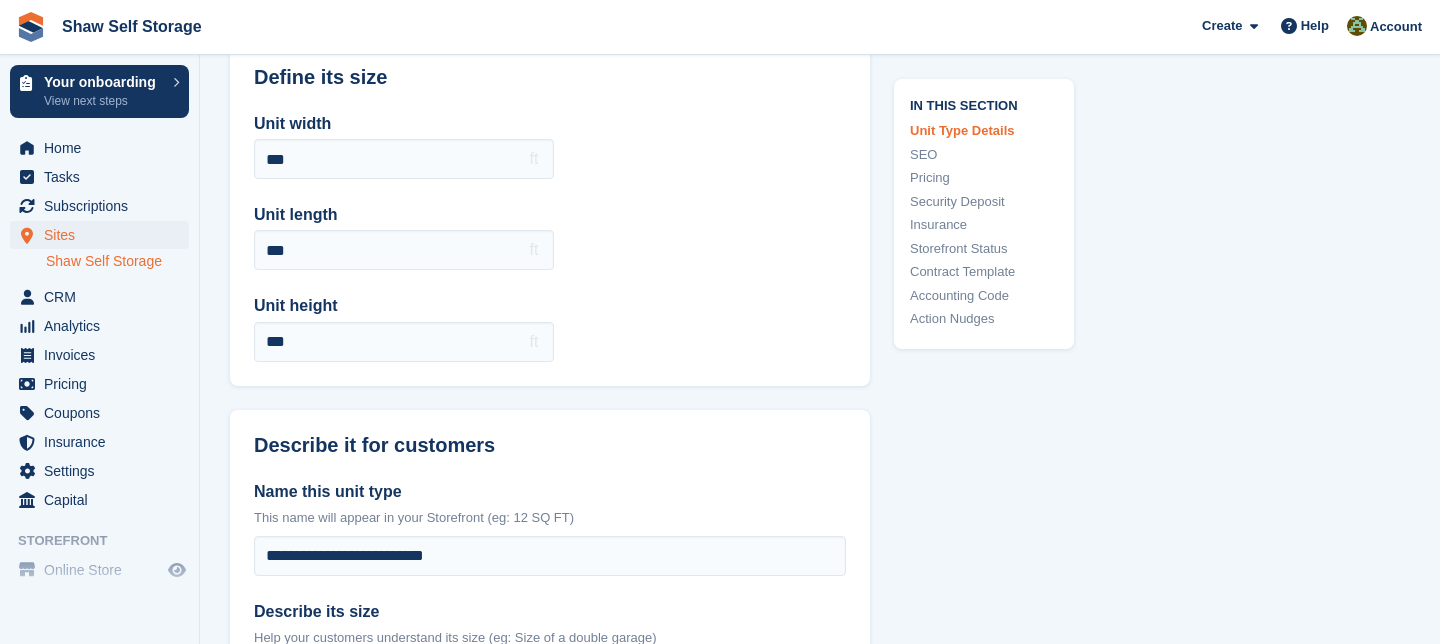 scroll, scrollTop: 0, scrollLeft: 0, axis: both 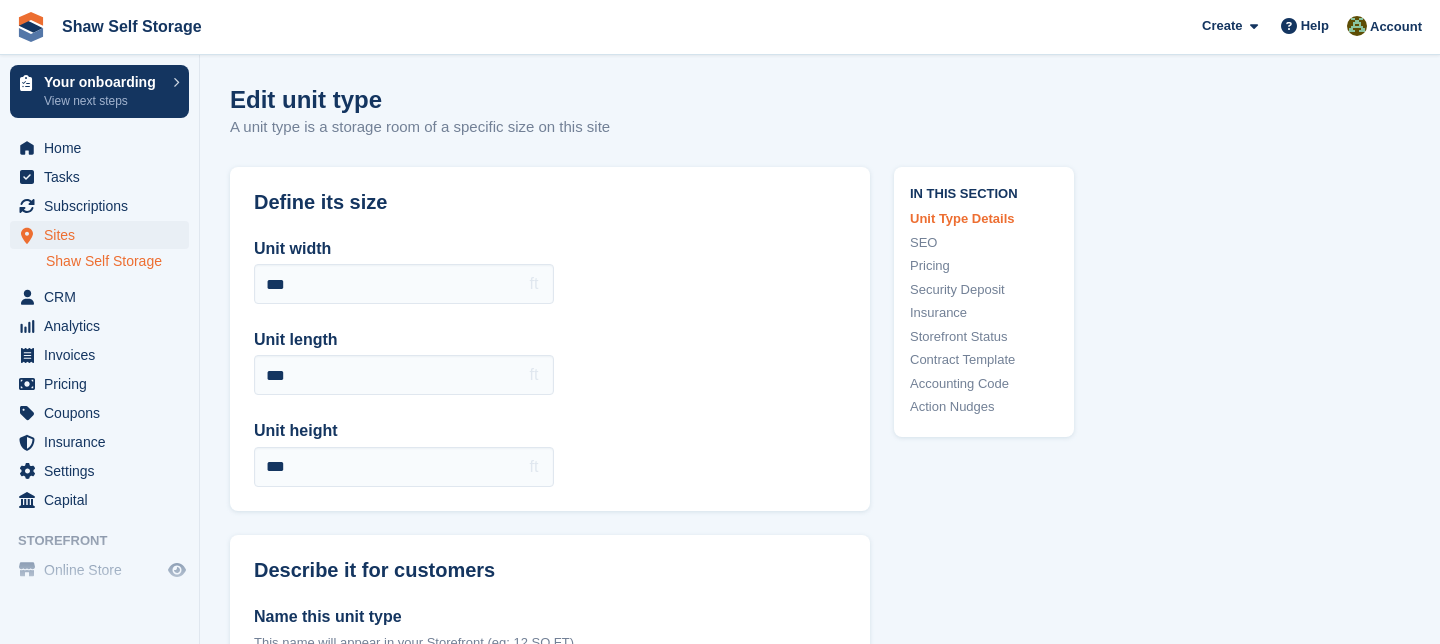type on "**********" 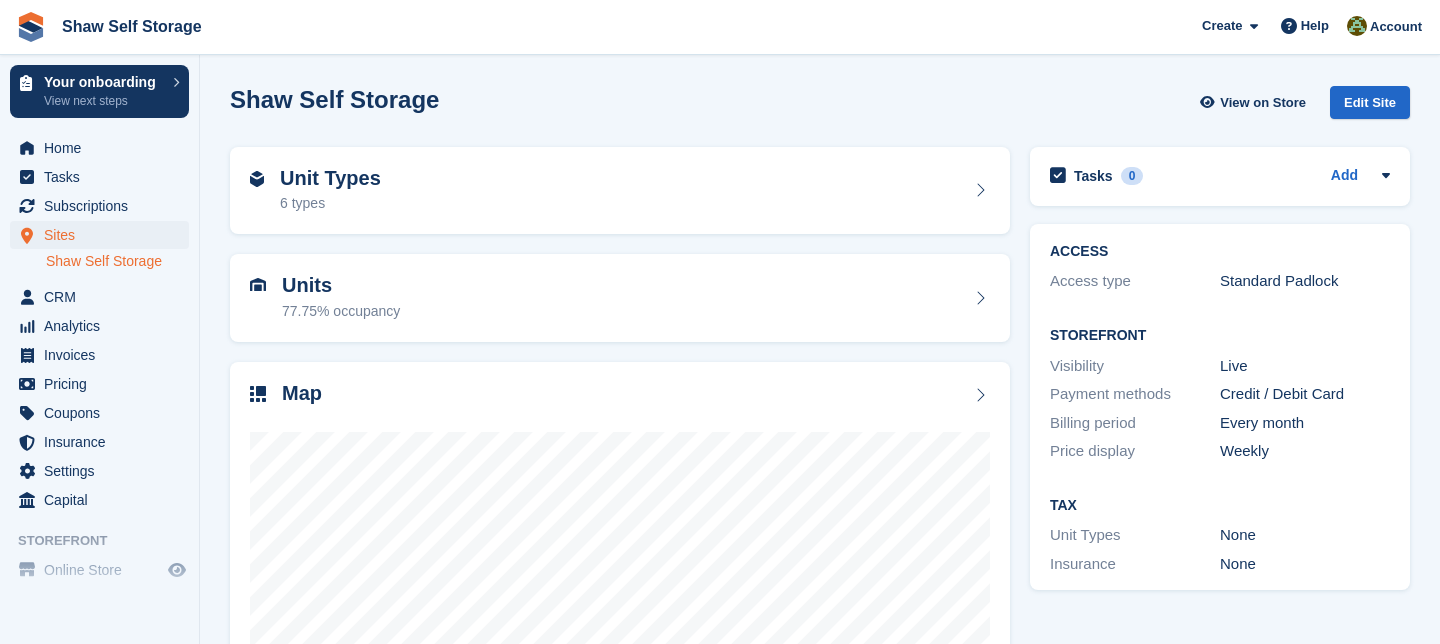 scroll, scrollTop: 0, scrollLeft: 0, axis: both 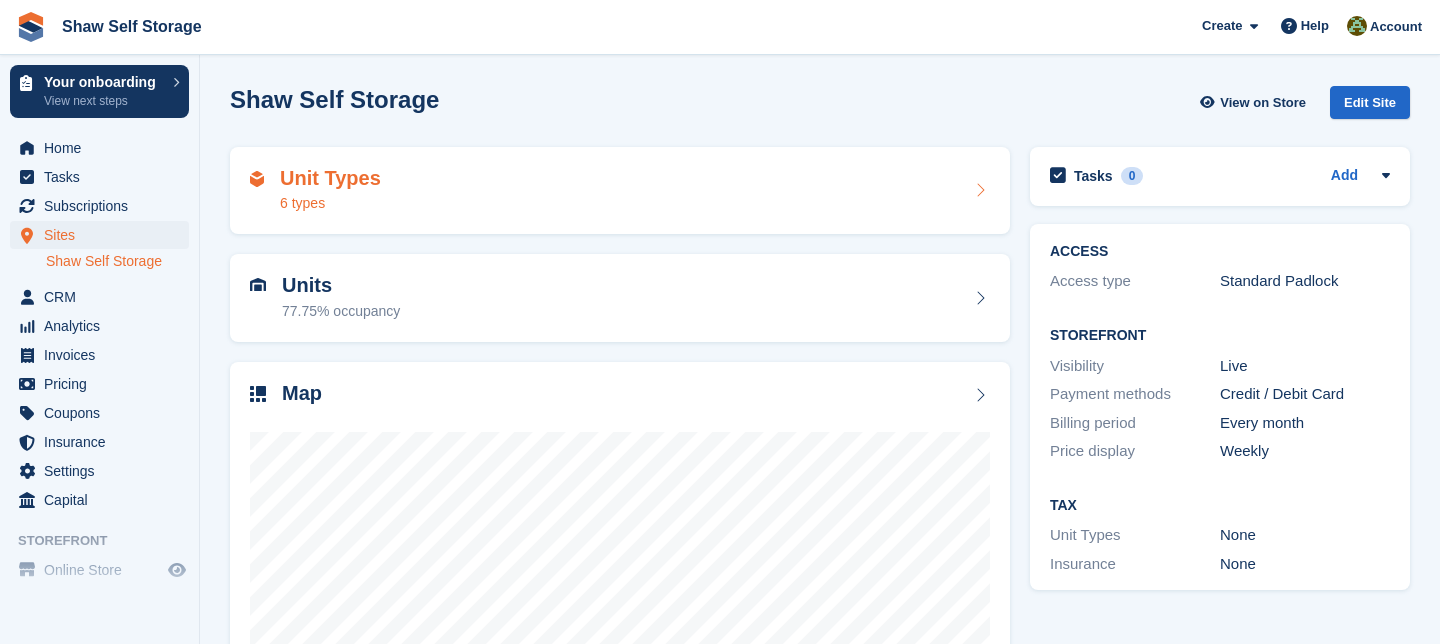 click at bounding box center [980, 190] 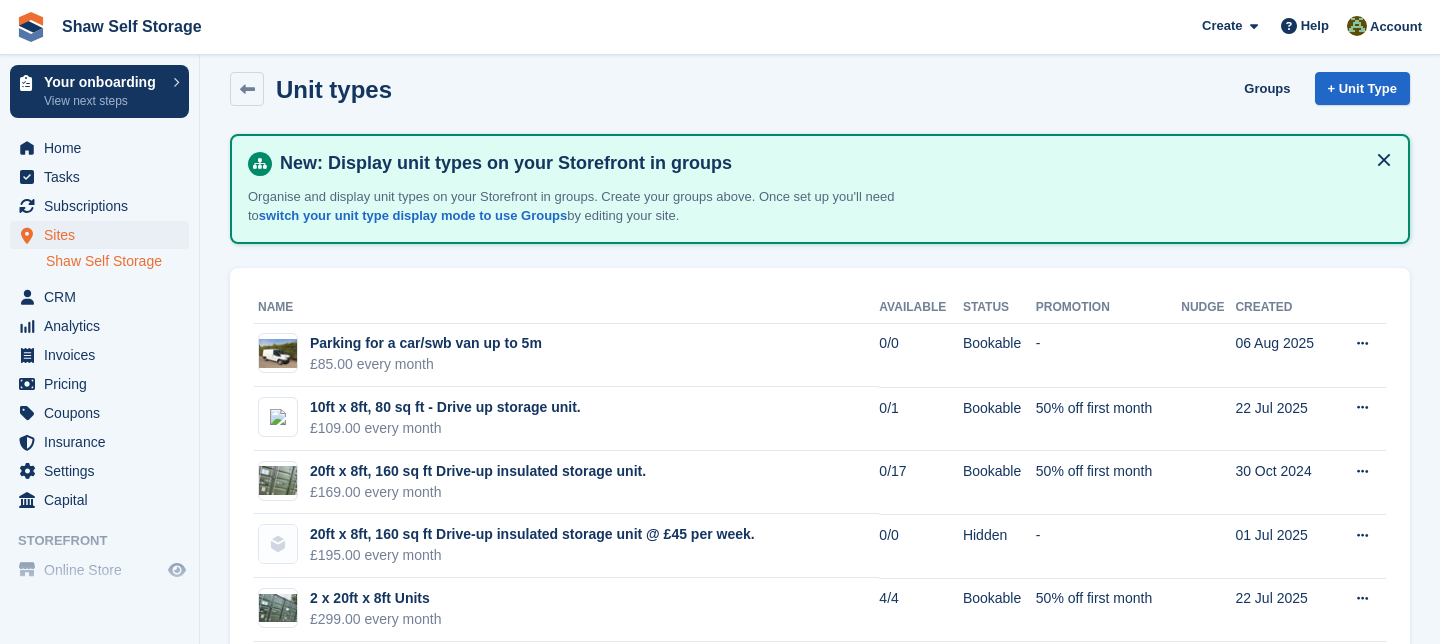 scroll, scrollTop: 7, scrollLeft: 0, axis: vertical 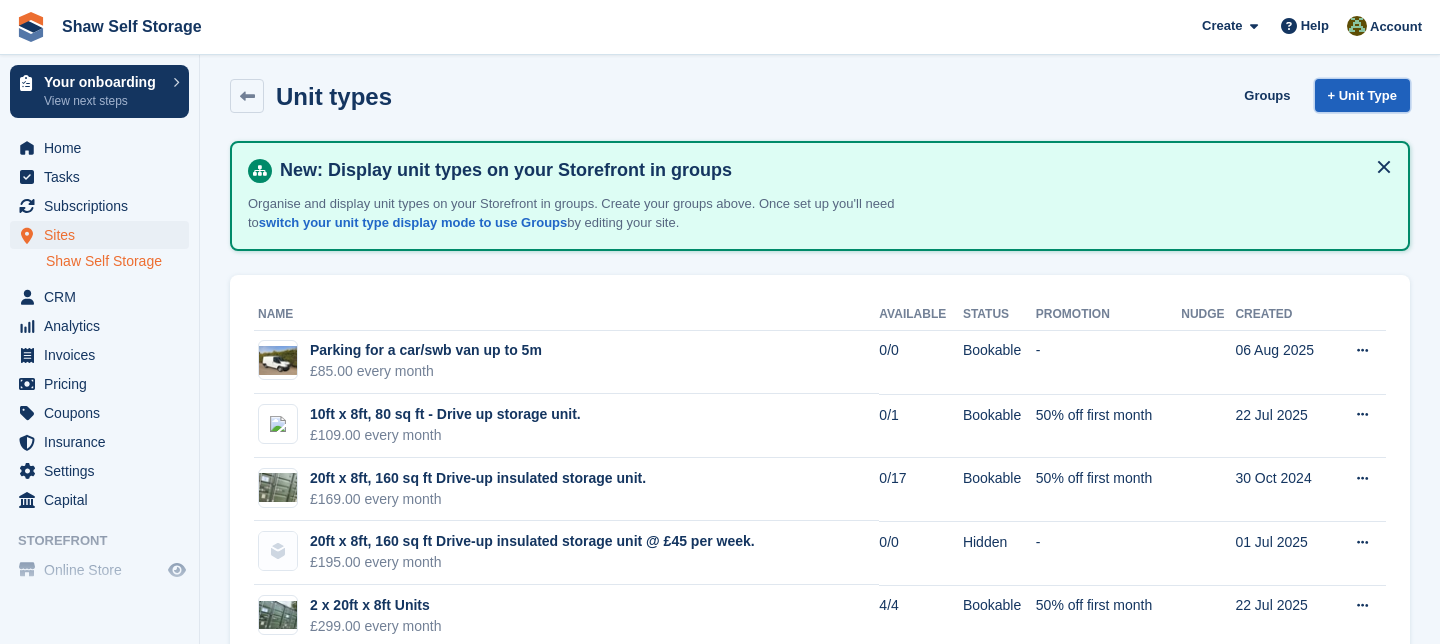 click on "+ Unit Type" at bounding box center (1362, 95) 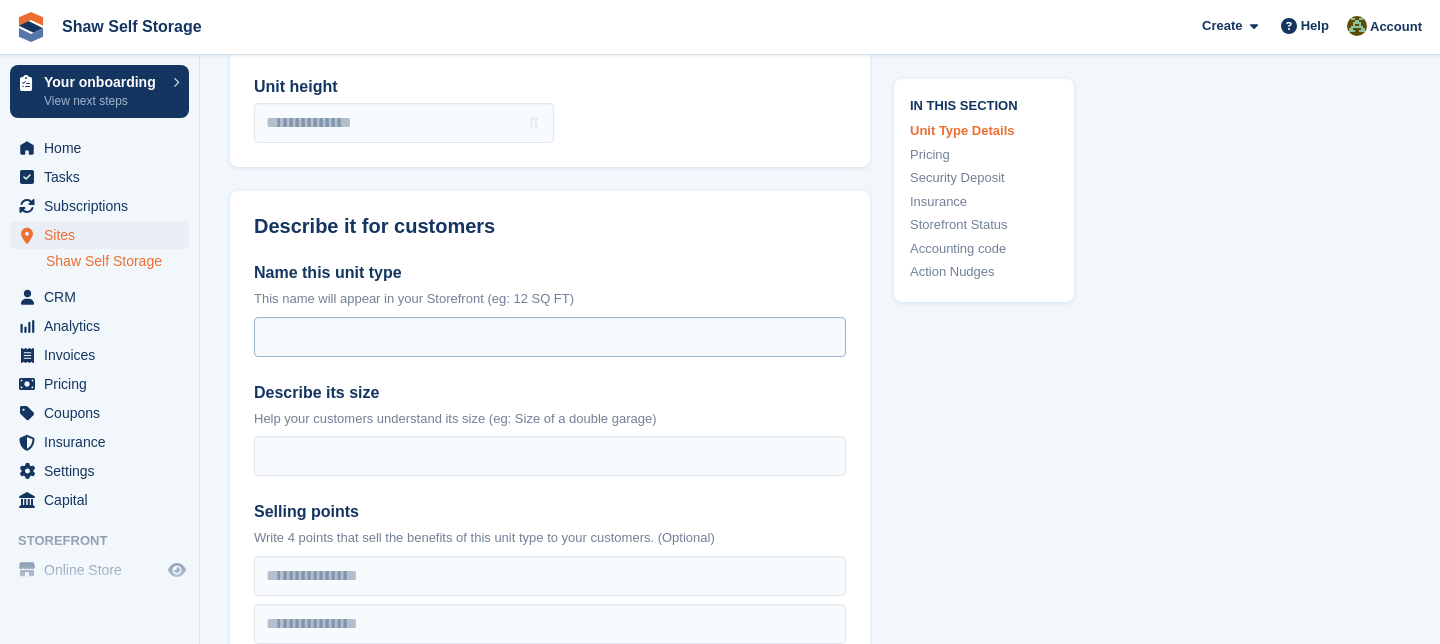 scroll, scrollTop: 360, scrollLeft: 0, axis: vertical 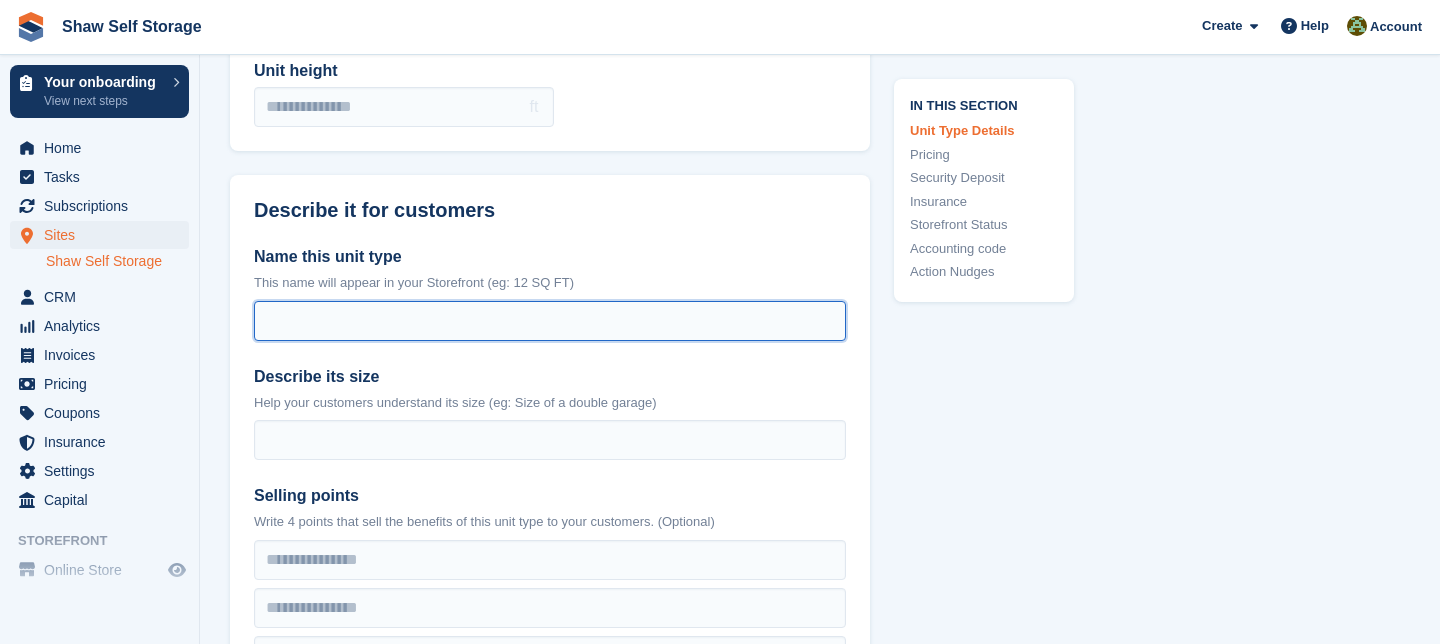 click on "Name this unit type" at bounding box center (550, 321) 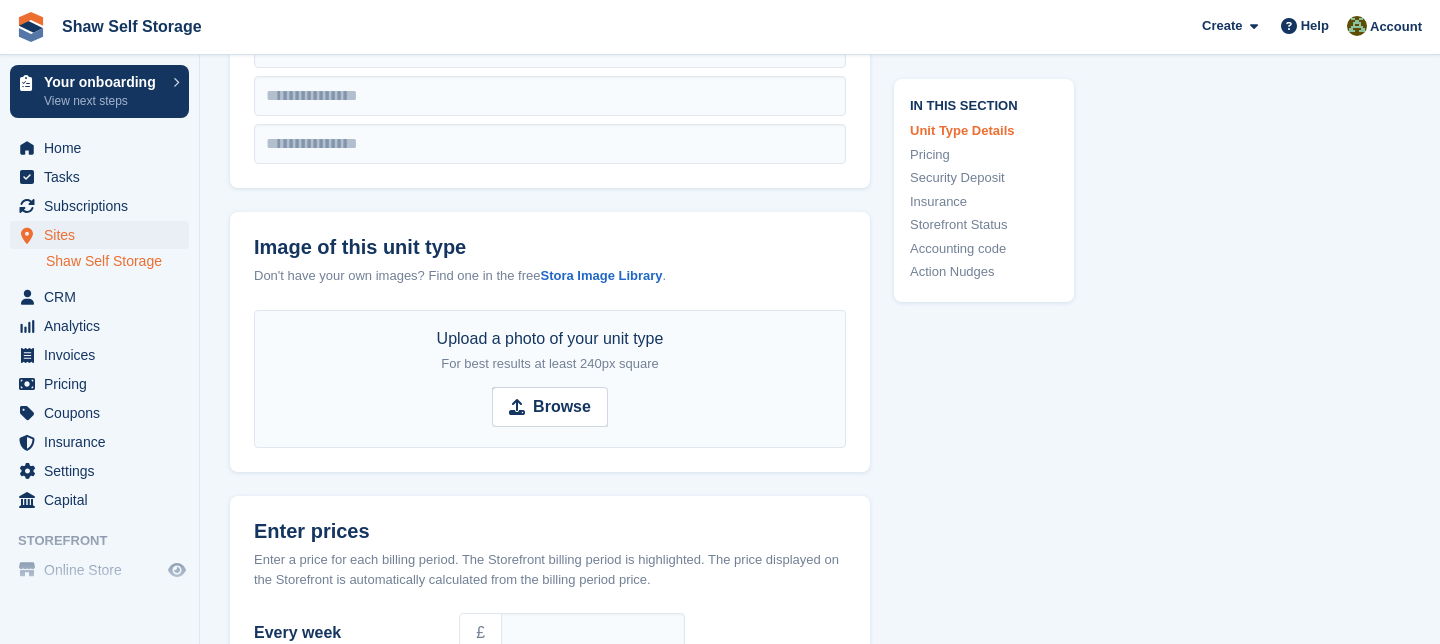 scroll, scrollTop: 926, scrollLeft: 0, axis: vertical 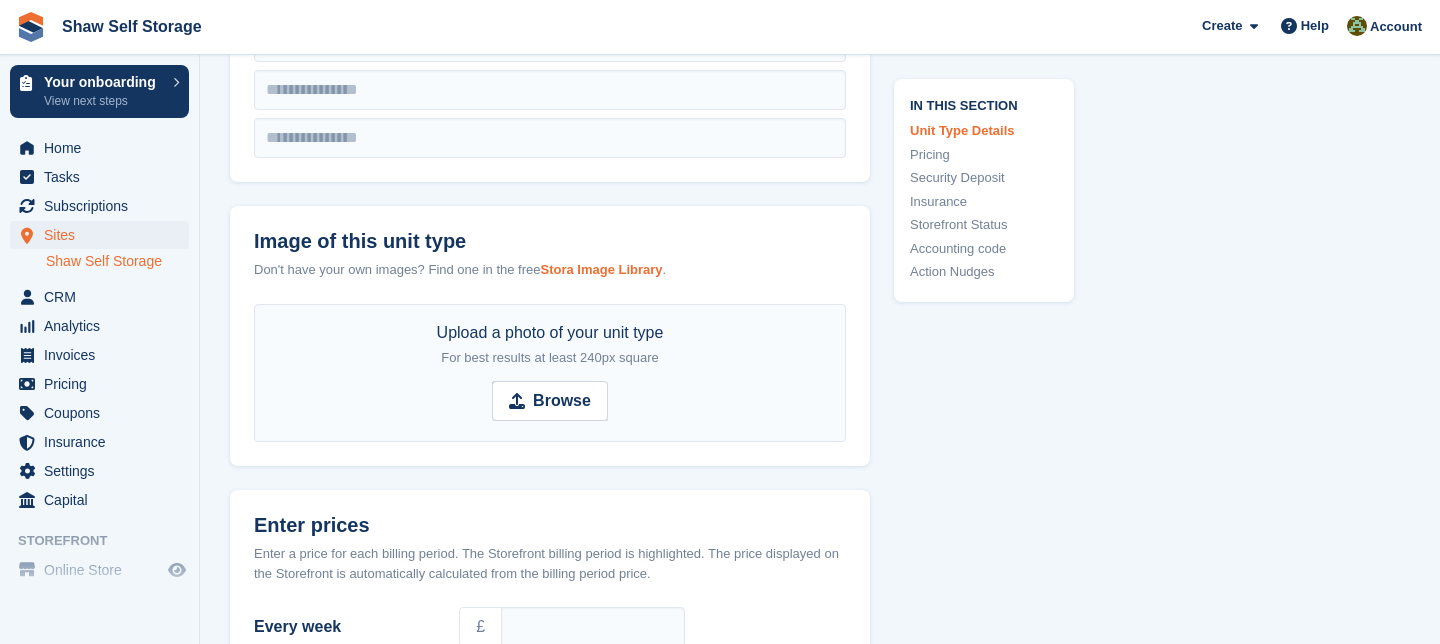 click on "Stora Image Library" at bounding box center [601, 269] 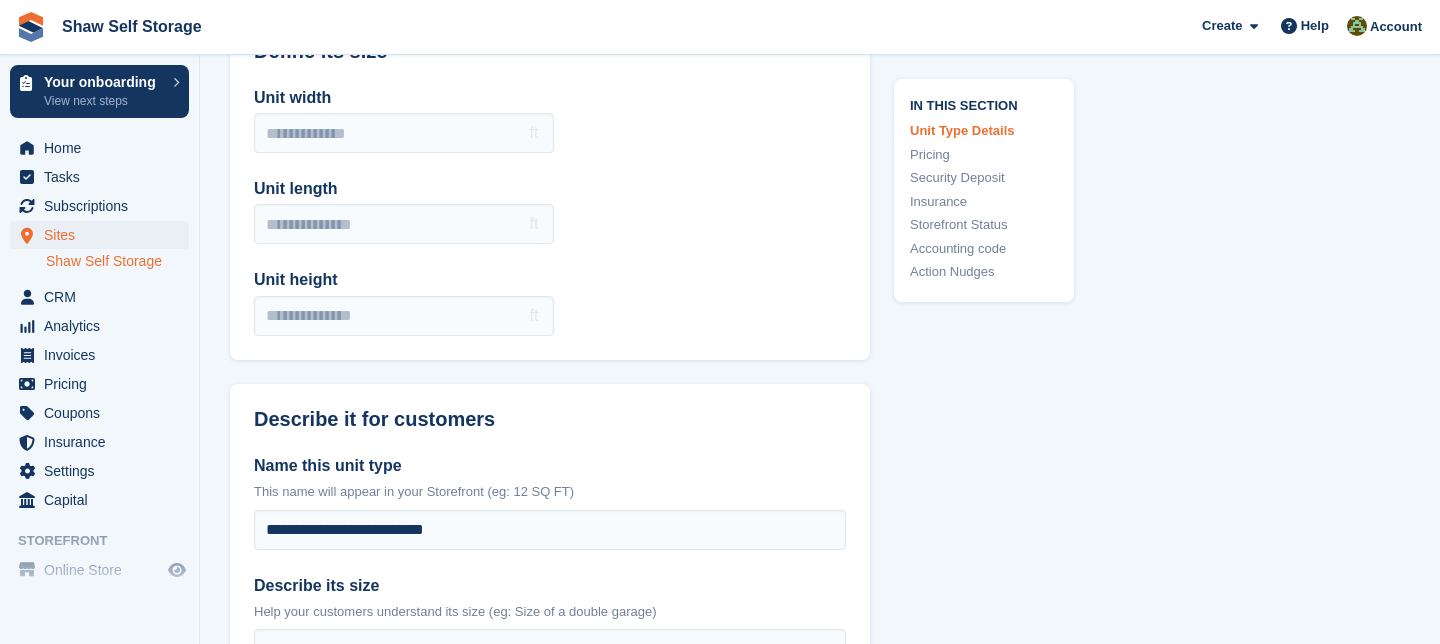 scroll, scrollTop: 133, scrollLeft: 0, axis: vertical 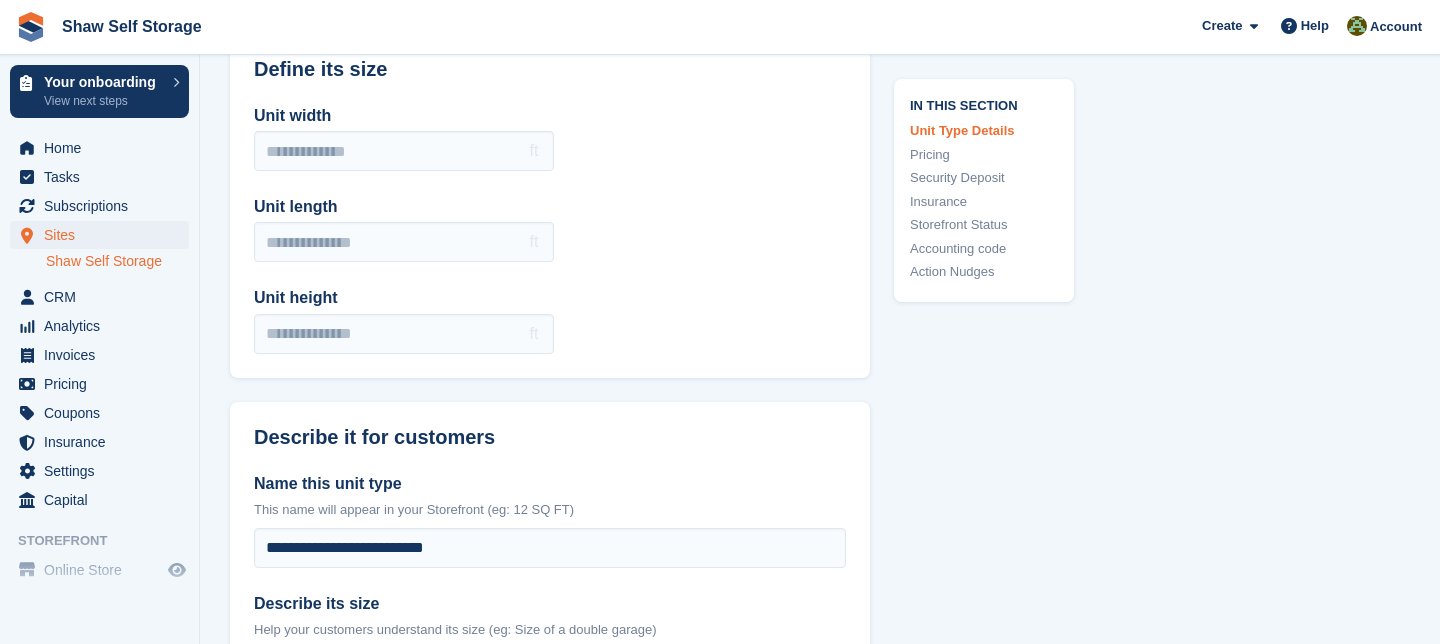 click on "Shaw Self Storage" at bounding box center (117, 261) 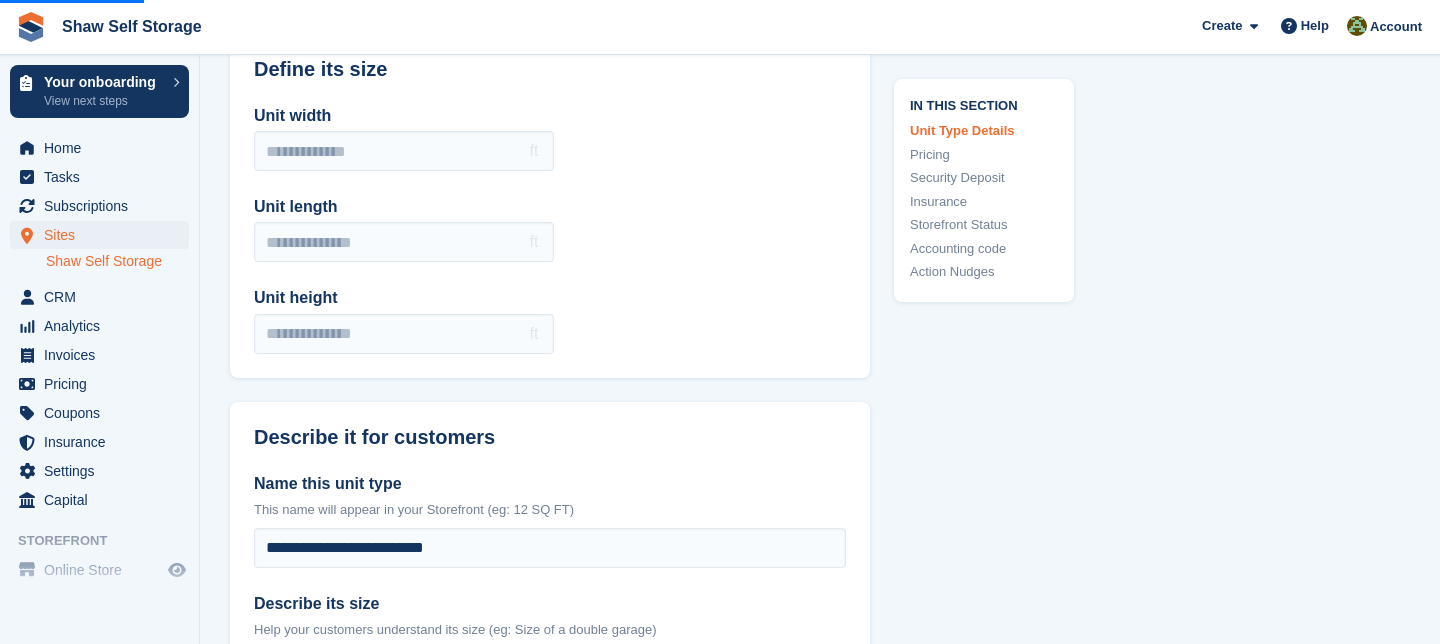 click on "Shaw Self Storage" at bounding box center (117, 261) 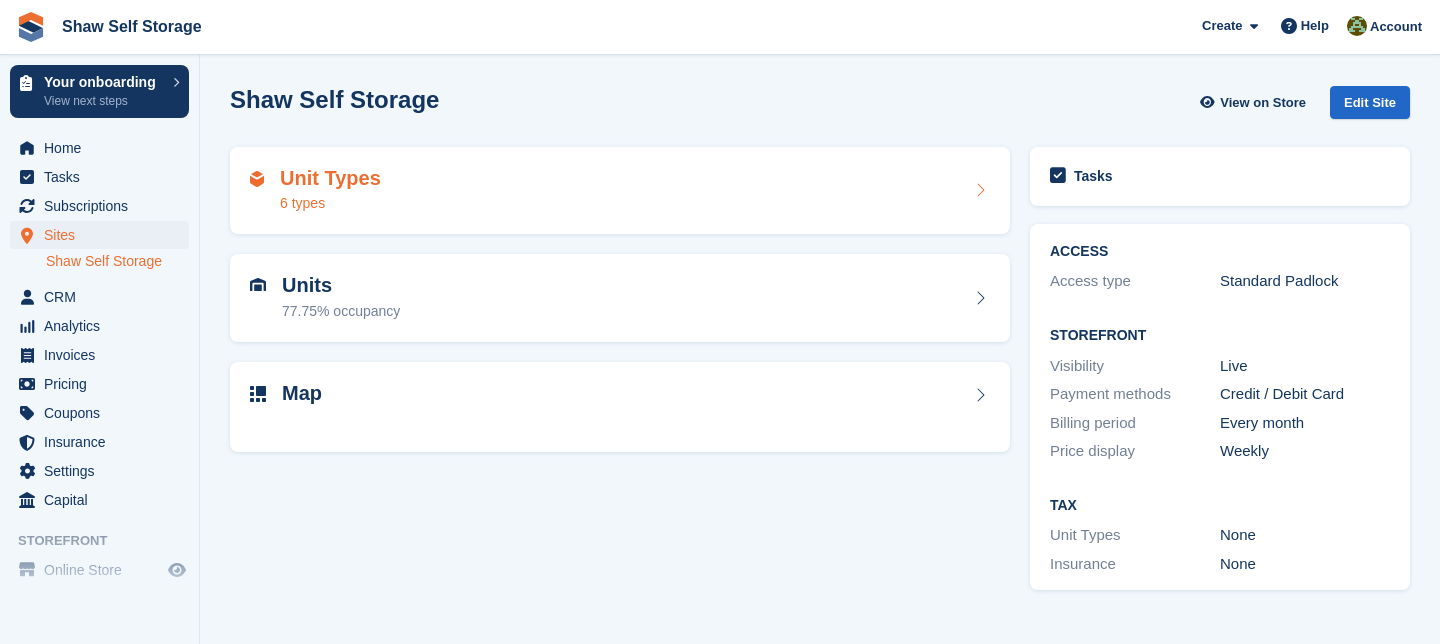 scroll, scrollTop: 0, scrollLeft: 0, axis: both 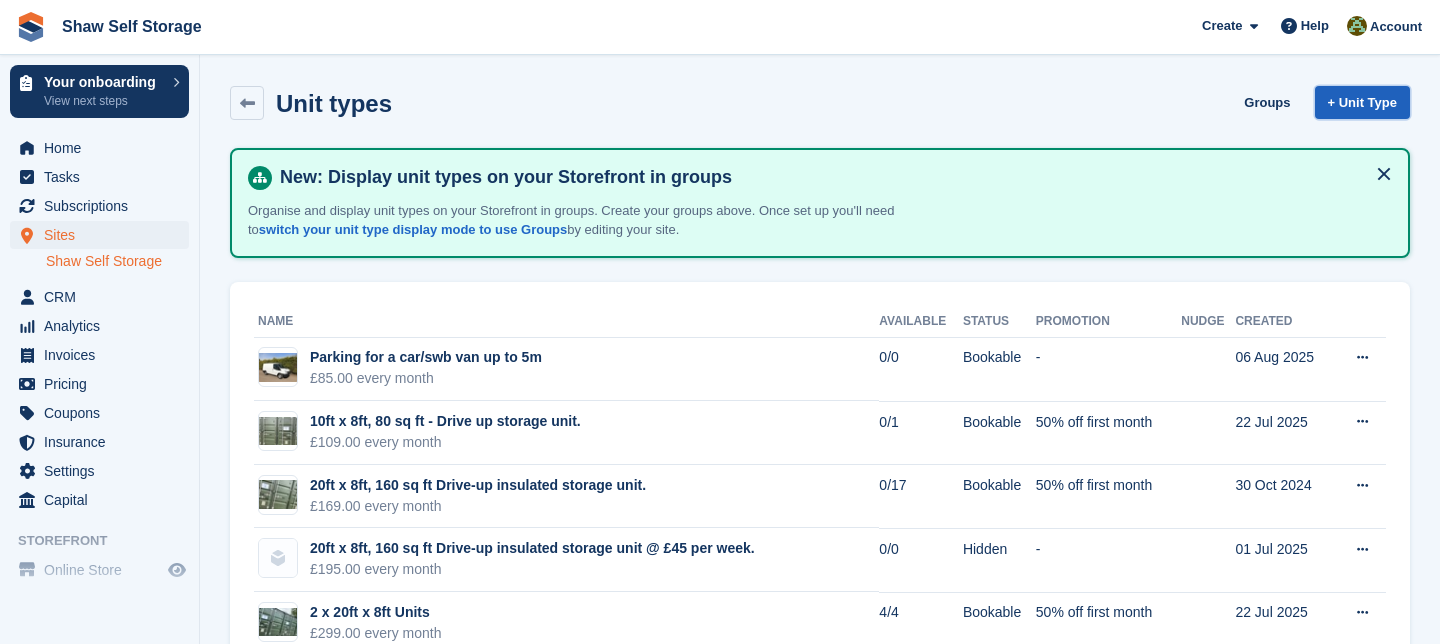 click on "+ Unit Type" at bounding box center (1362, 102) 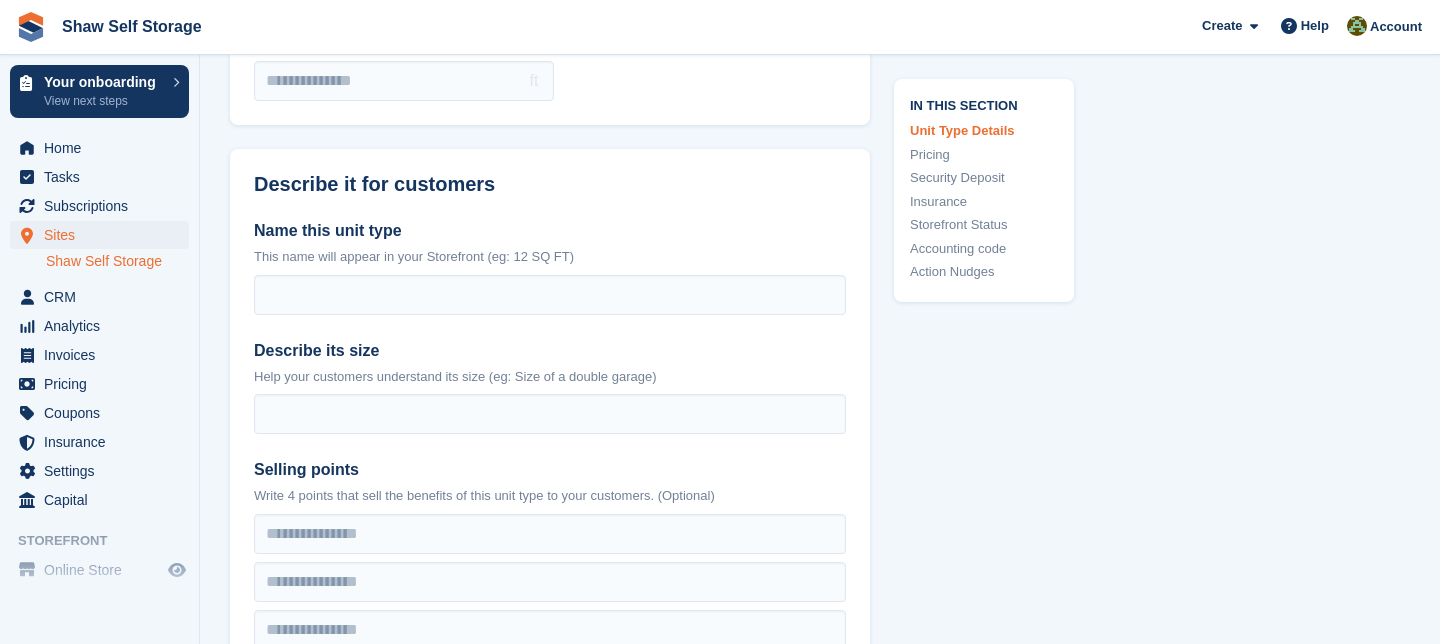 scroll, scrollTop: 406, scrollLeft: 0, axis: vertical 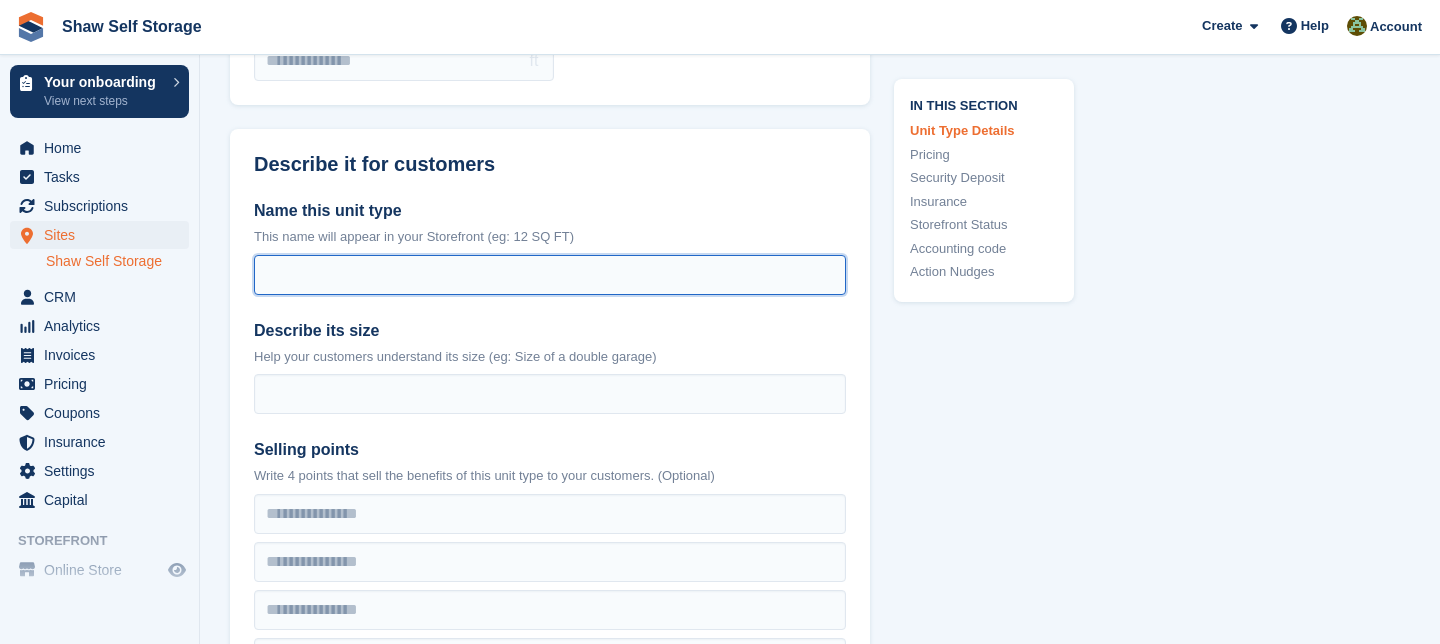 click on "Name this unit type" at bounding box center [550, 275] 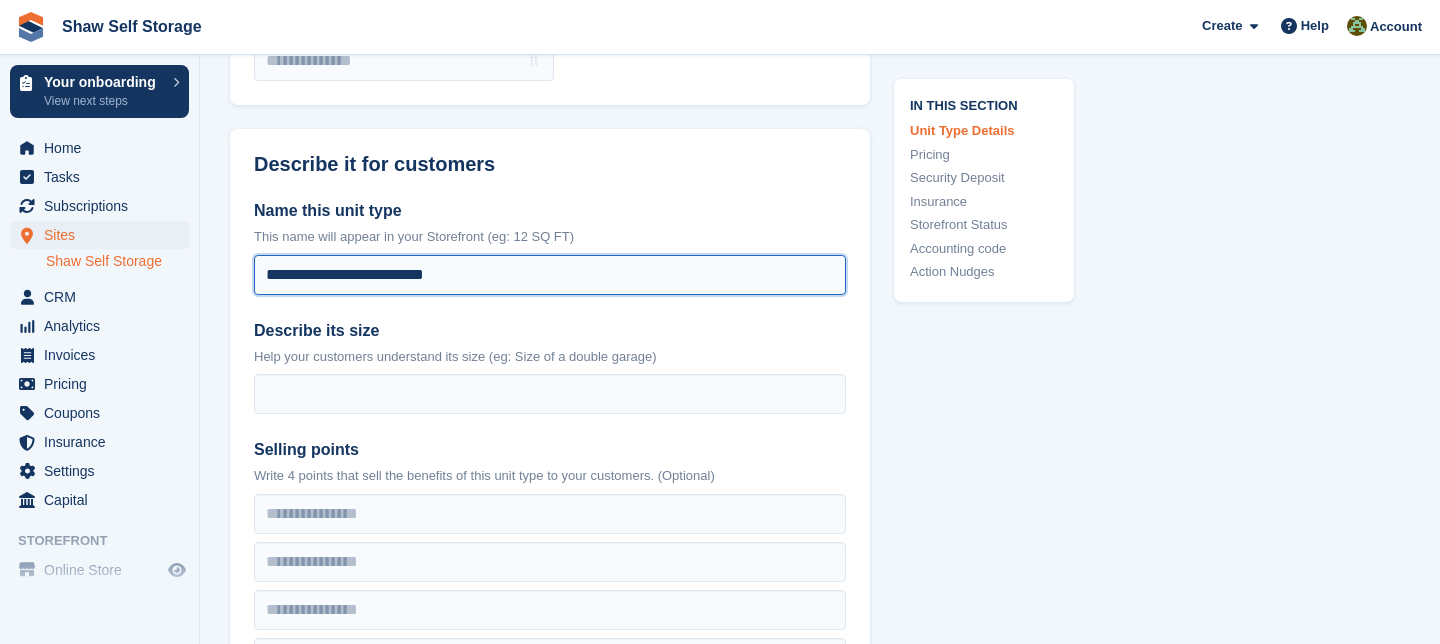 click on "**********" at bounding box center [550, 275] 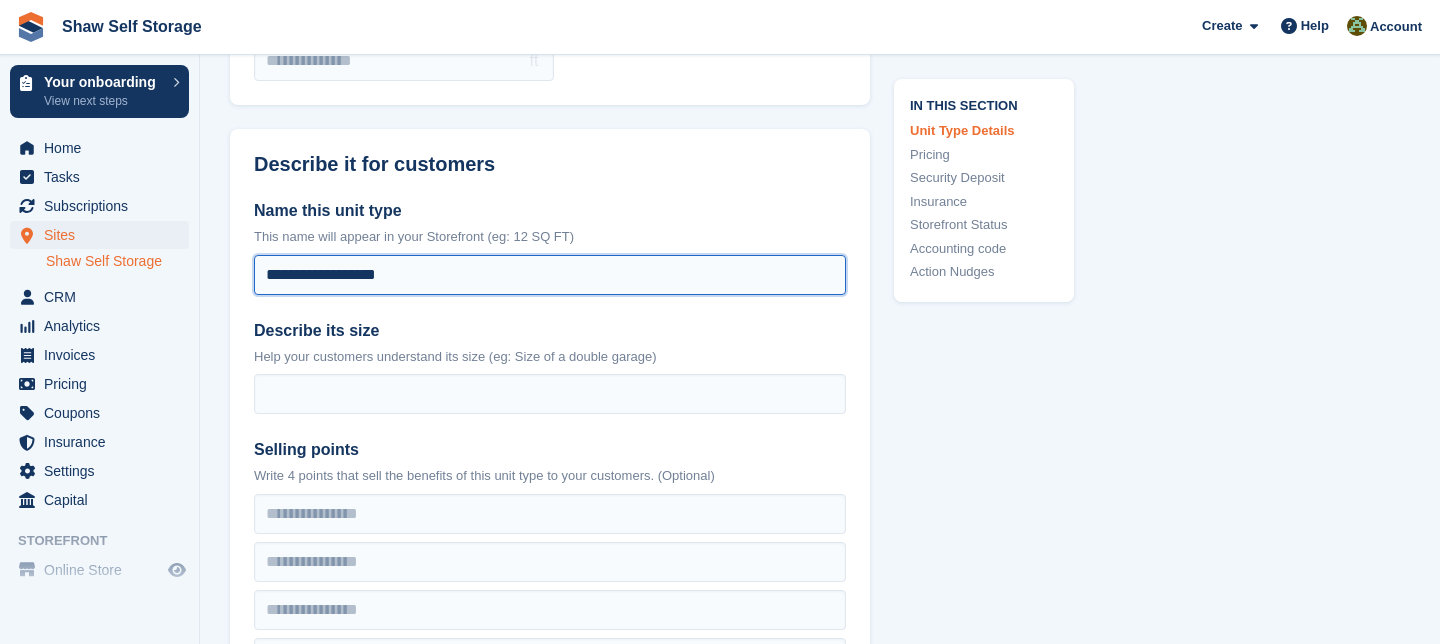 click on "**********" at bounding box center (550, 275) 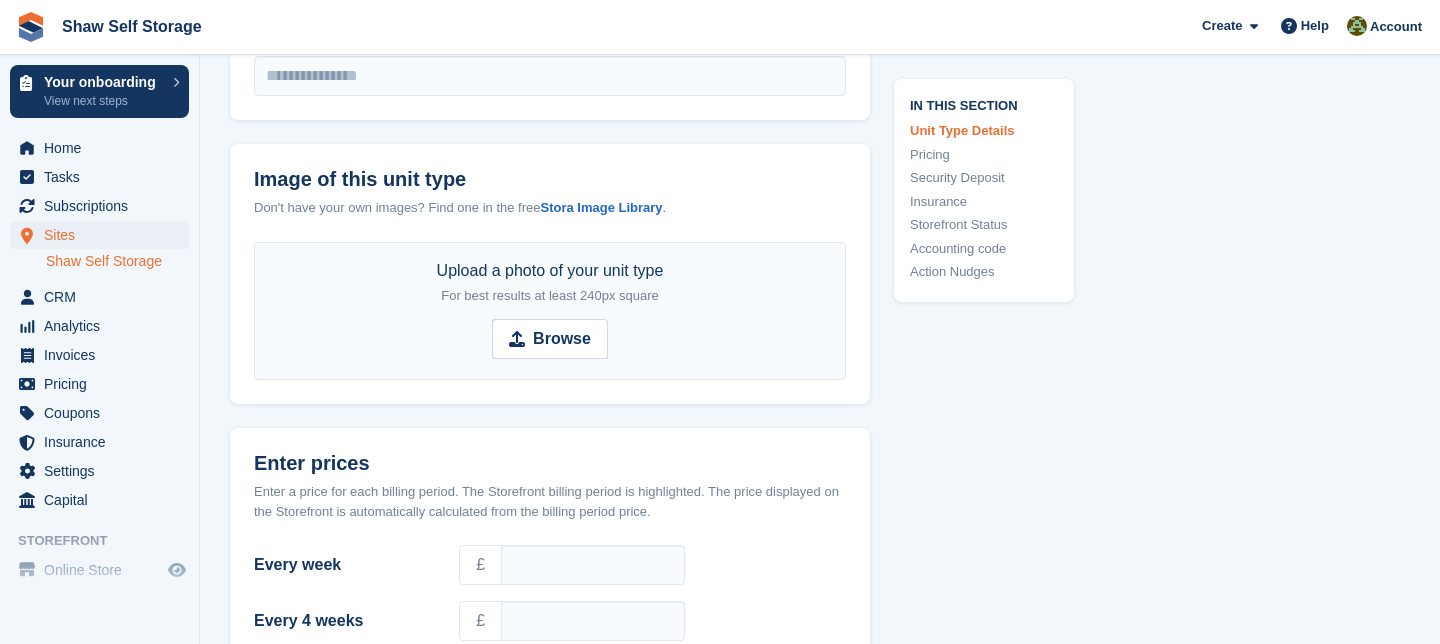 scroll, scrollTop: 1004, scrollLeft: 0, axis: vertical 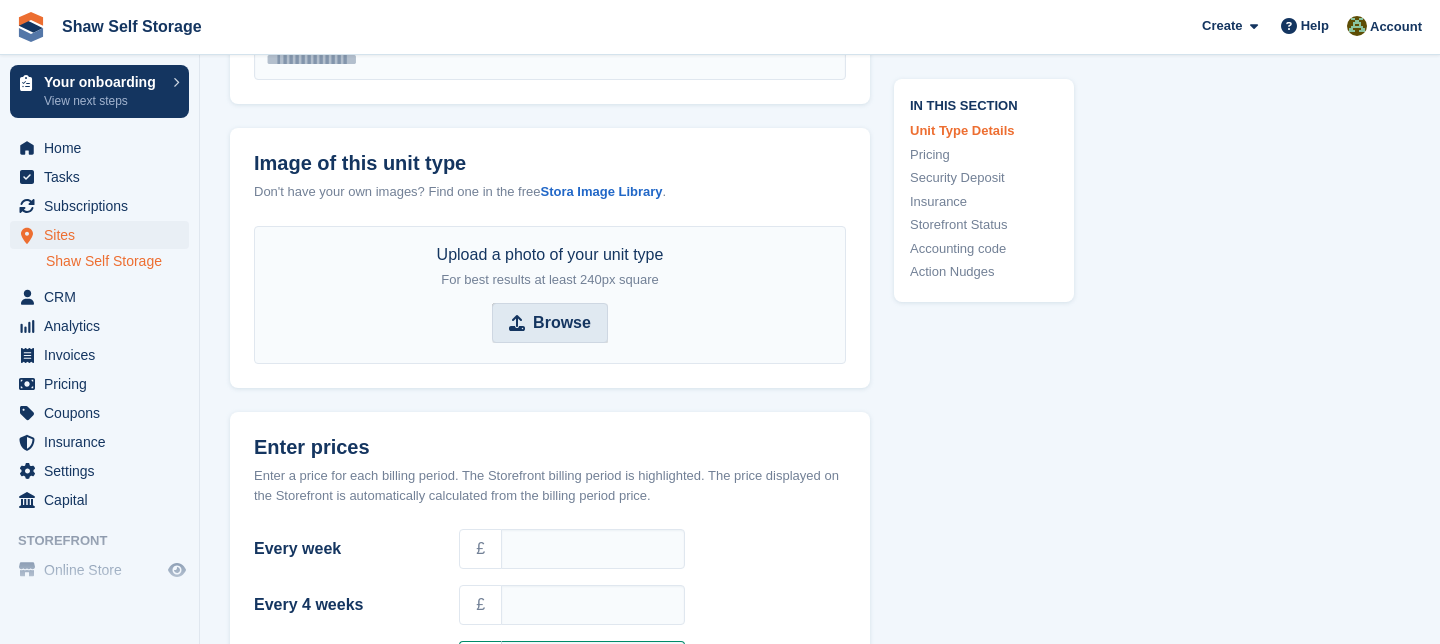 type on "**********" 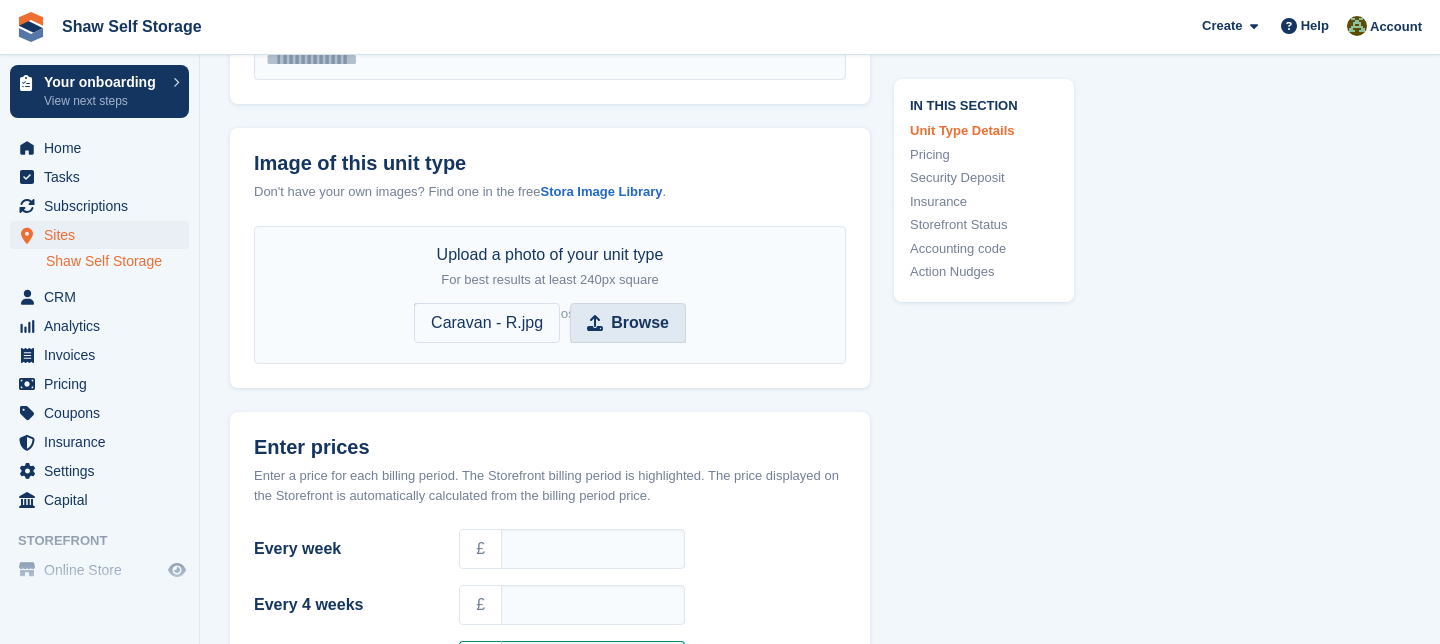 click on "Browse" at bounding box center (640, 323) 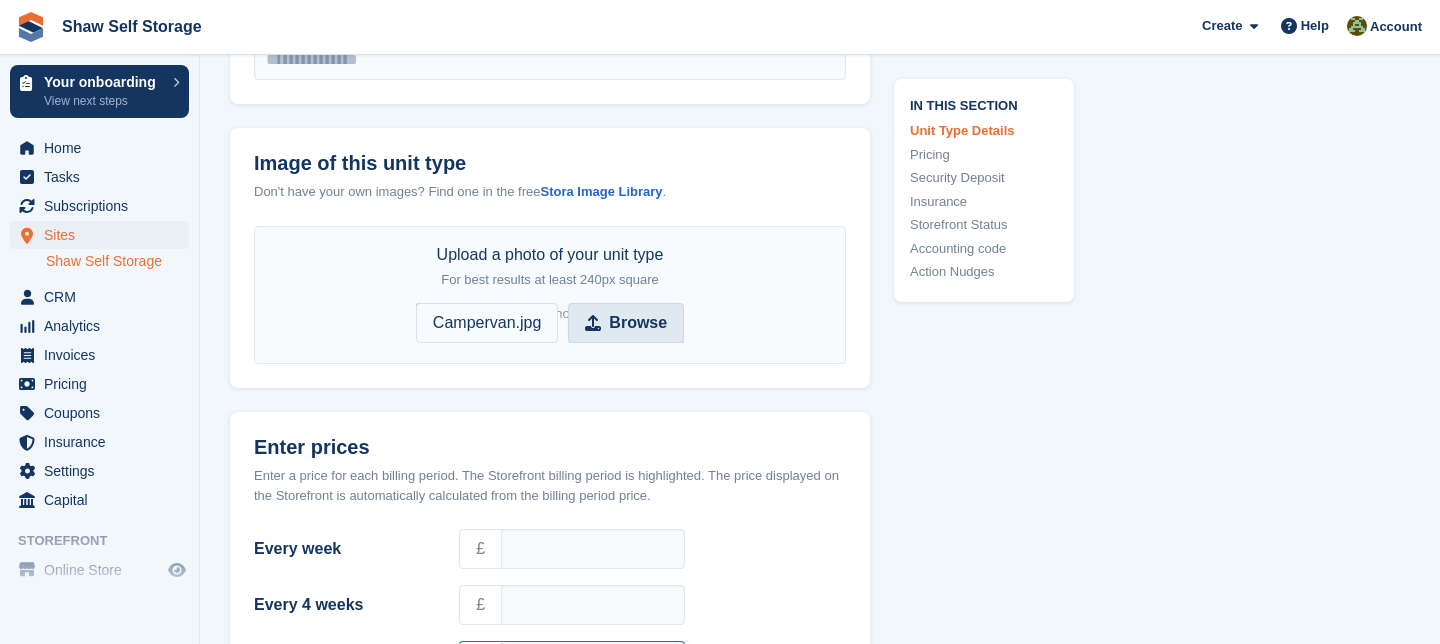 click on "Browse" at bounding box center [638, 323] 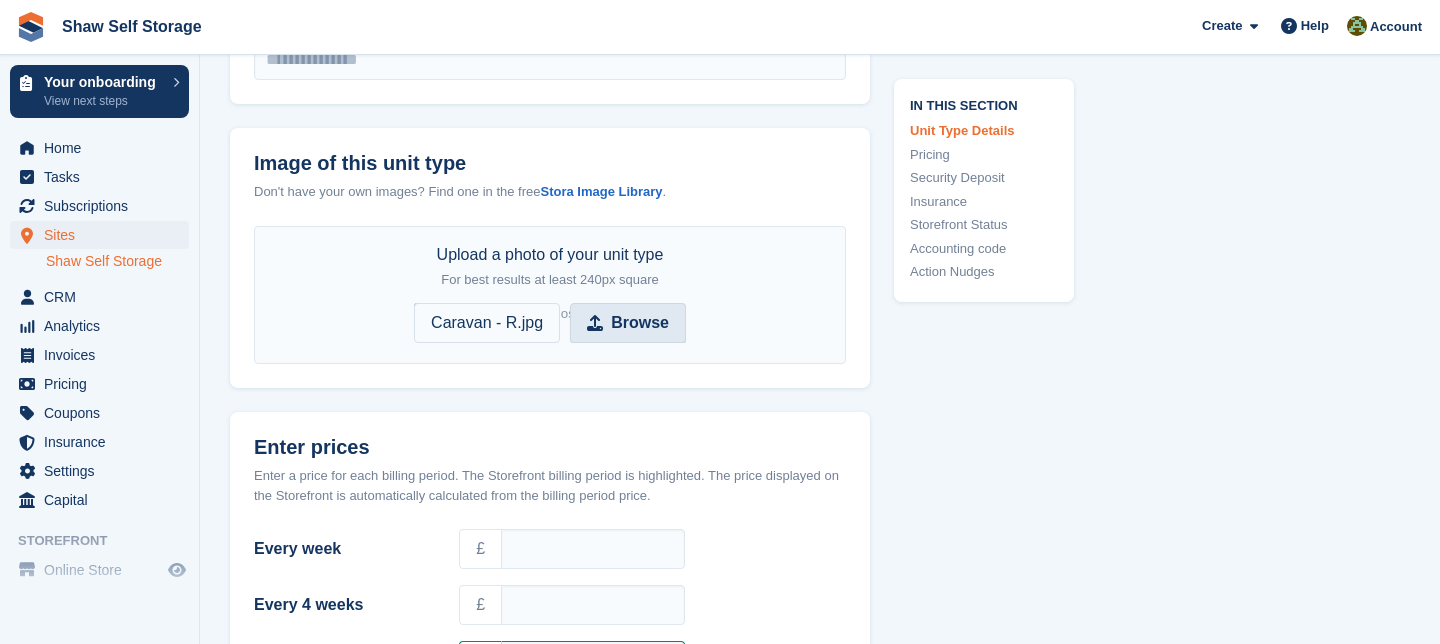 click on "Caravan - R.jpg" at bounding box center (487, 323) 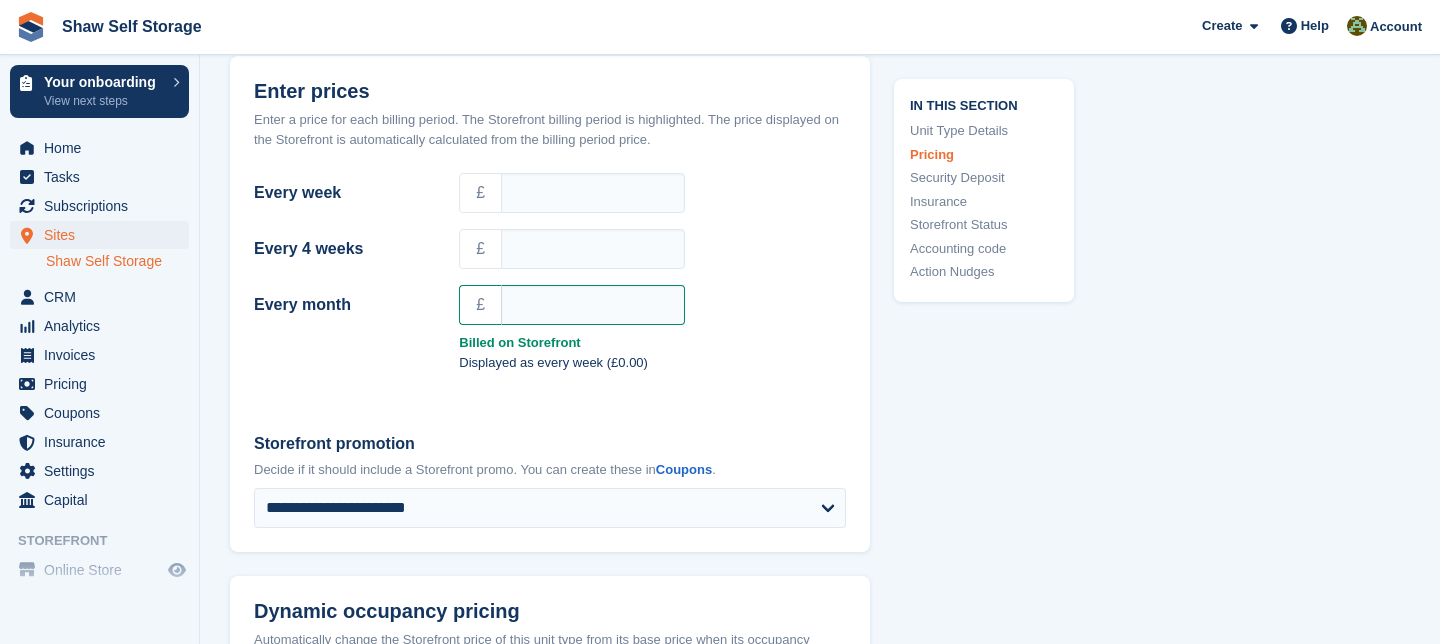 scroll, scrollTop: 1365, scrollLeft: 0, axis: vertical 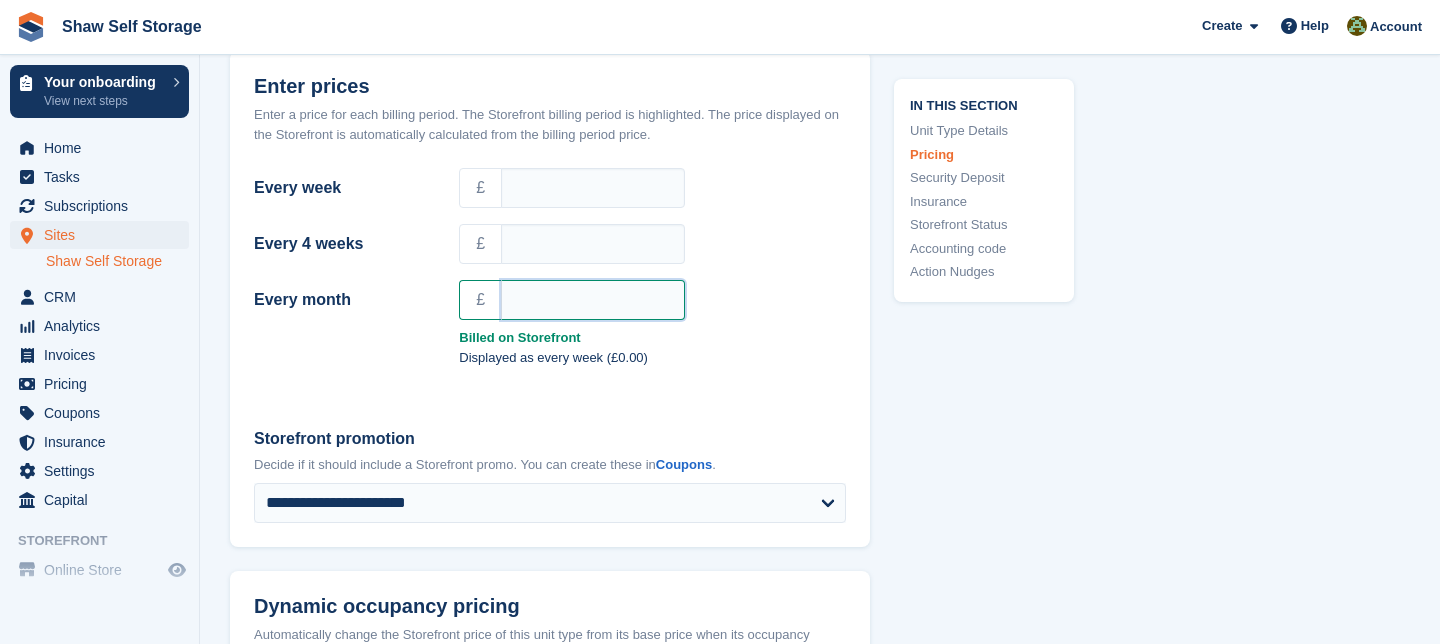 click on "Every month" at bounding box center (593, 300) 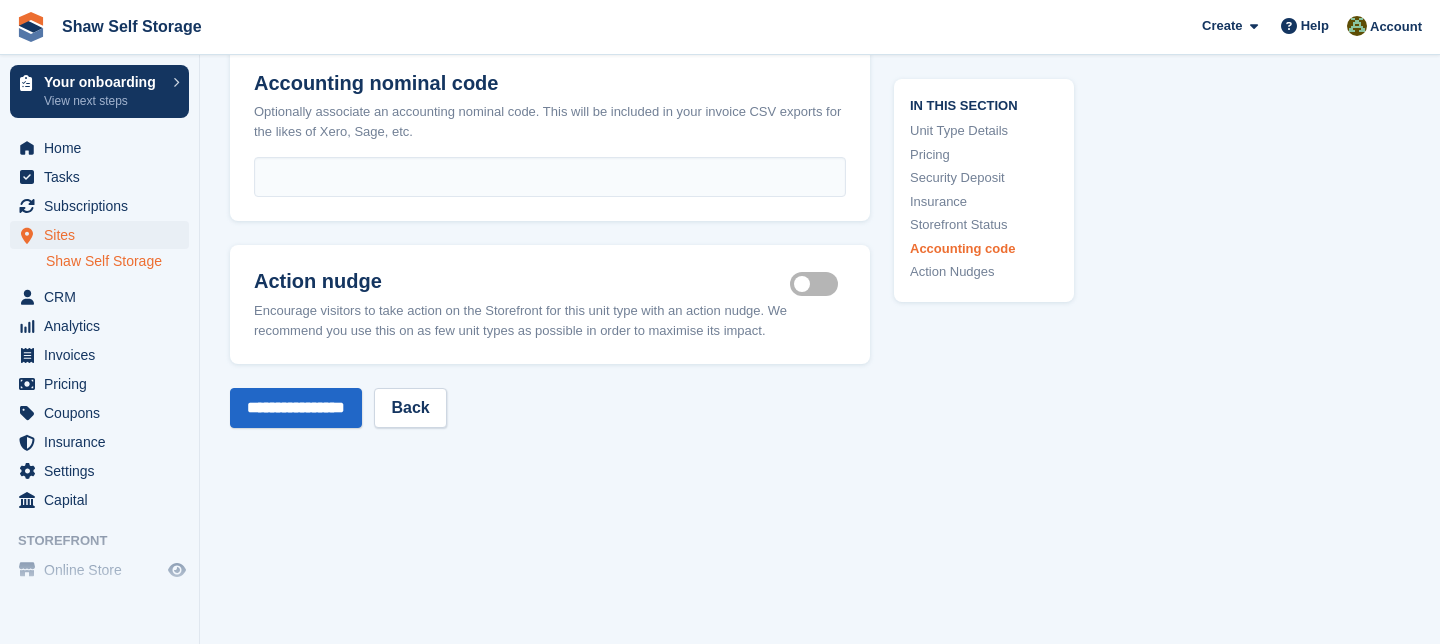 scroll, scrollTop: 3230, scrollLeft: 0, axis: vertical 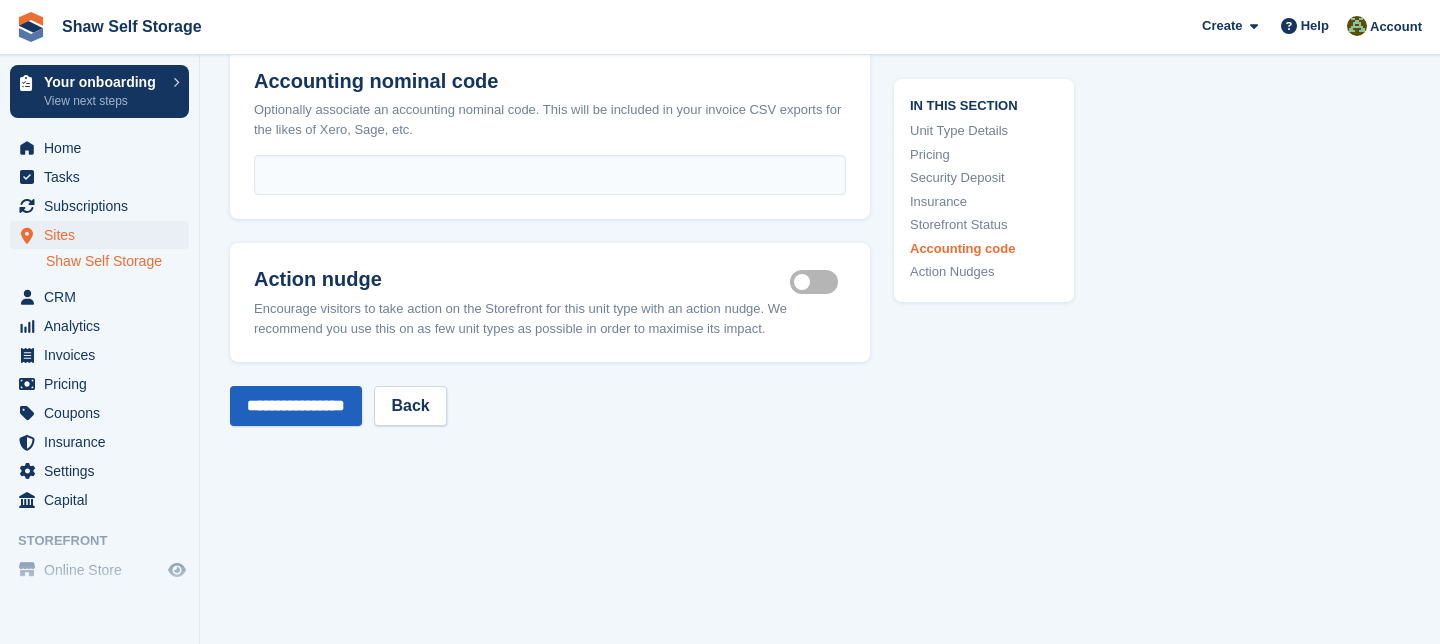 type on "***" 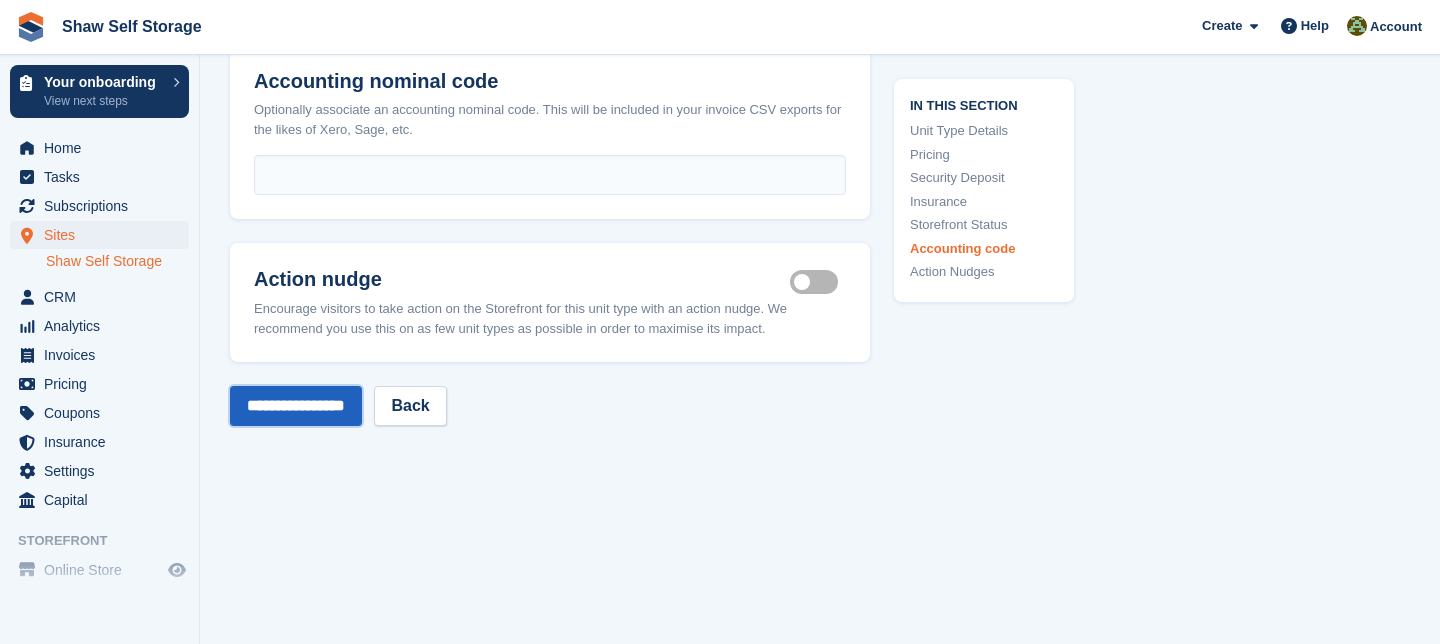 click on "**********" at bounding box center [296, 406] 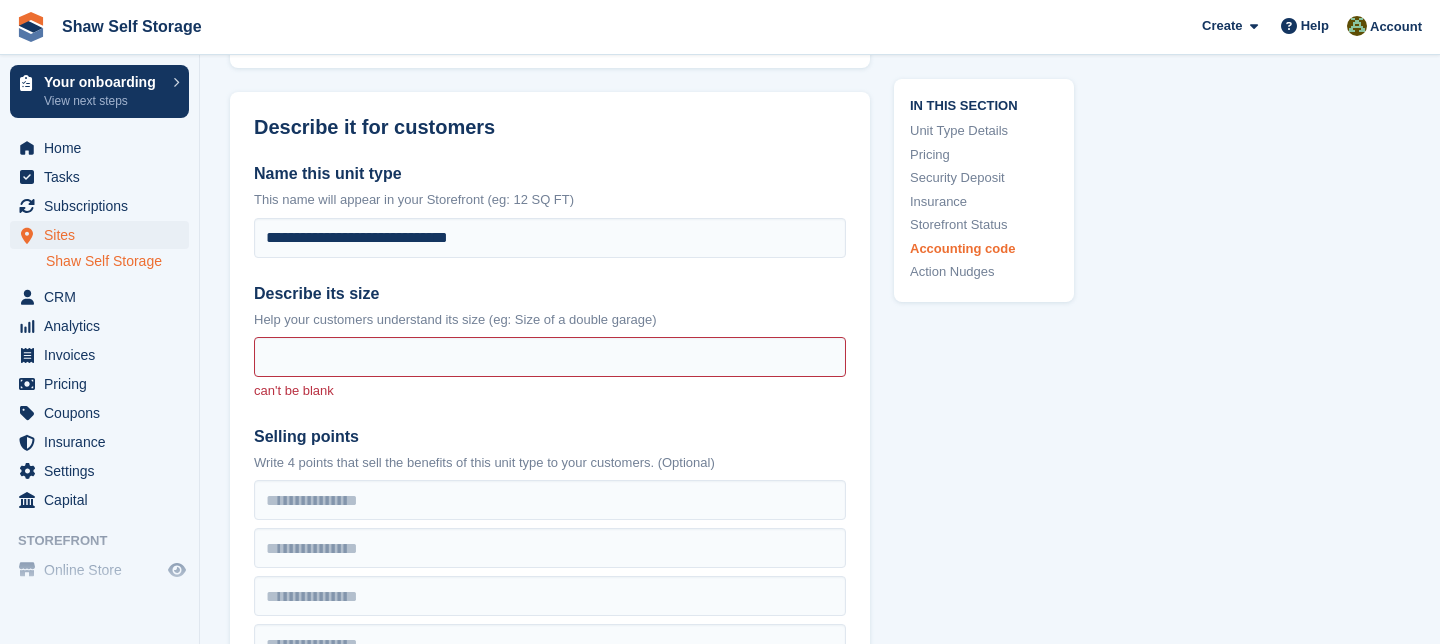 scroll, scrollTop: 1002, scrollLeft: 0, axis: vertical 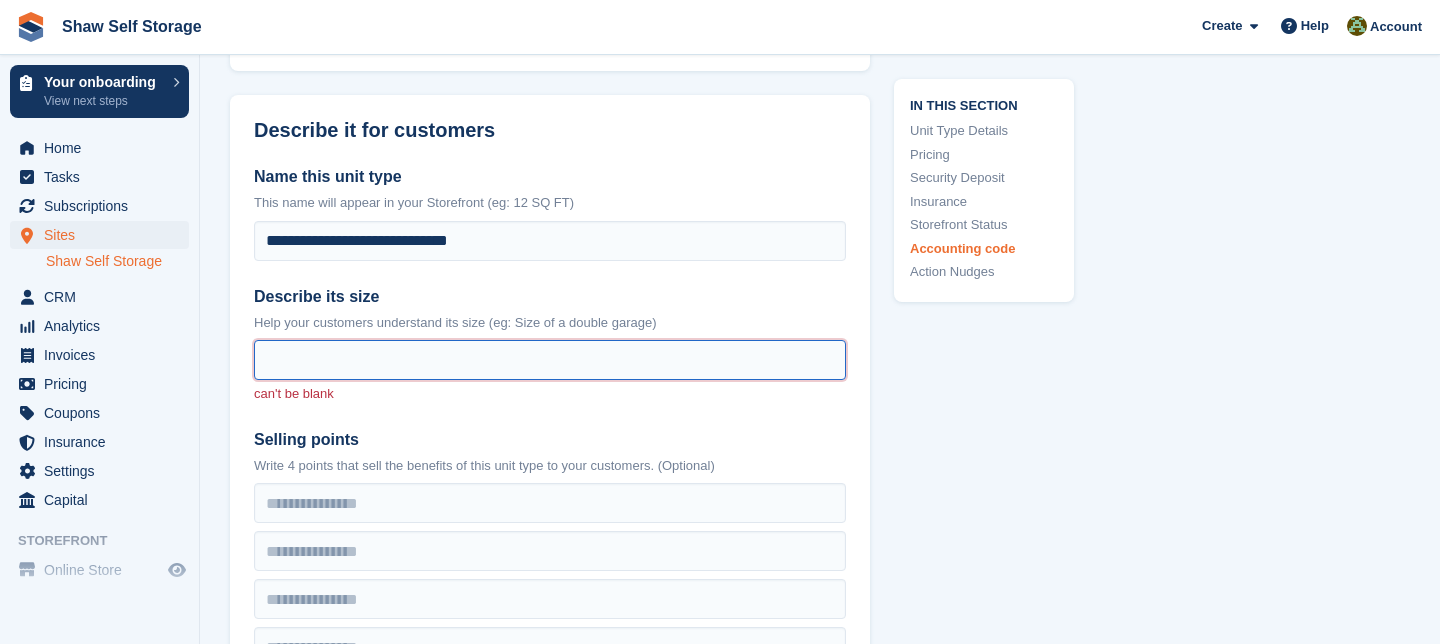 click on "Describe its size" at bounding box center [550, 360] 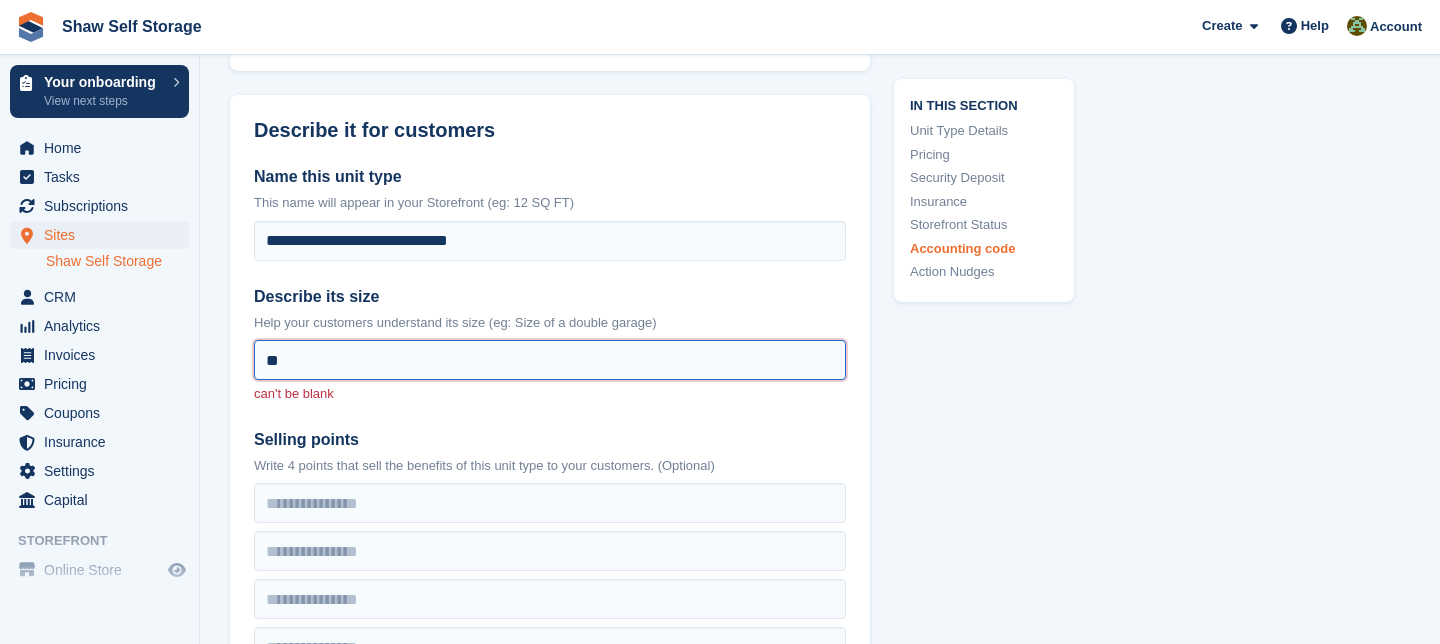 type on "*" 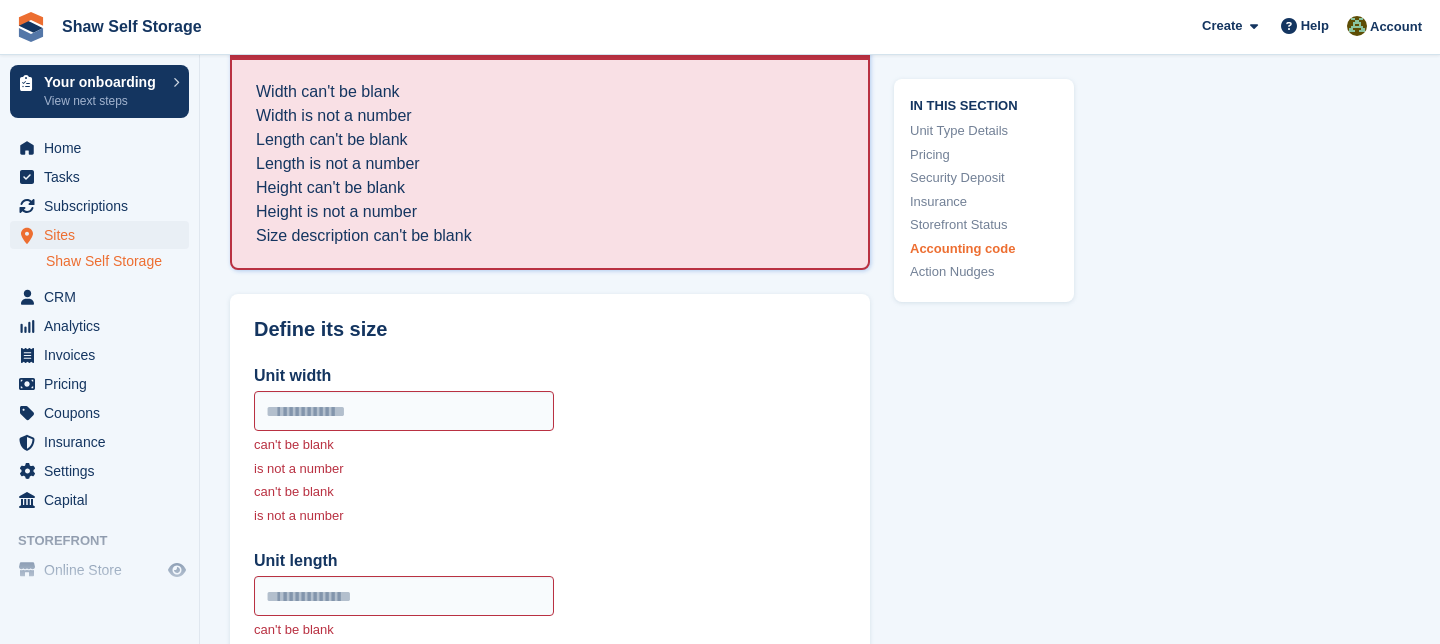 scroll, scrollTop: 151, scrollLeft: 0, axis: vertical 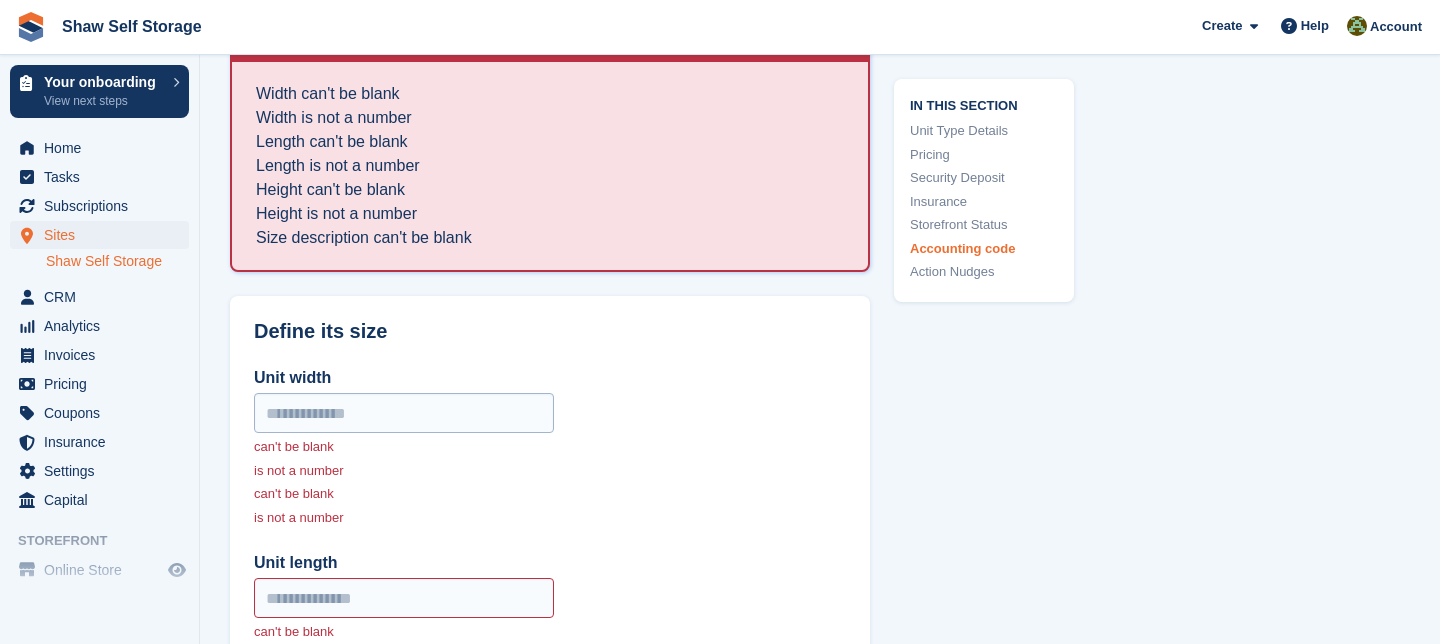 type on "**********" 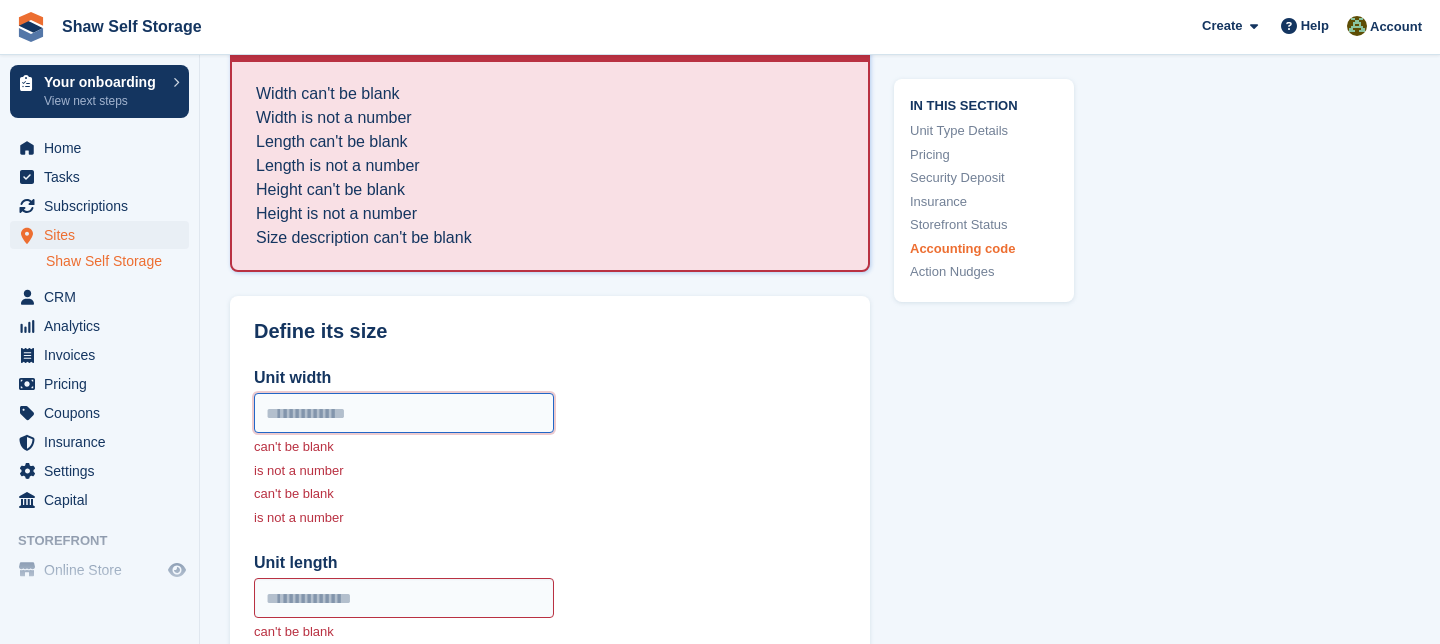 click on "Unit width" at bounding box center [404, 413] 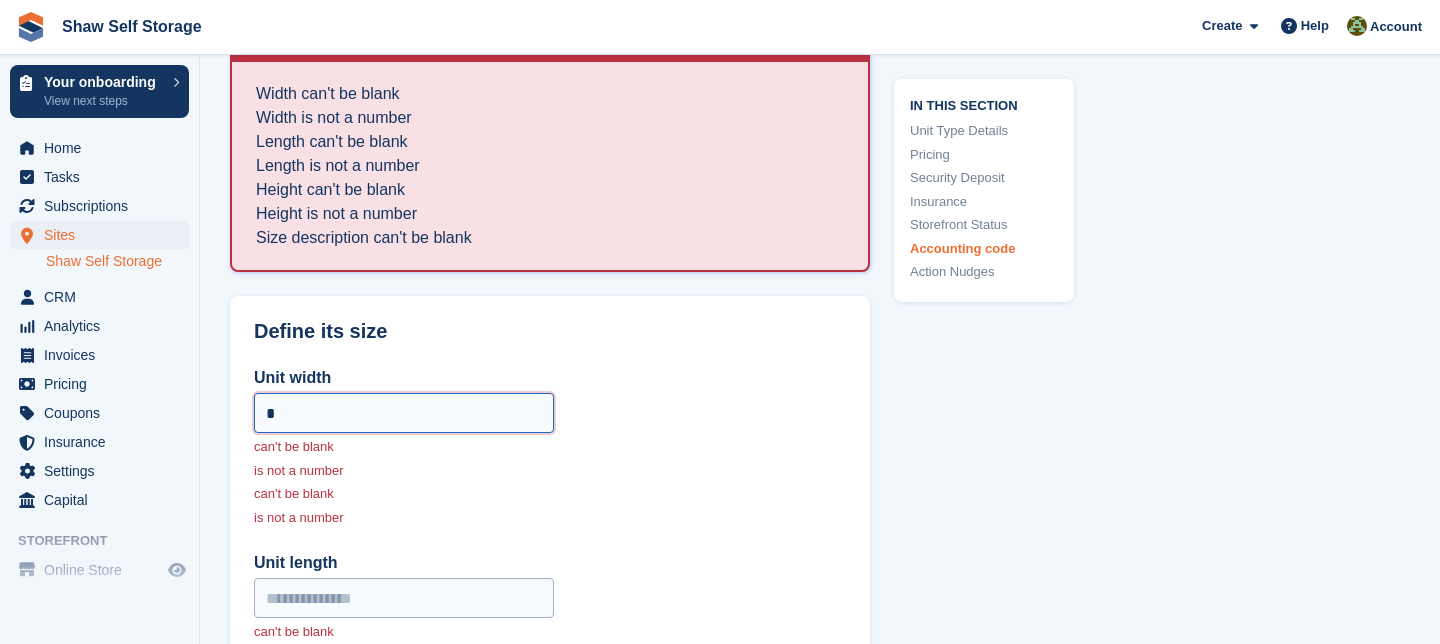 type on "*" 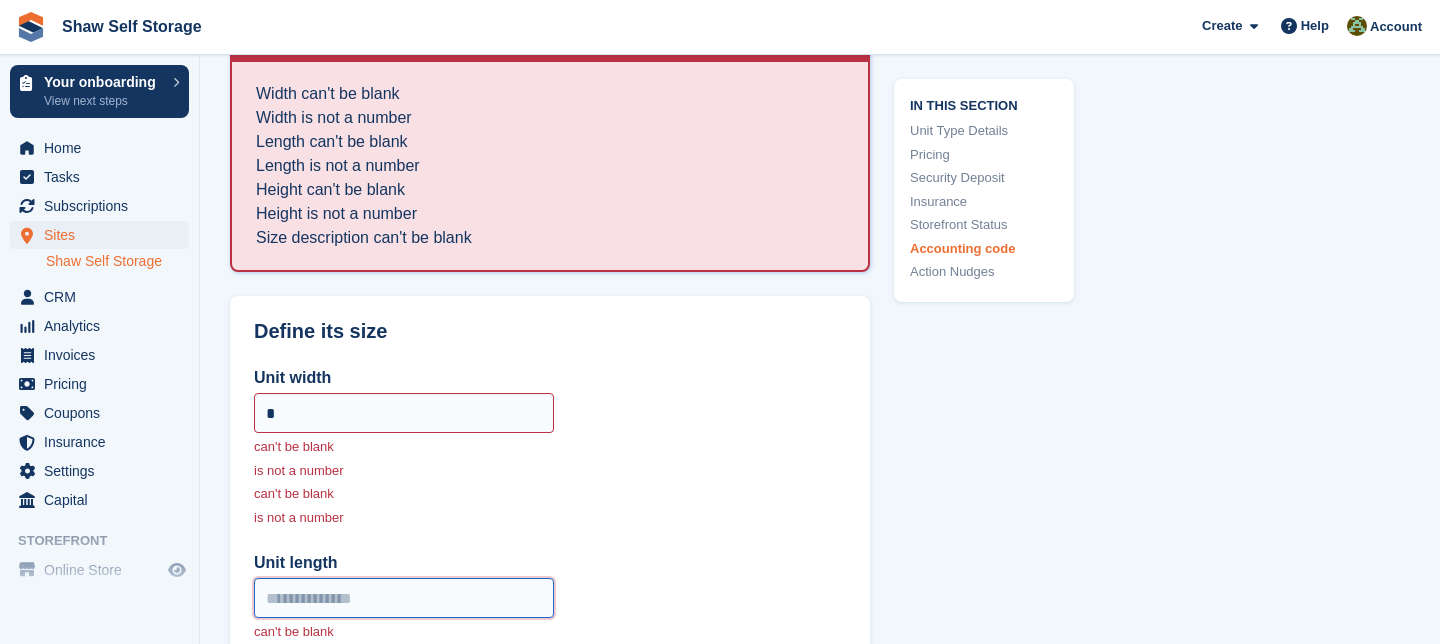 click on "Unit length" at bounding box center (404, 598) 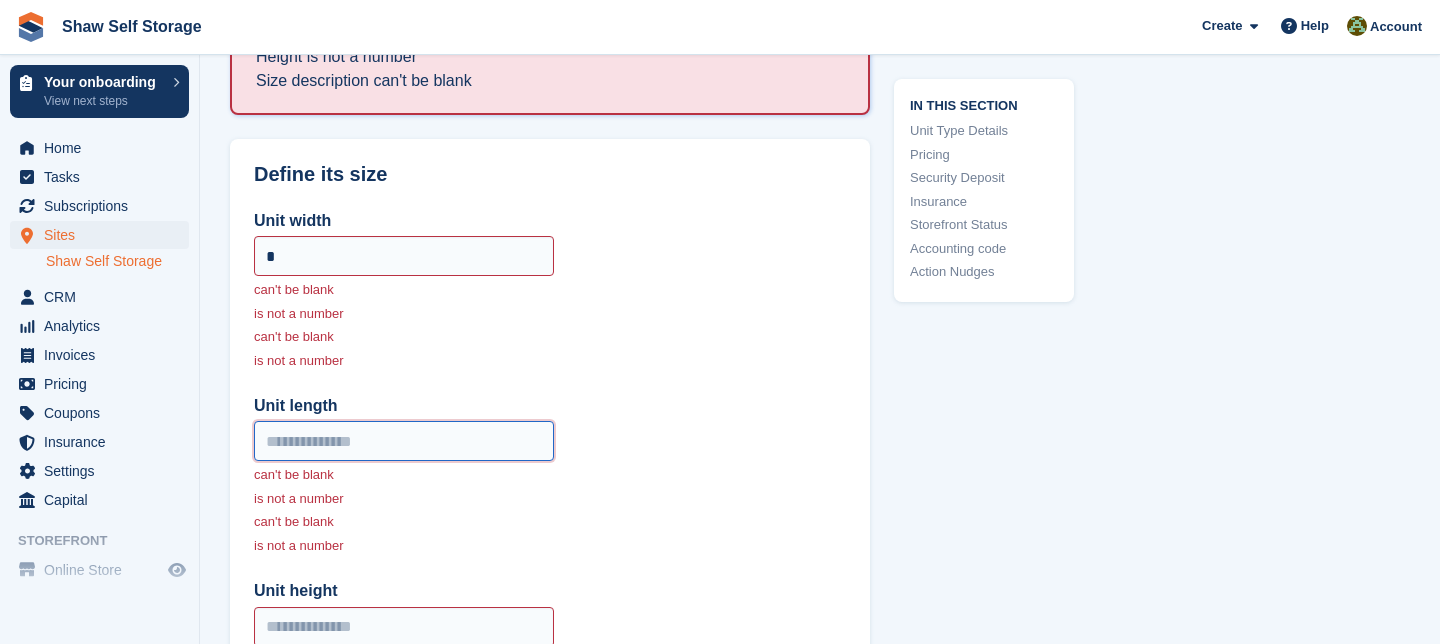 scroll, scrollTop: 319, scrollLeft: 0, axis: vertical 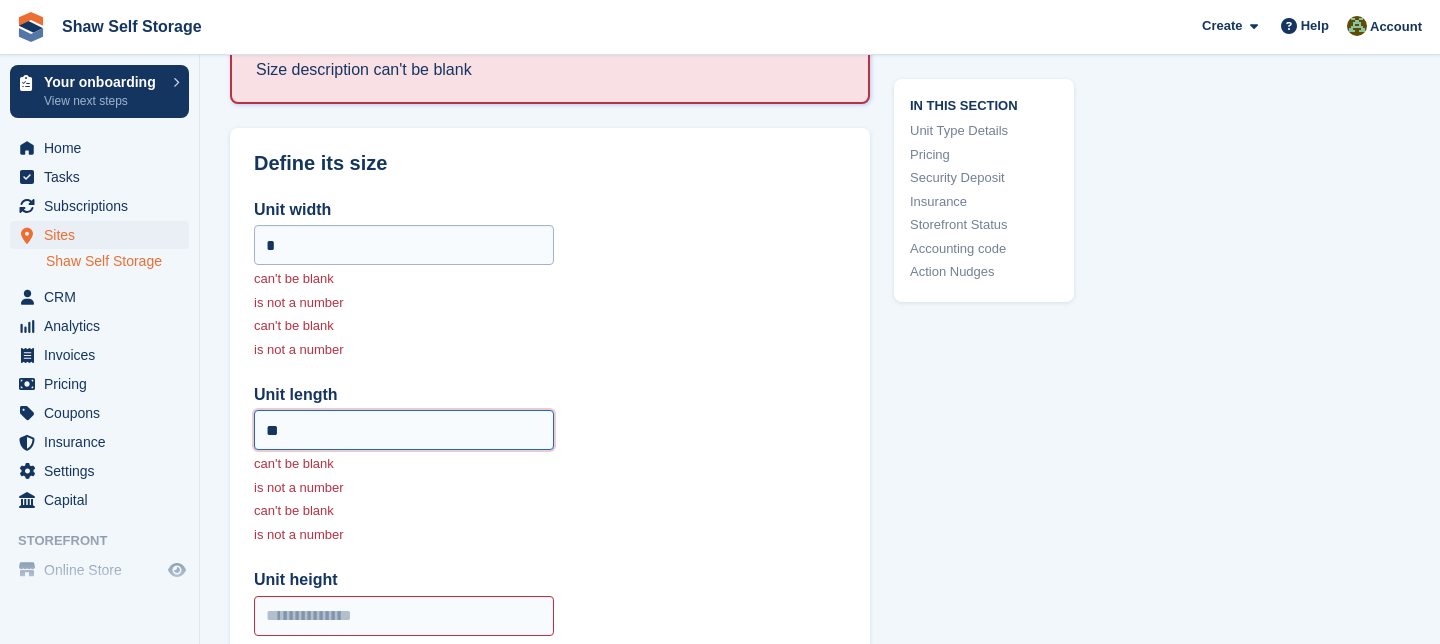 type on "**" 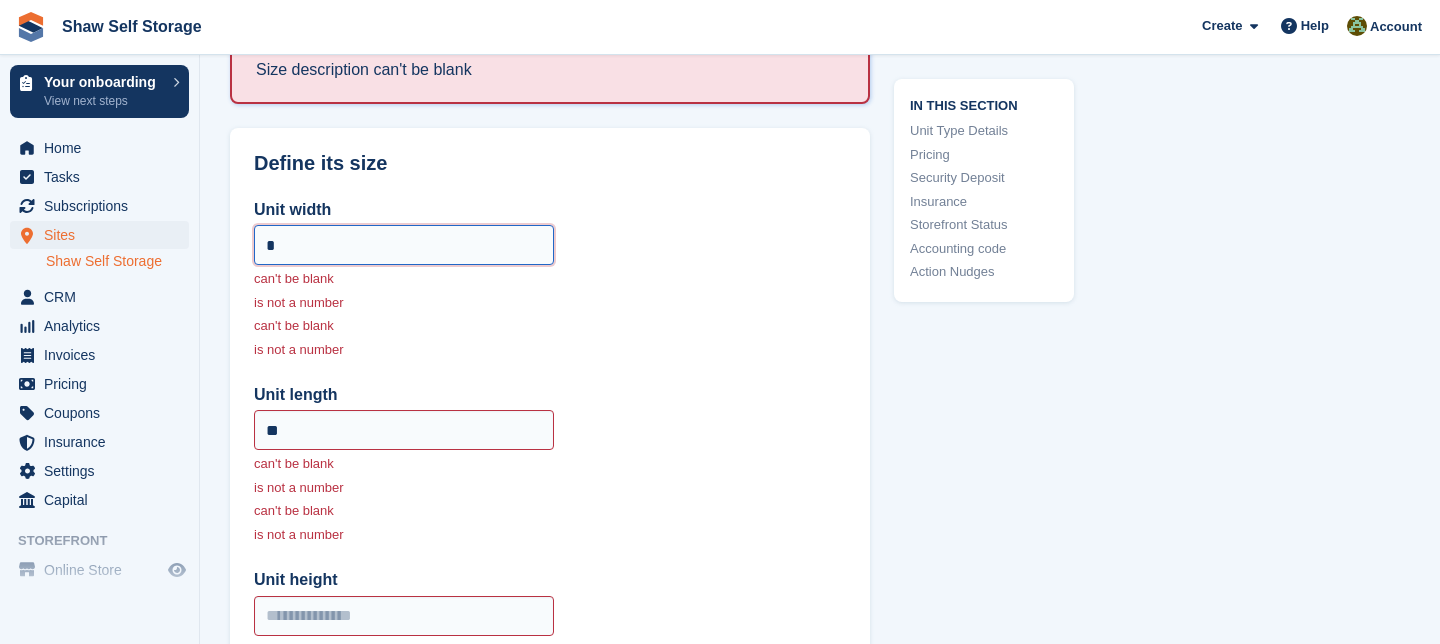 click on "*" at bounding box center (404, 245) 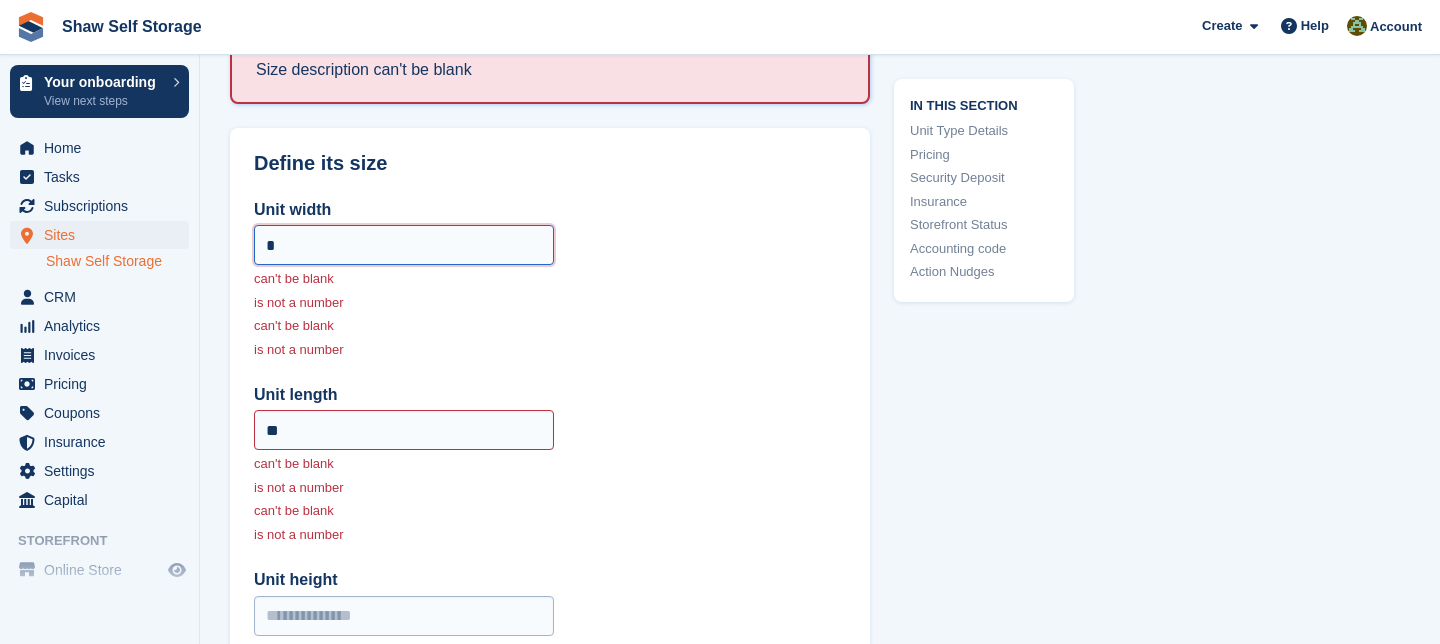 type on "*" 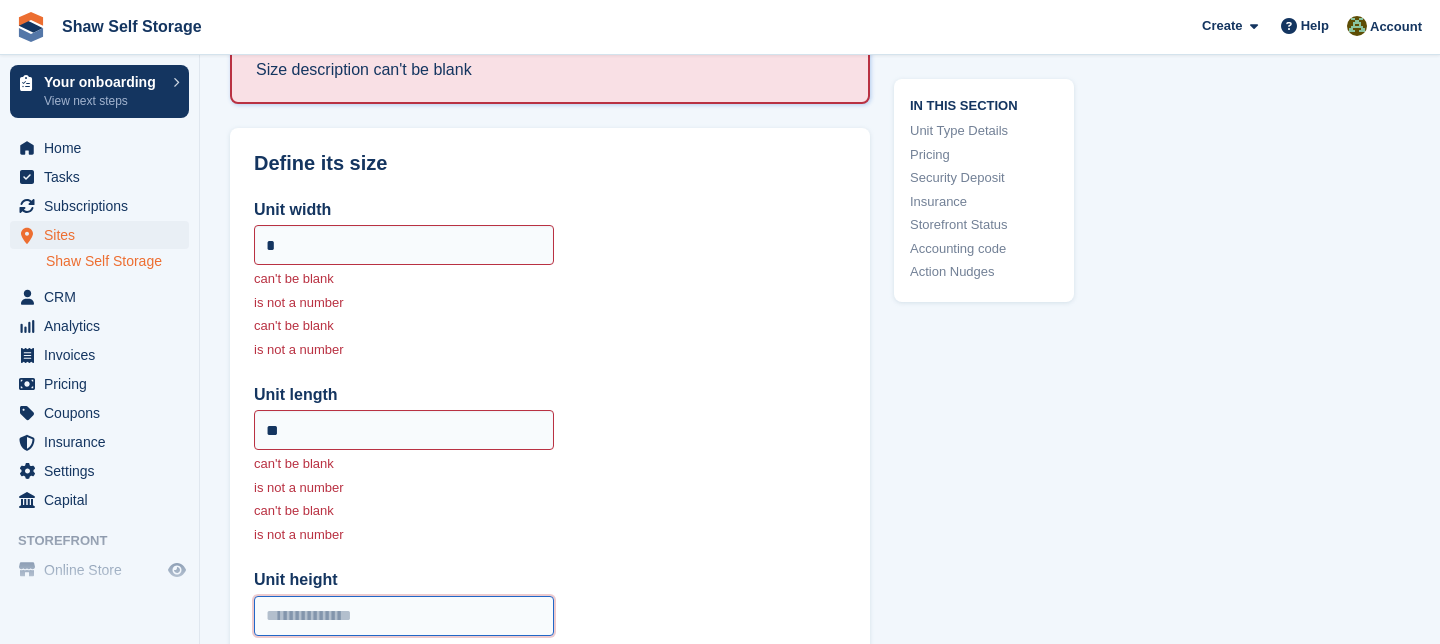 click on "Unit height" at bounding box center [404, 616] 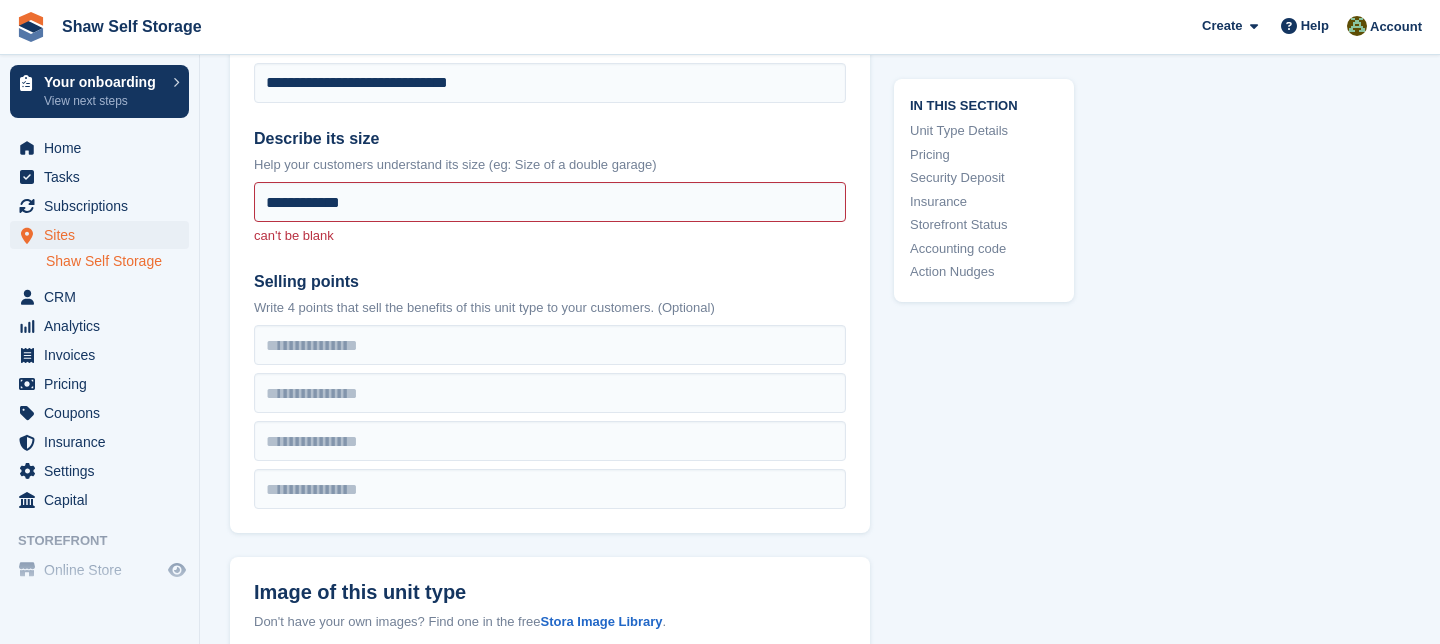scroll, scrollTop: 1138, scrollLeft: 0, axis: vertical 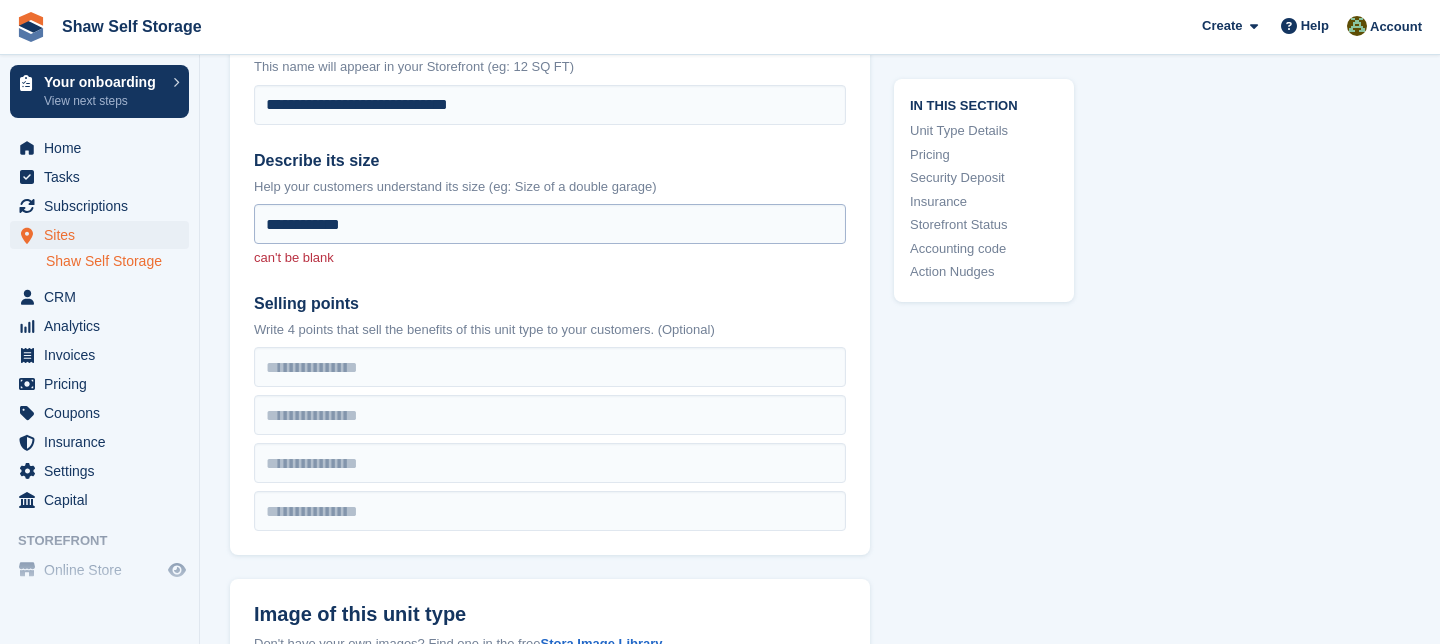 type on "*" 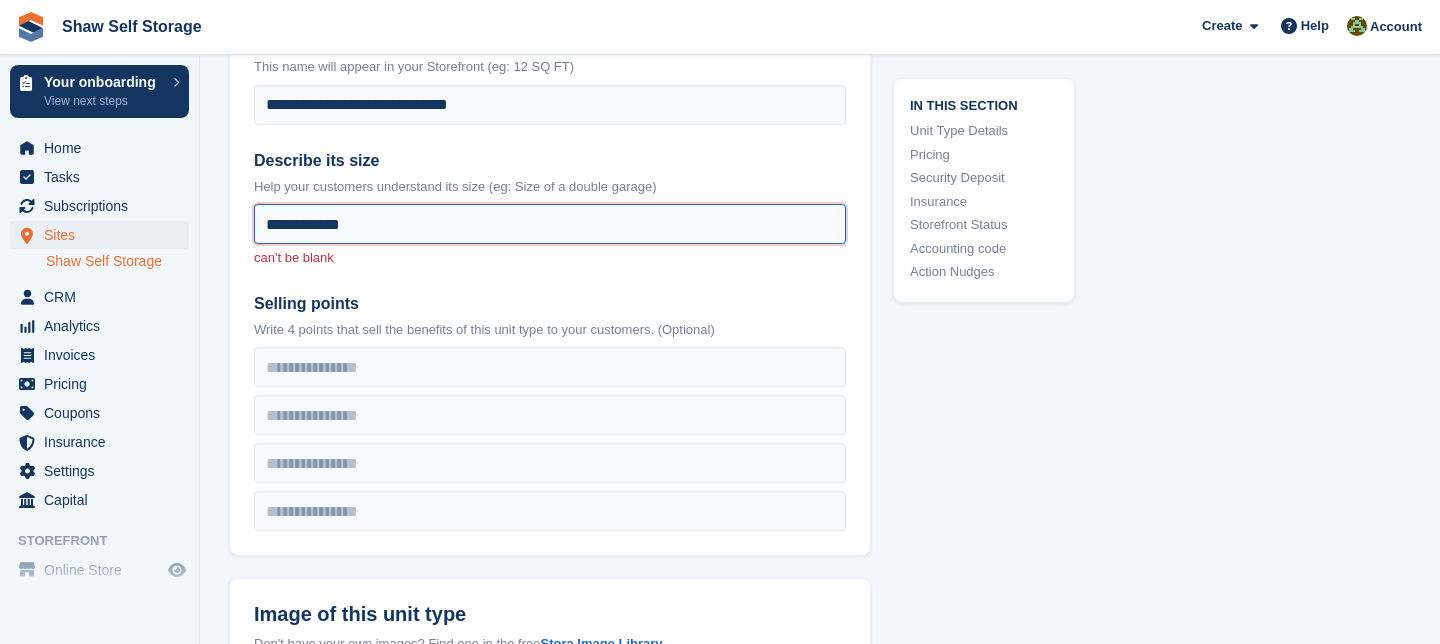click on "**********" at bounding box center [550, 224] 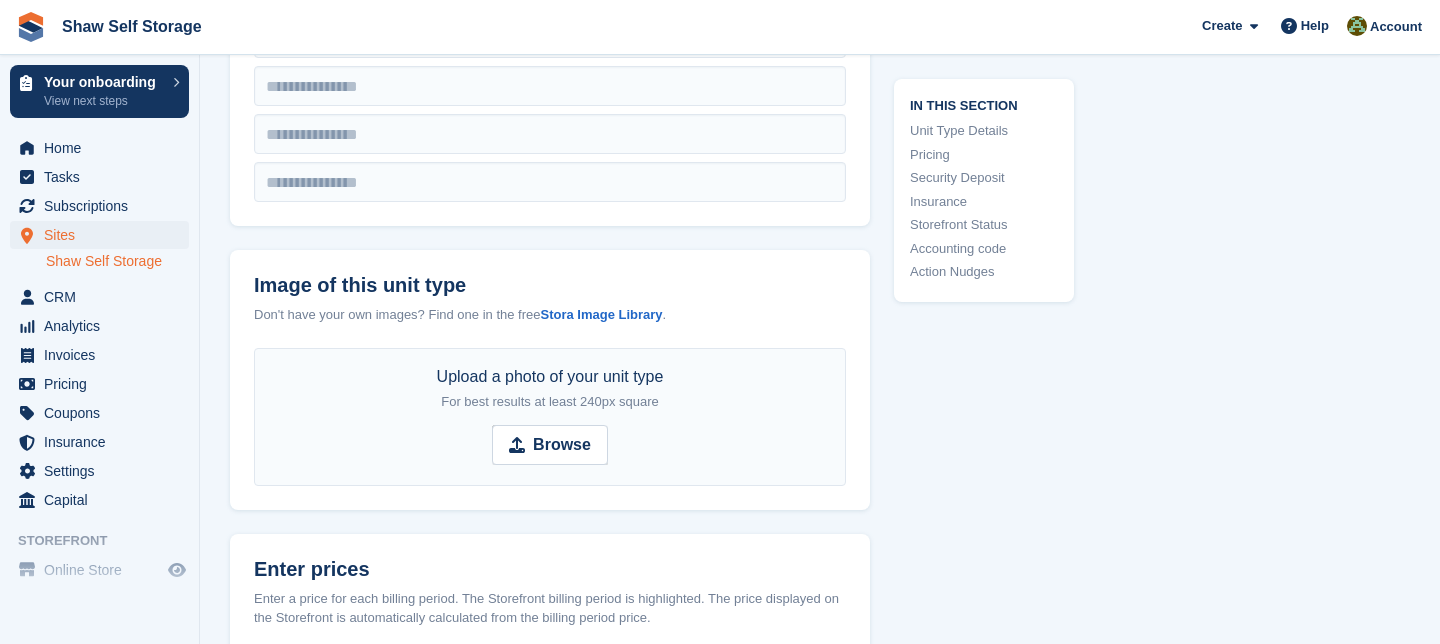 scroll, scrollTop: 1578, scrollLeft: 0, axis: vertical 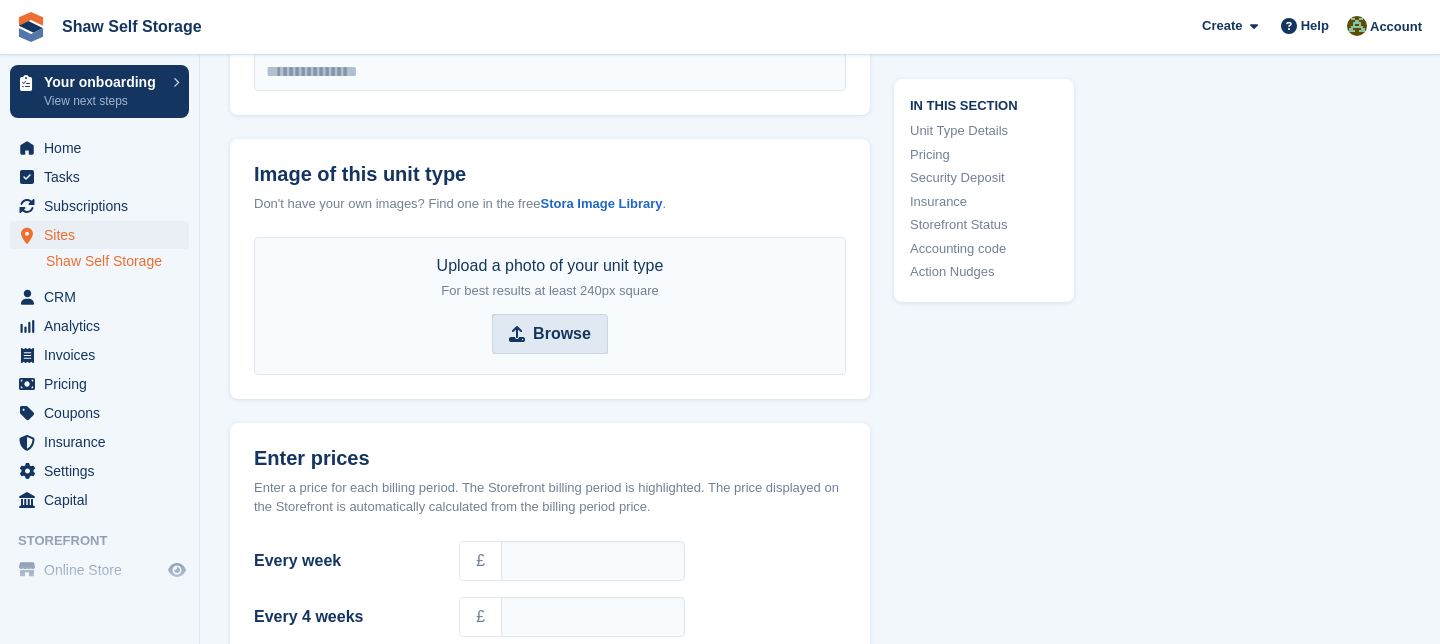 type on "**********" 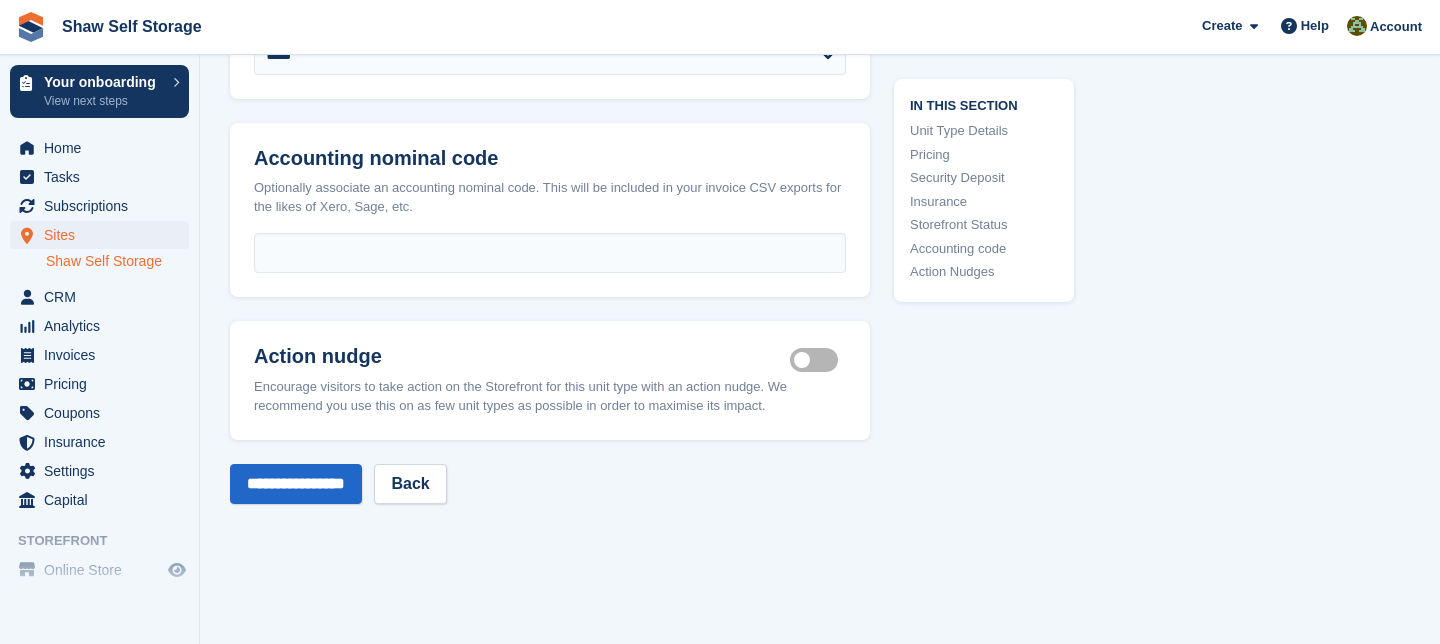 scroll, scrollTop: 3742, scrollLeft: 0, axis: vertical 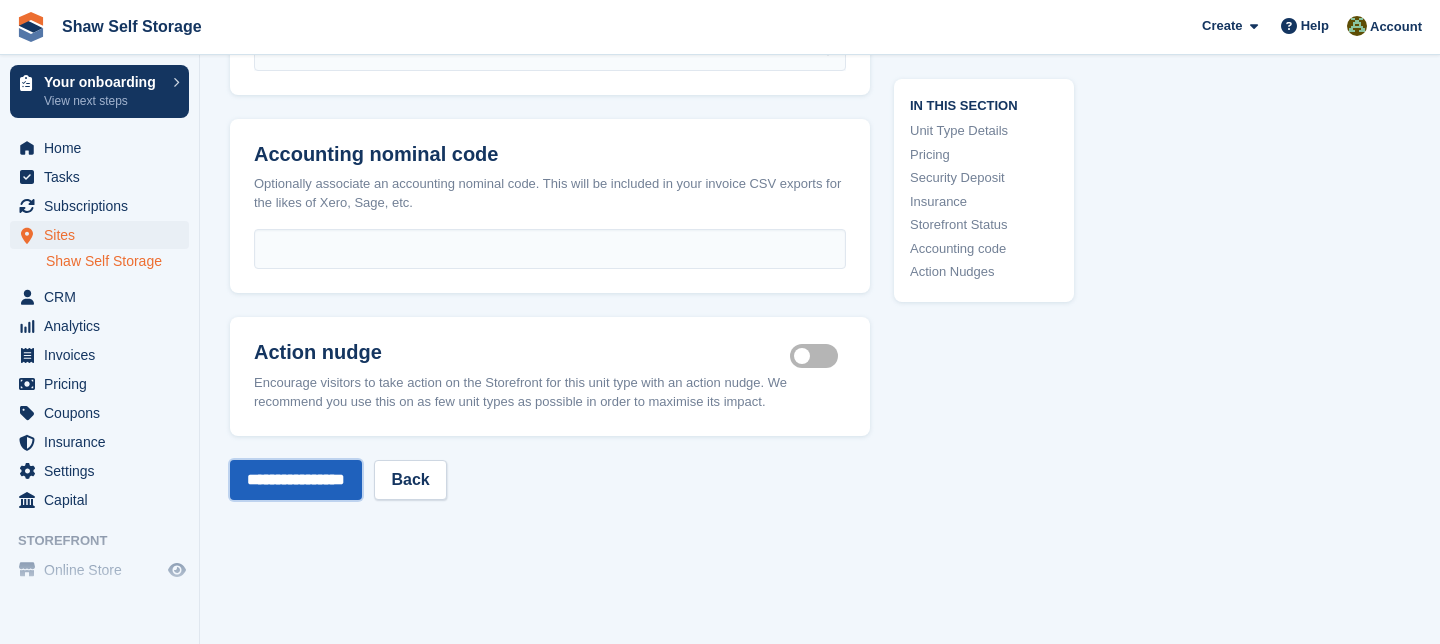 click on "**********" at bounding box center (296, 480) 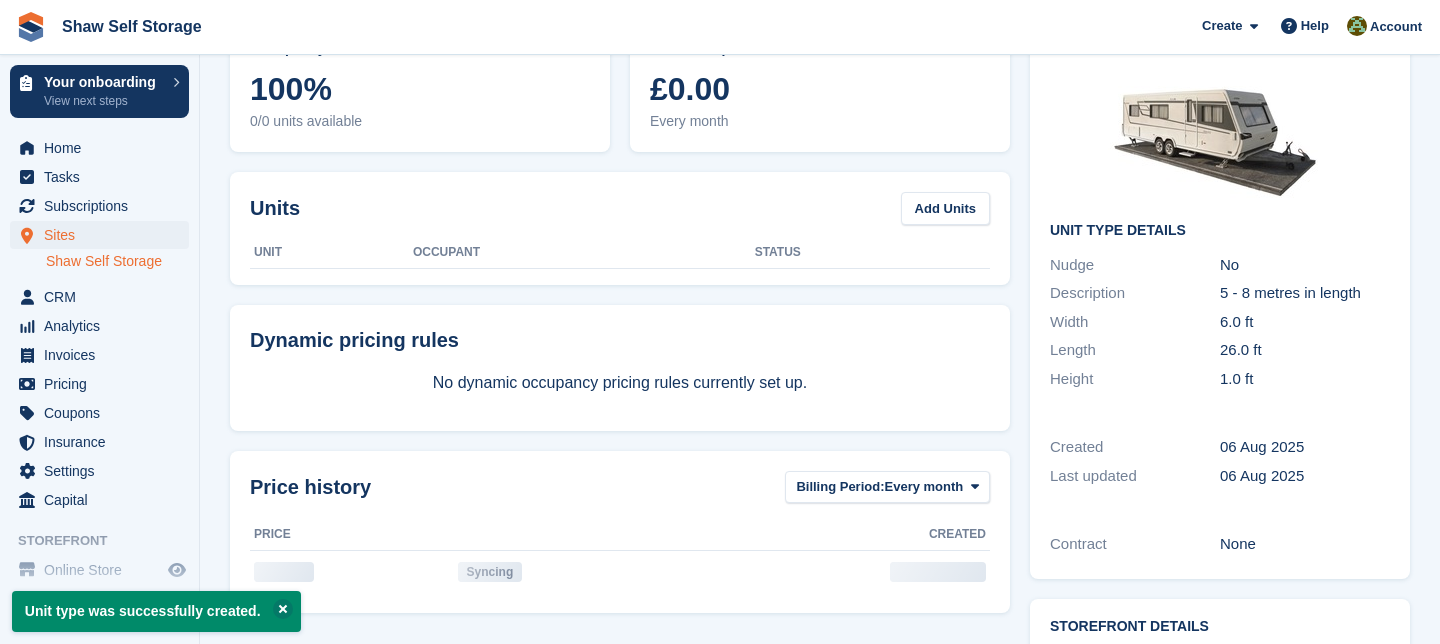 scroll, scrollTop: 0, scrollLeft: 0, axis: both 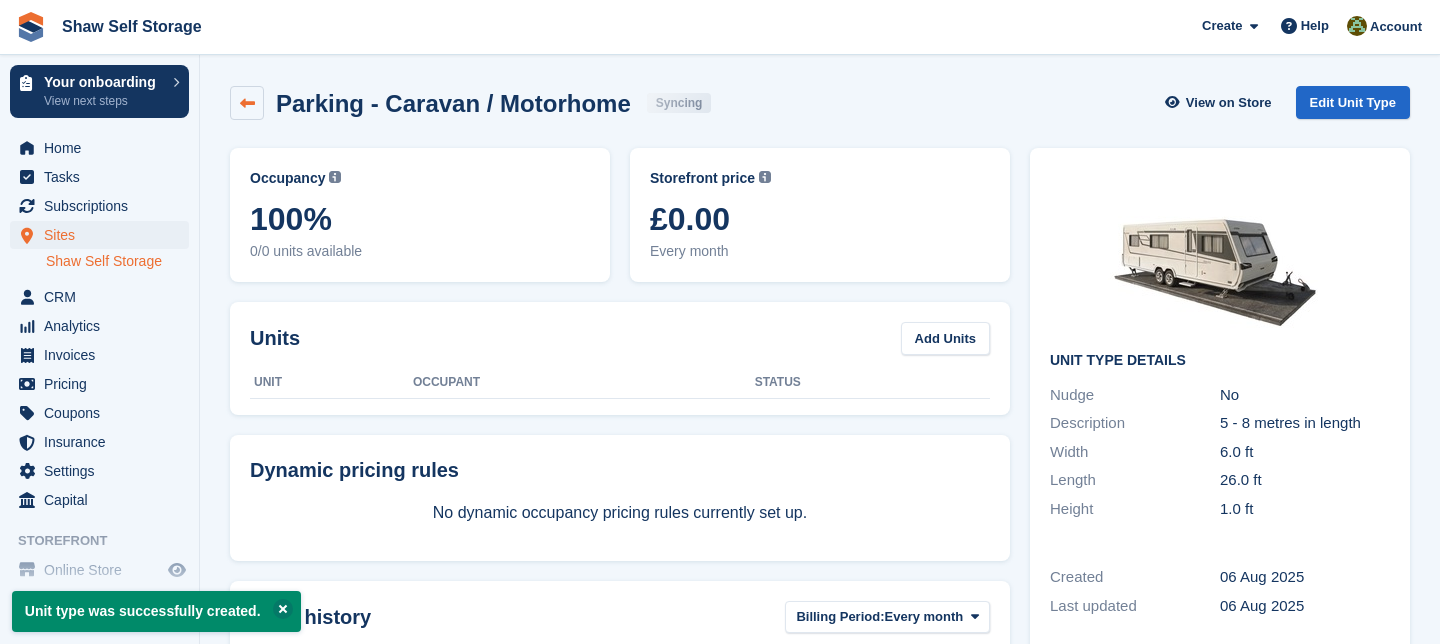 click at bounding box center (247, 103) 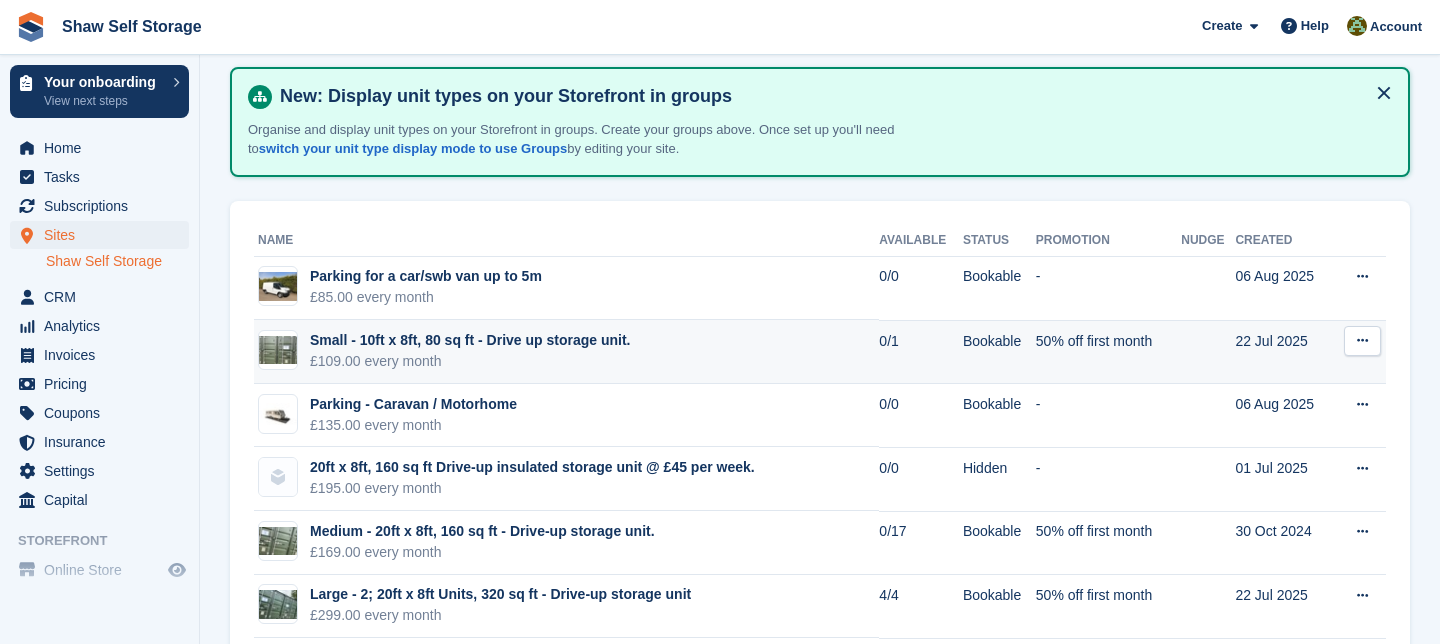 scroll, scrollTop: 106, scrollLeft: 0, axis: vertical 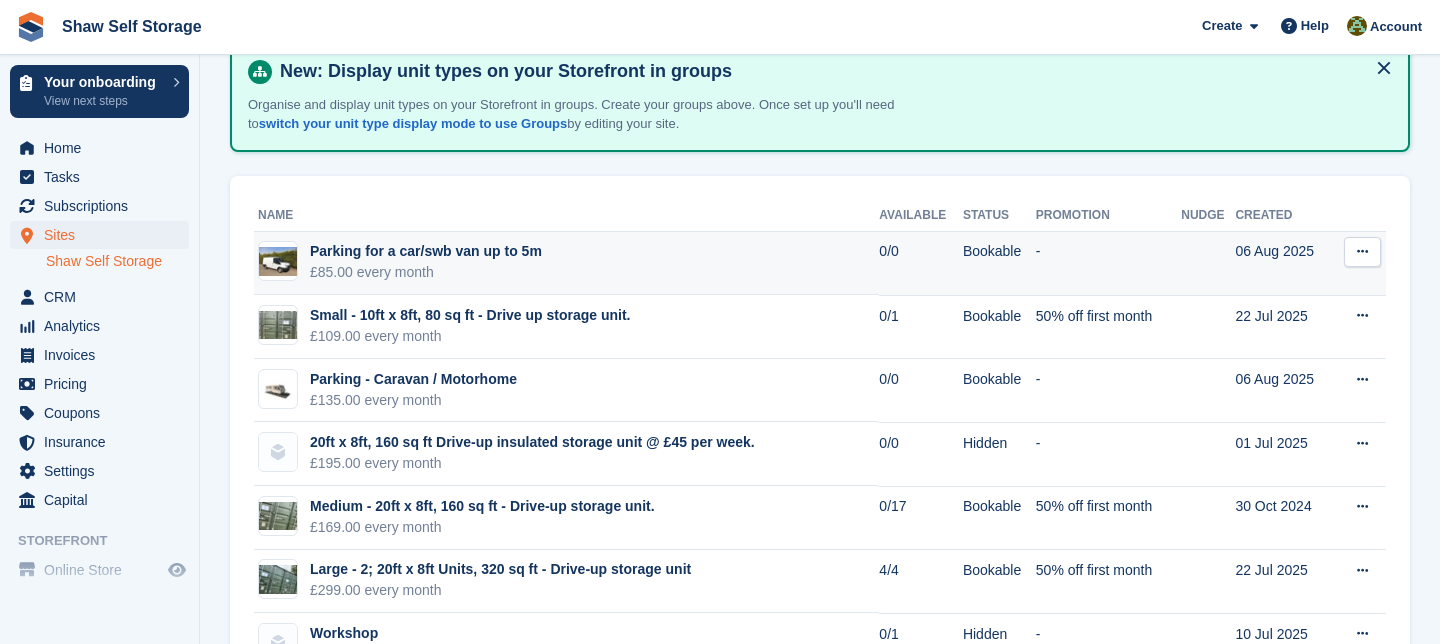 click on "£85.00 every month" at bounding box center [426, 272] 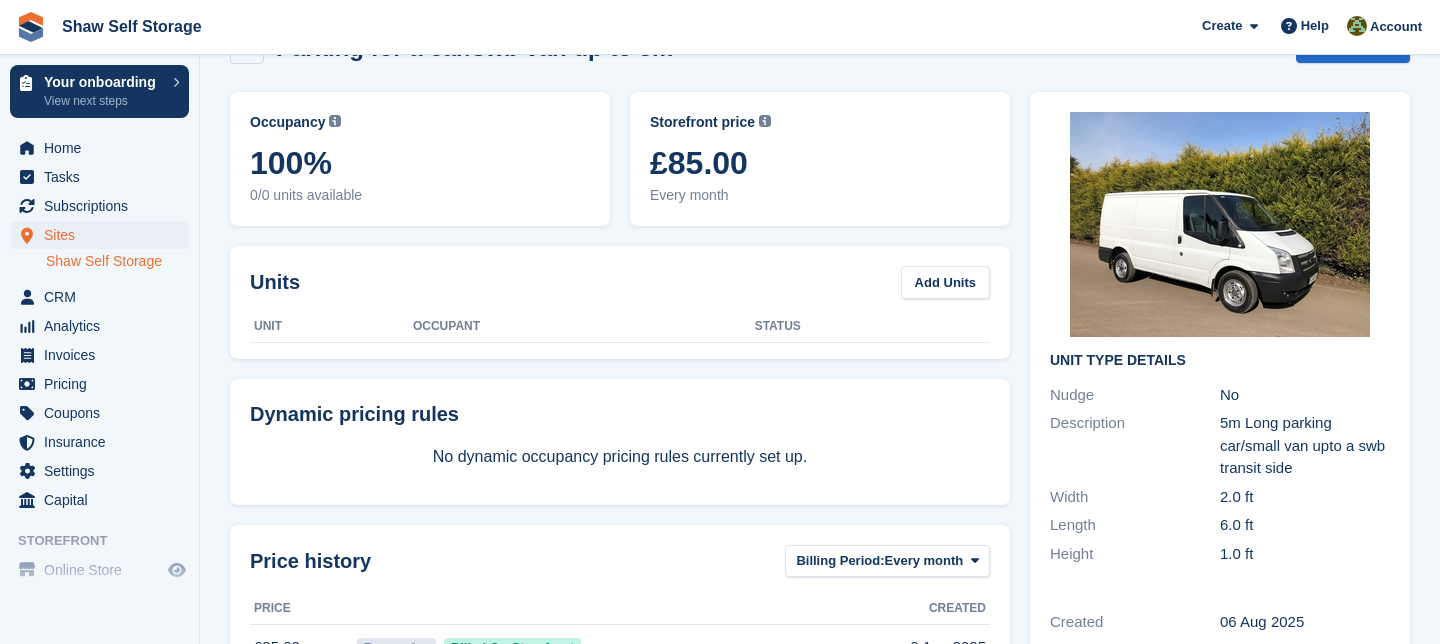 scroll, scrollTop: 0, scrollLeft: 0, axis: both 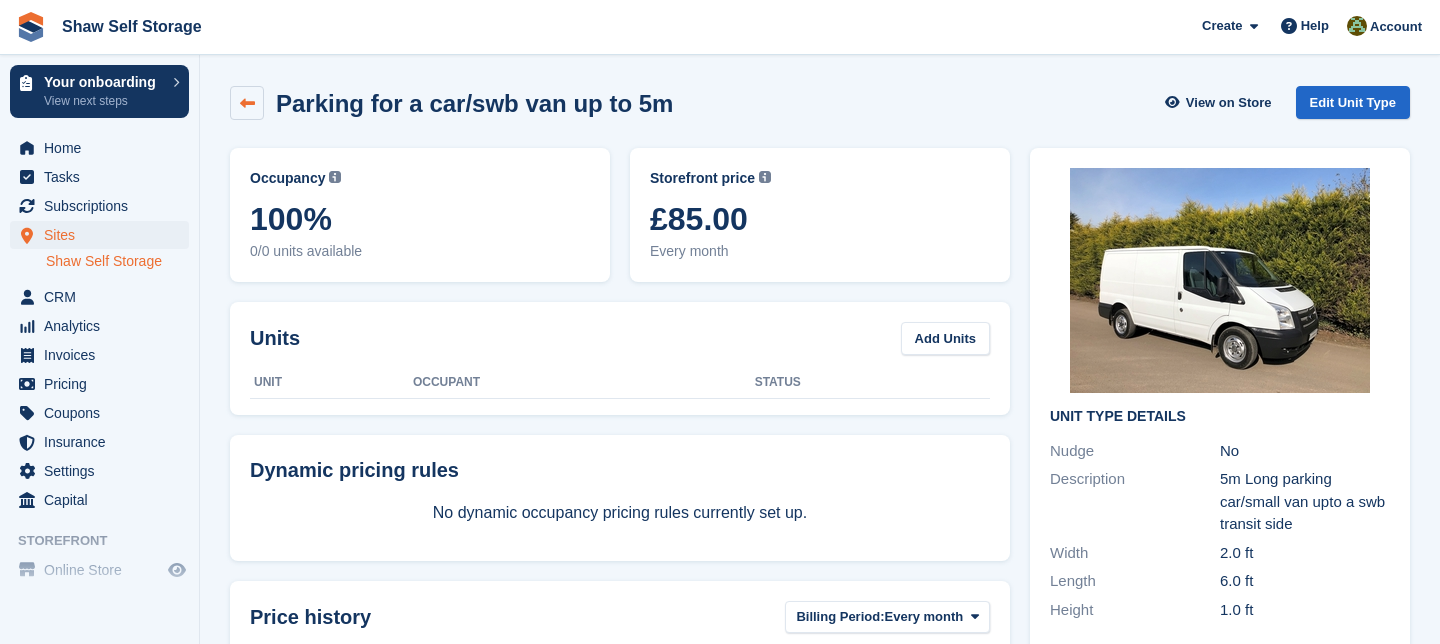 click at bounding box center [247, 103] 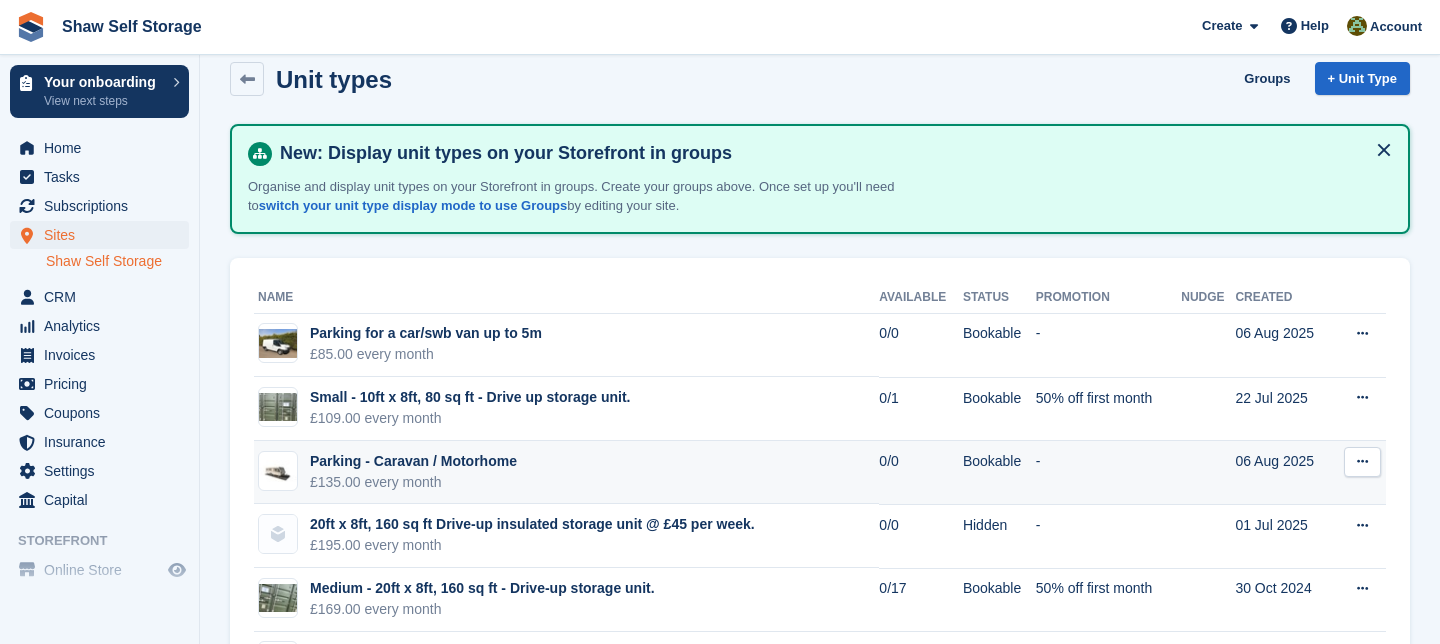 scroll, scrollTop: 0, scrollLeft: 0, axis: both 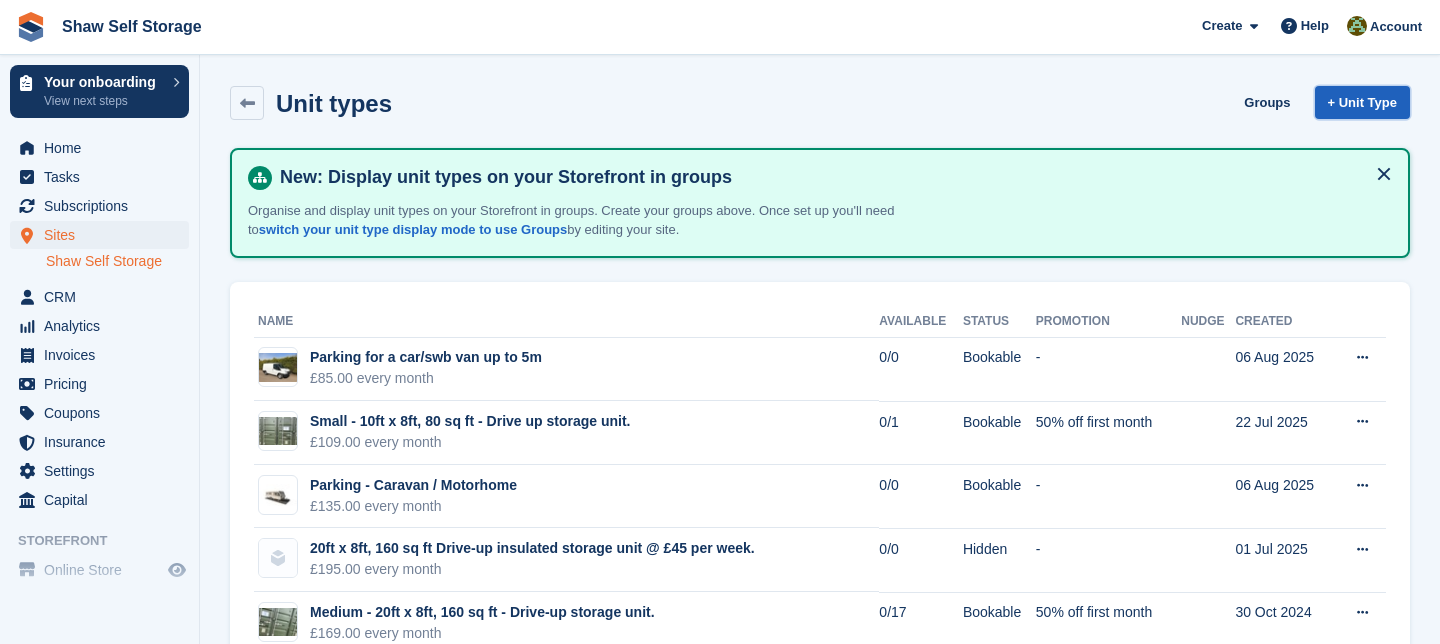 click on "+ Unit Type" at bounding box center (1362, 102) 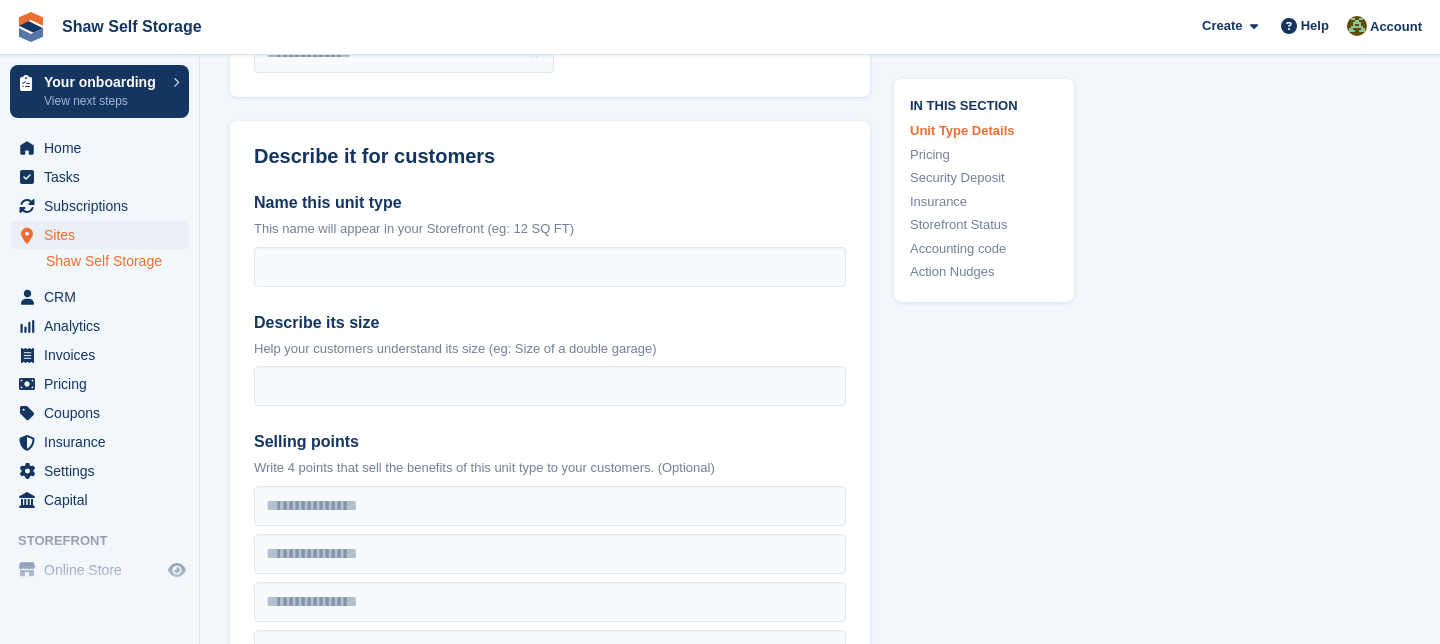 scroll, scrollTop: 412, scrollLeft: 0, axis: vertical 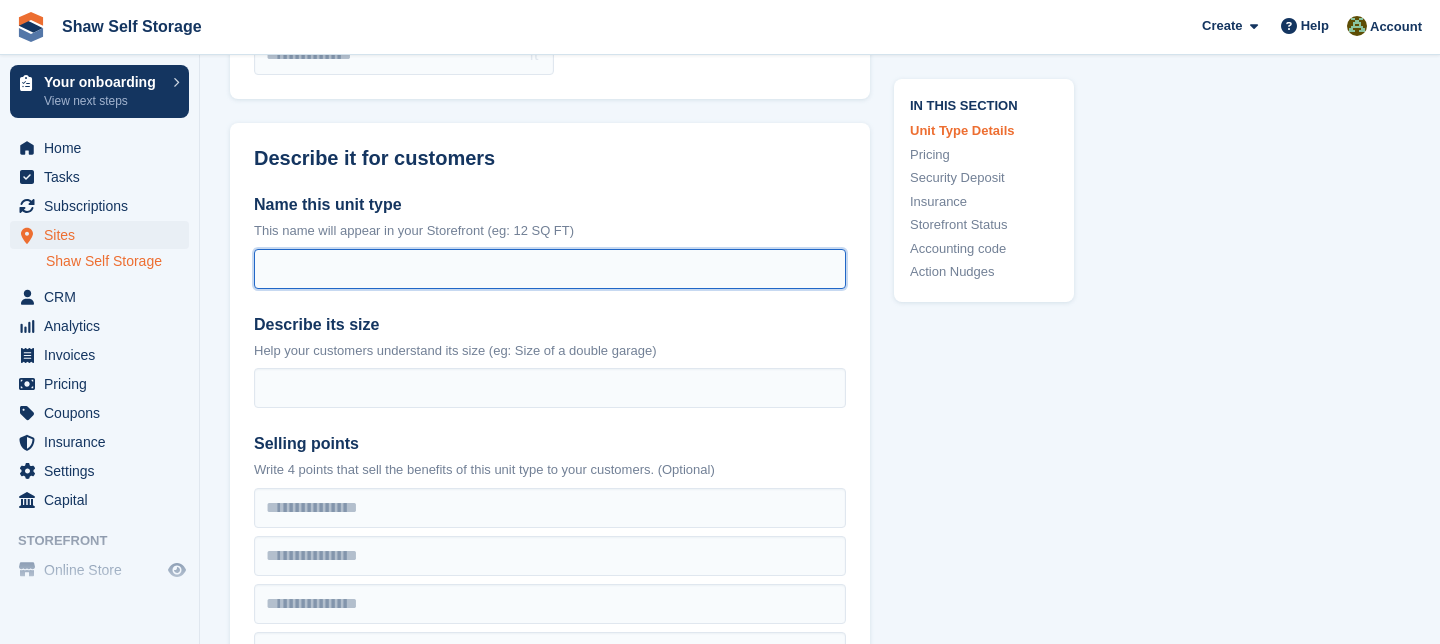 click on "Name this unit type" at bounding box center [550, 269] 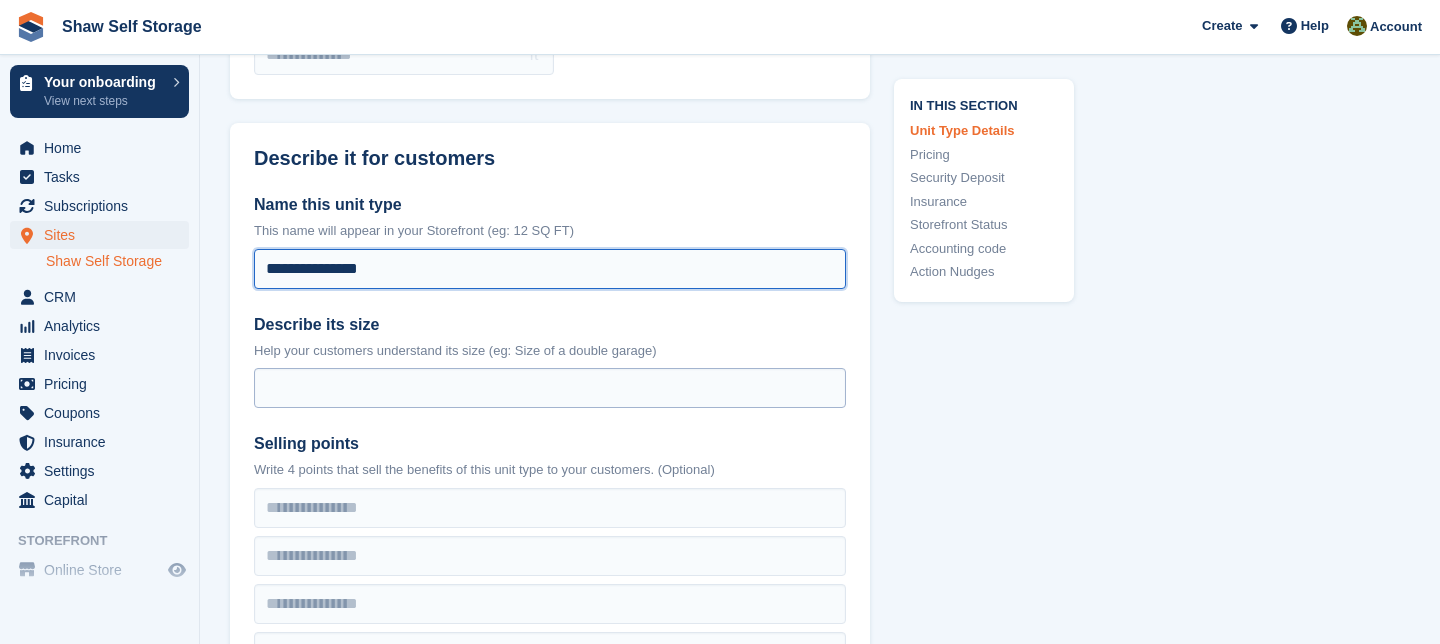 type on "**********" 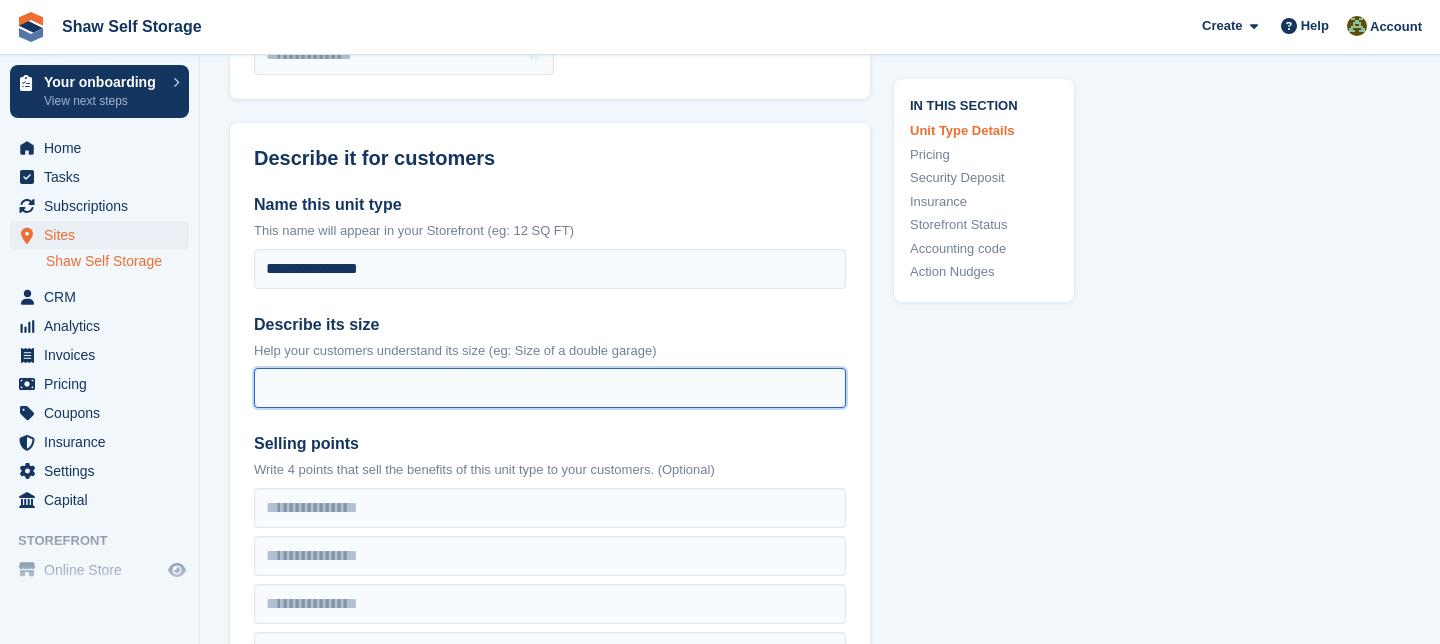 click on "Describe its size" at bounding box center [550, 388] 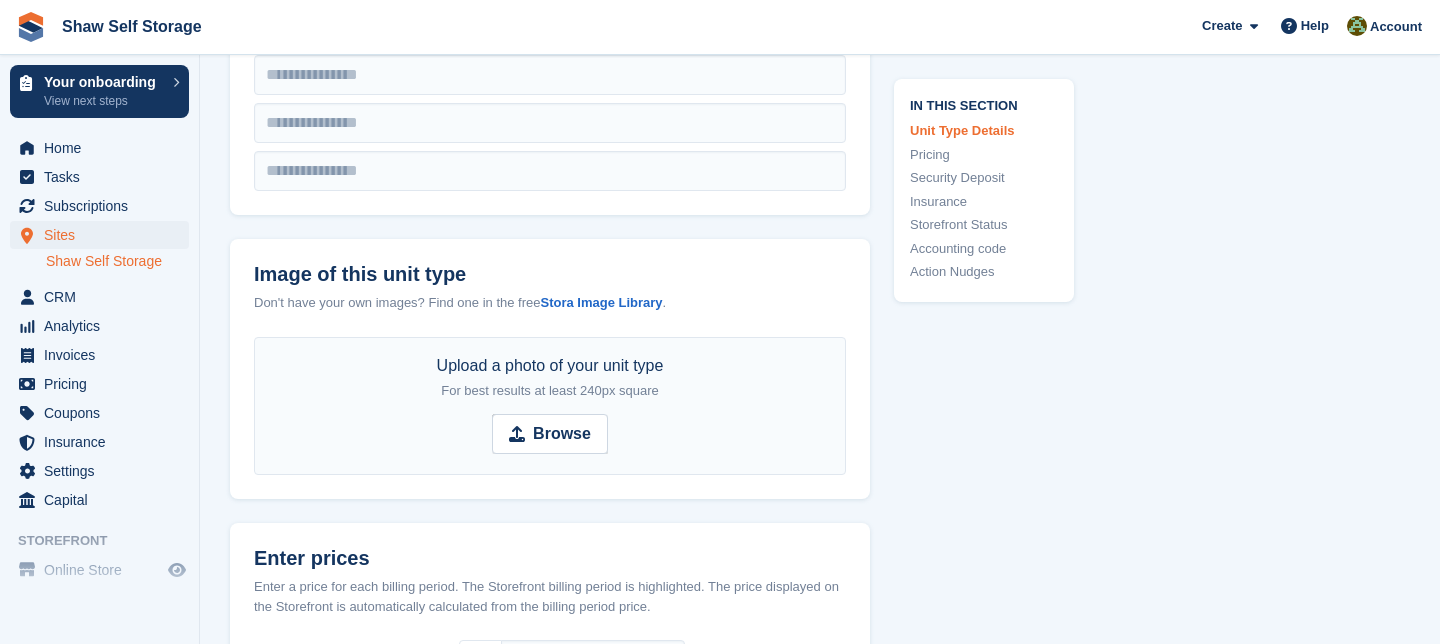 scroll, scrollTop: 907, scrollLeft: 0, axis: vertical 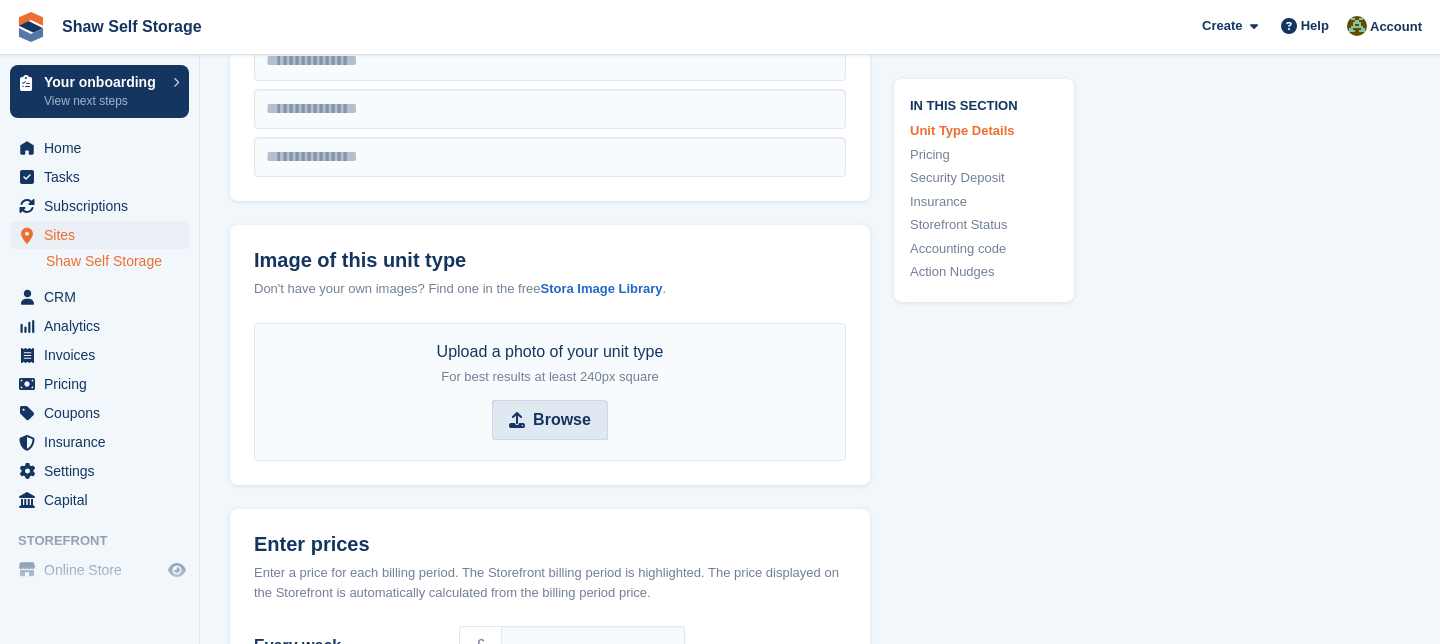 type on "**********" 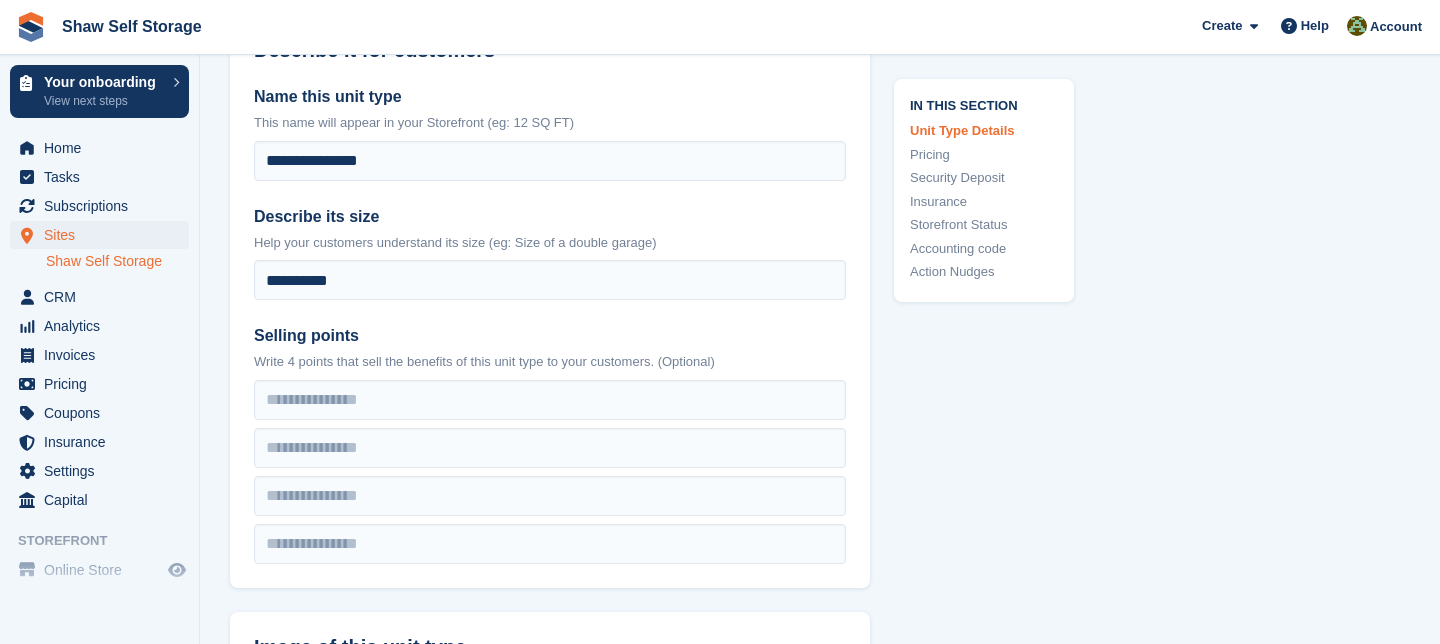 scroll, scrollTop: 496, scrollLeft: 0, axis: vertical 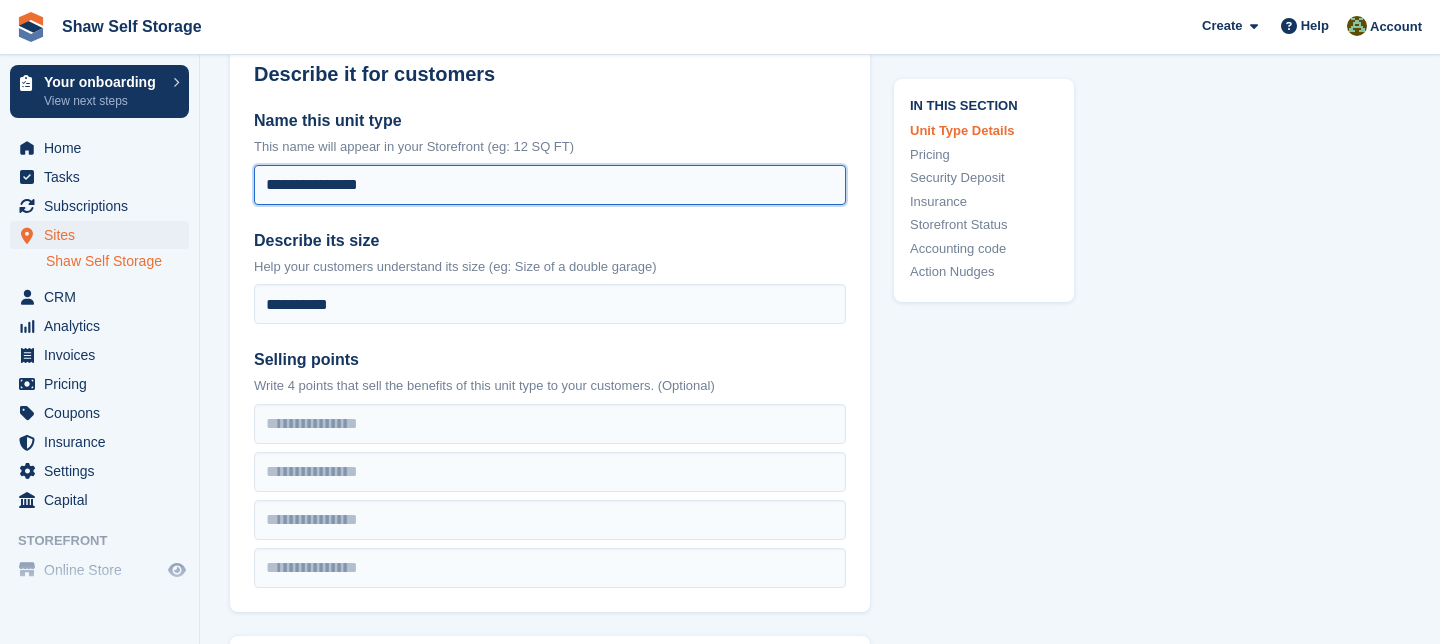 click on "**********" at bounding box center (550, 185) 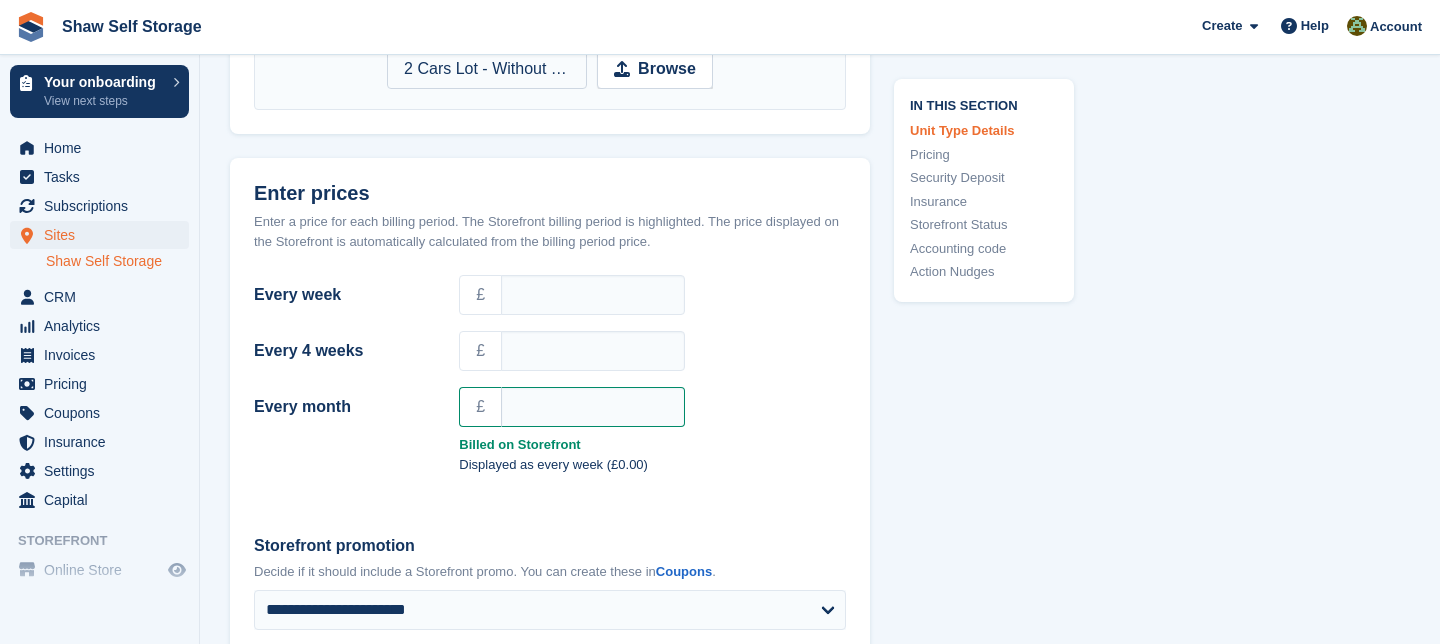 scroll, scrollTop: 1267, scrollLeft: 0, axis: vertical 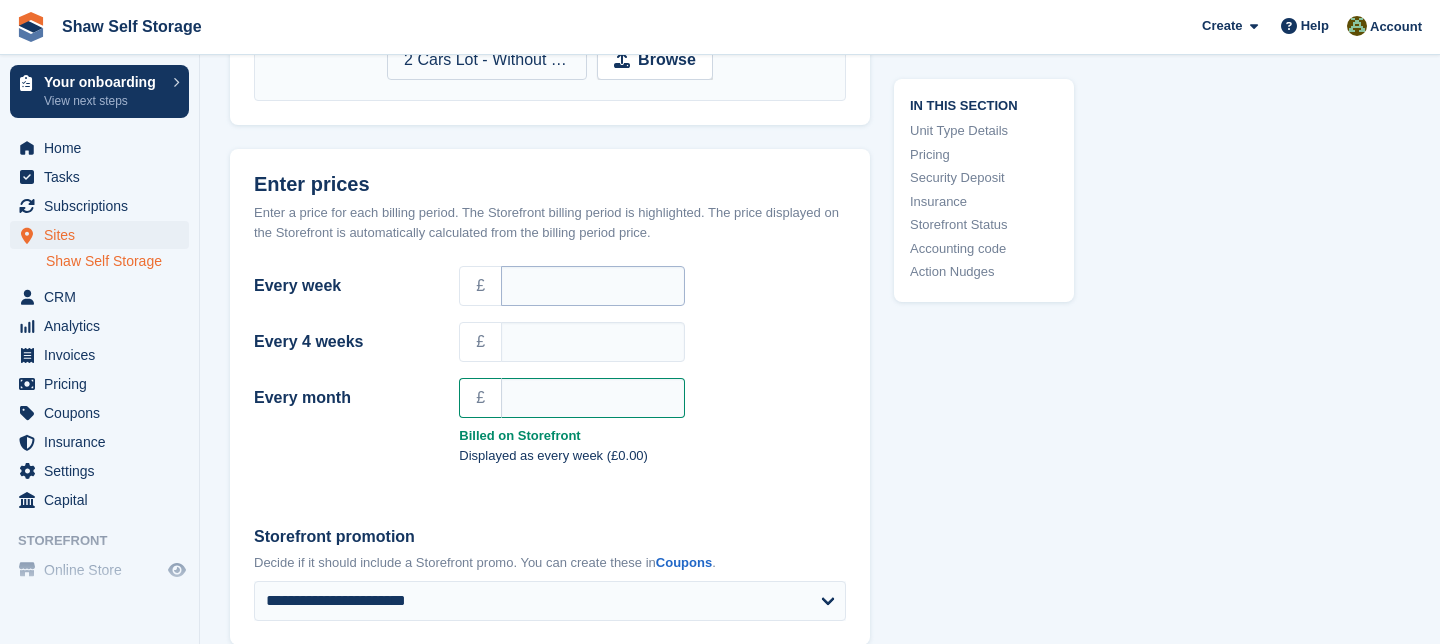 type on "**********" 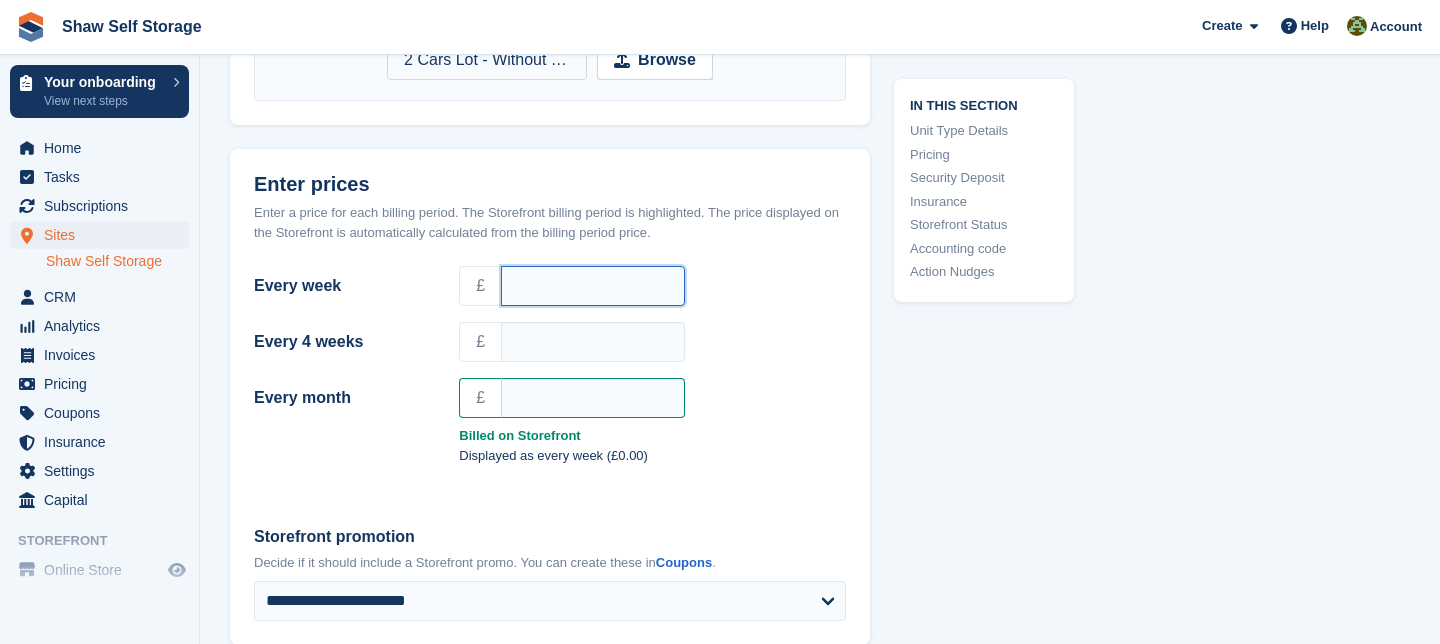 click on "Every week" at bounding box center (593, 286) 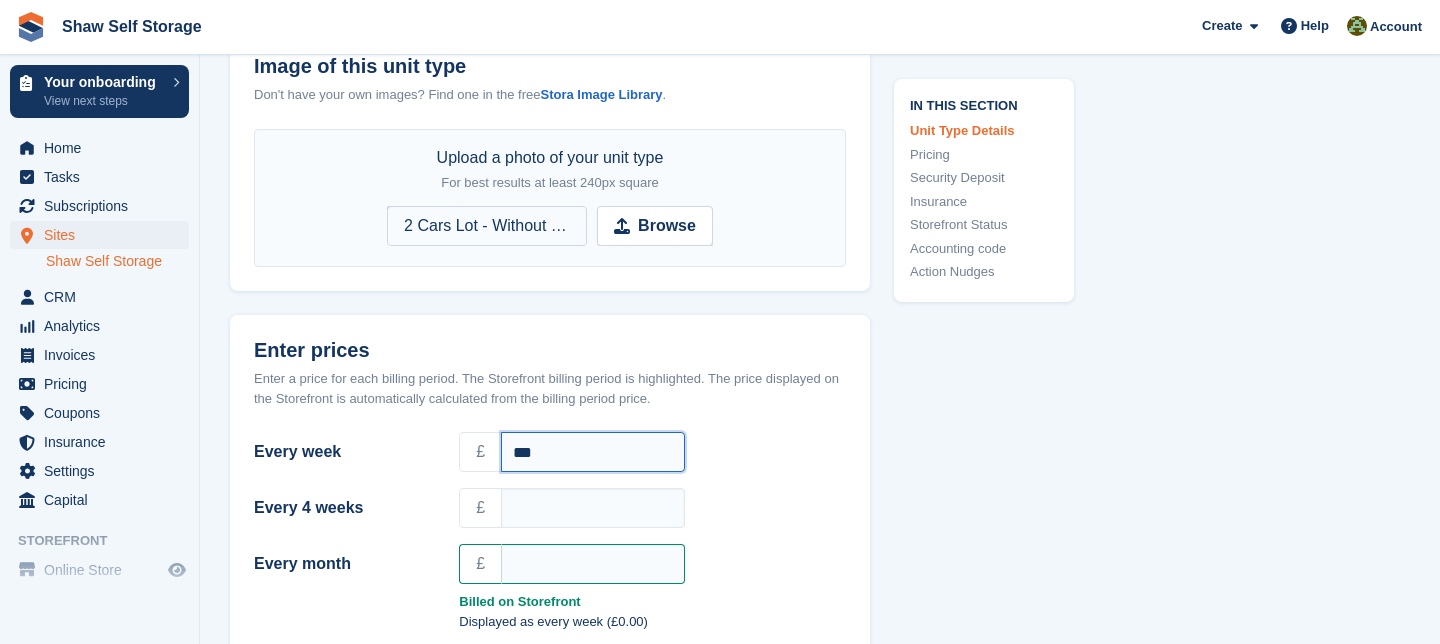 scroll, scrollTop: 1093, scrollLeft: 0, axis: vertical 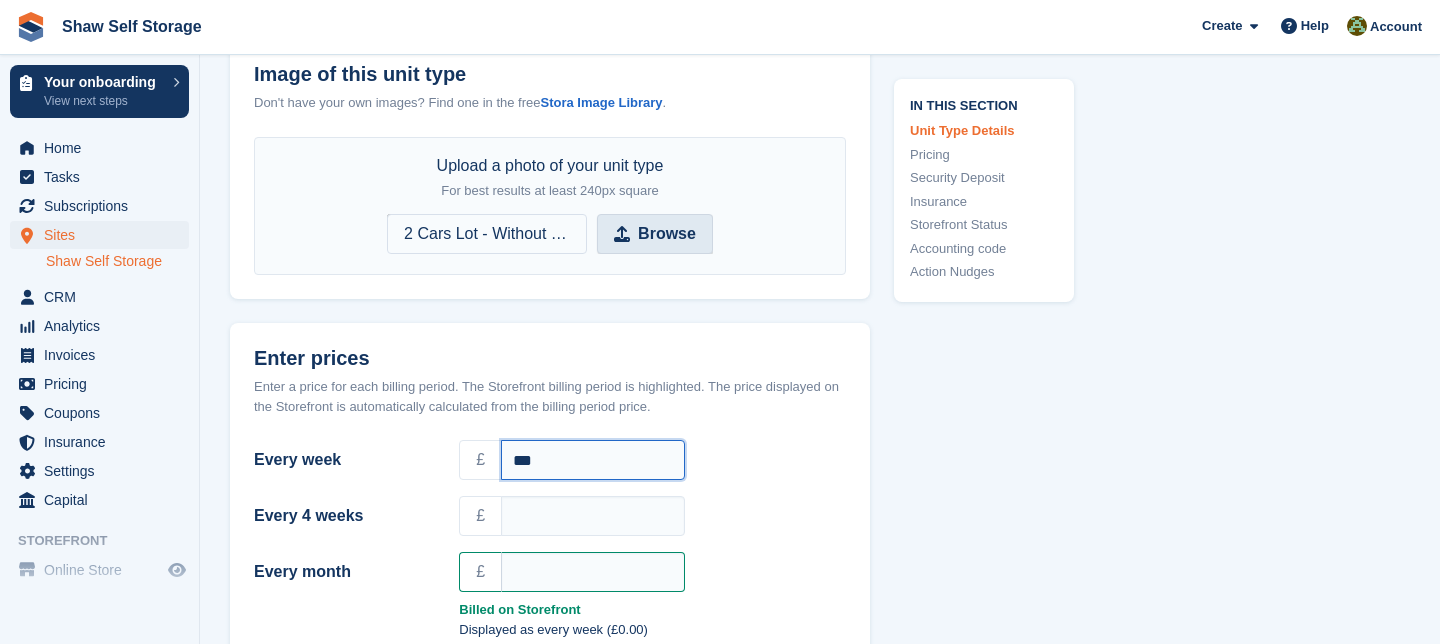 type on "***" 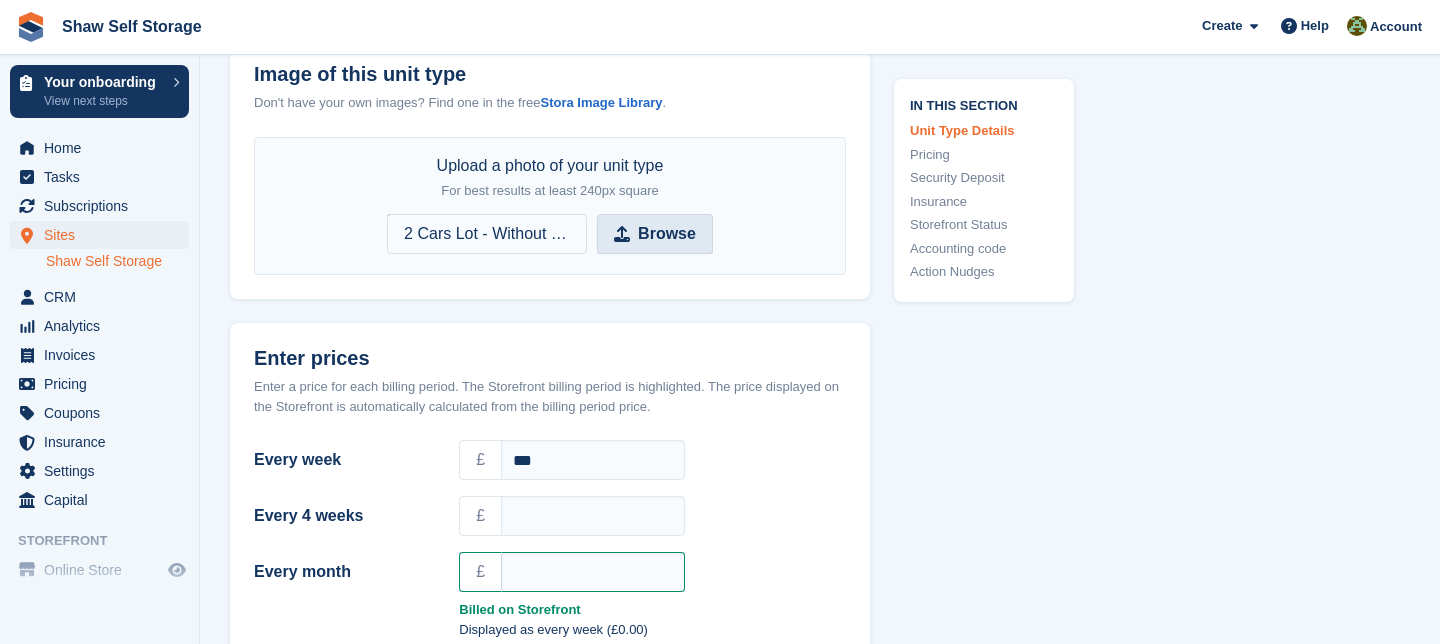 click on "Browse" at bounding box center [667, 234] 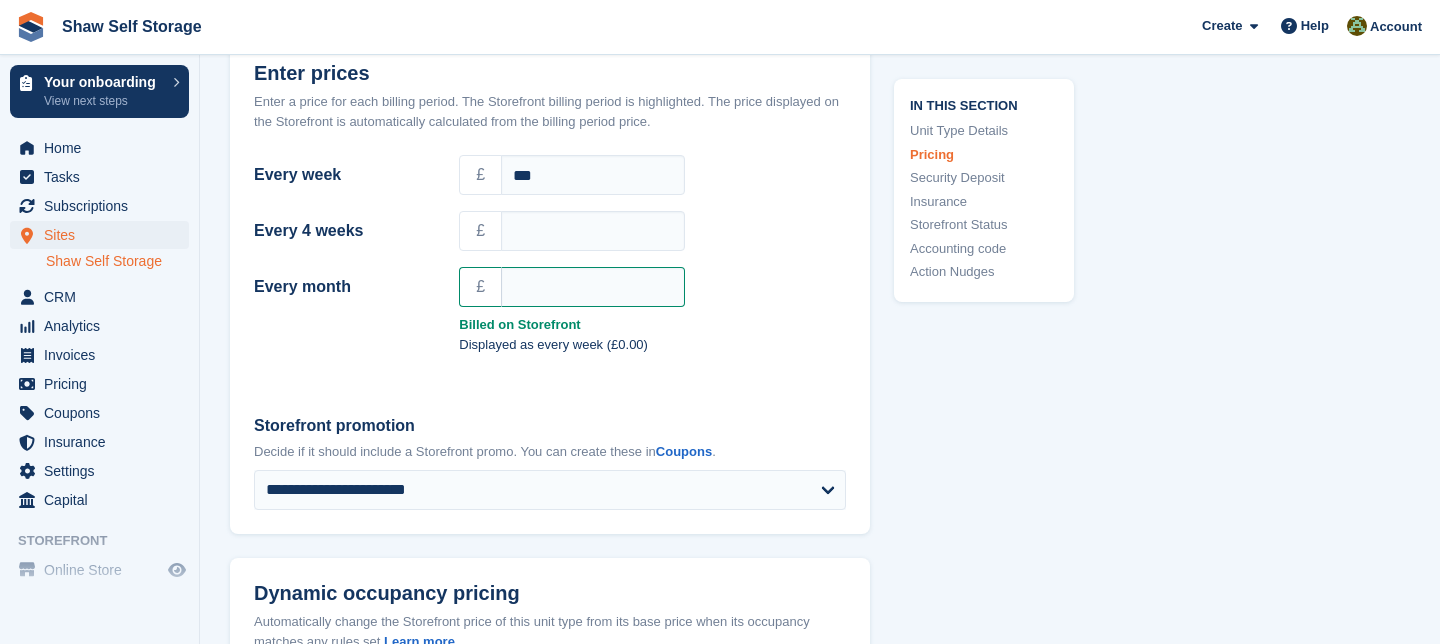 scroll, scrollTop: 1384, scrollLeft: 0, axis: vertical 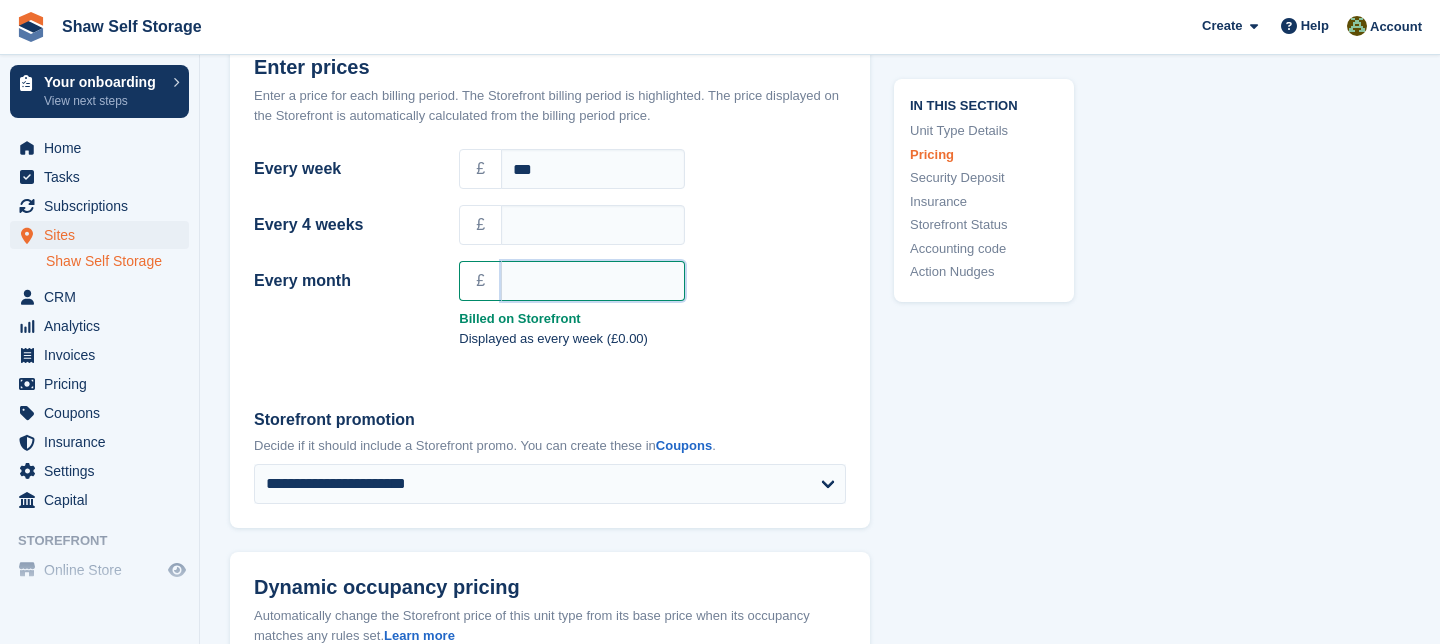 click on "Every month" at bounding box center (593, 281) 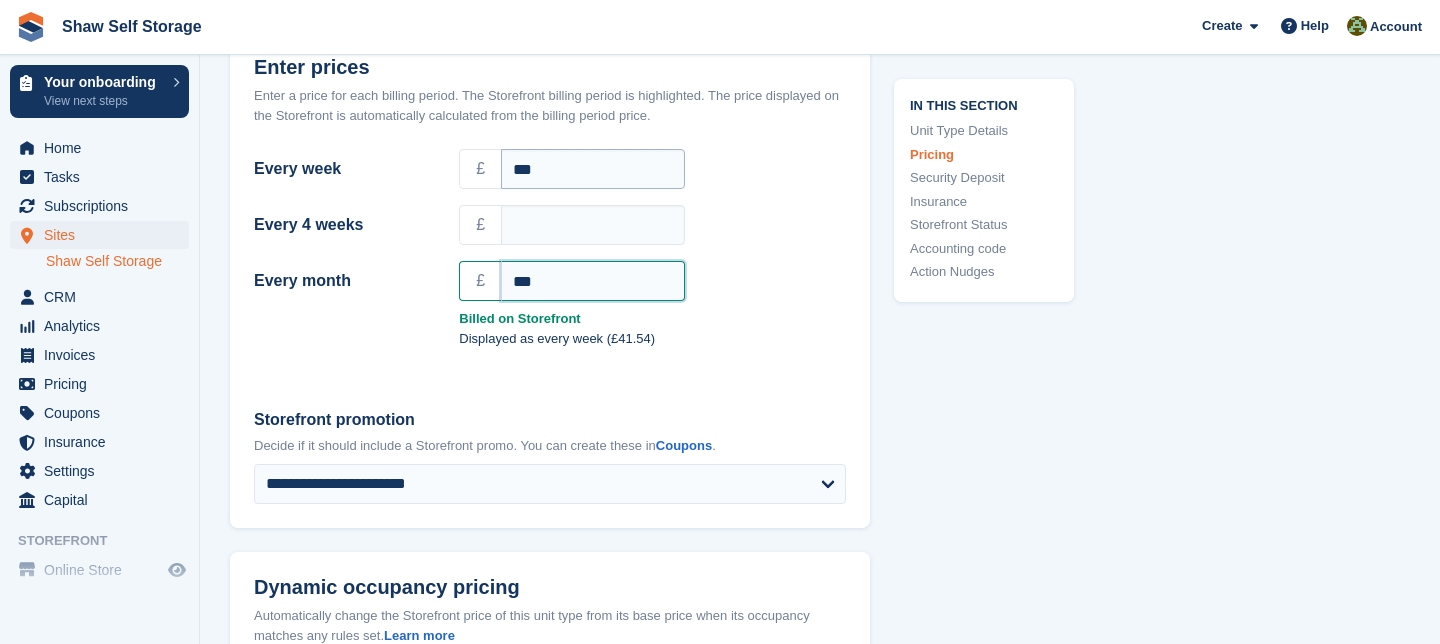 type on "***" 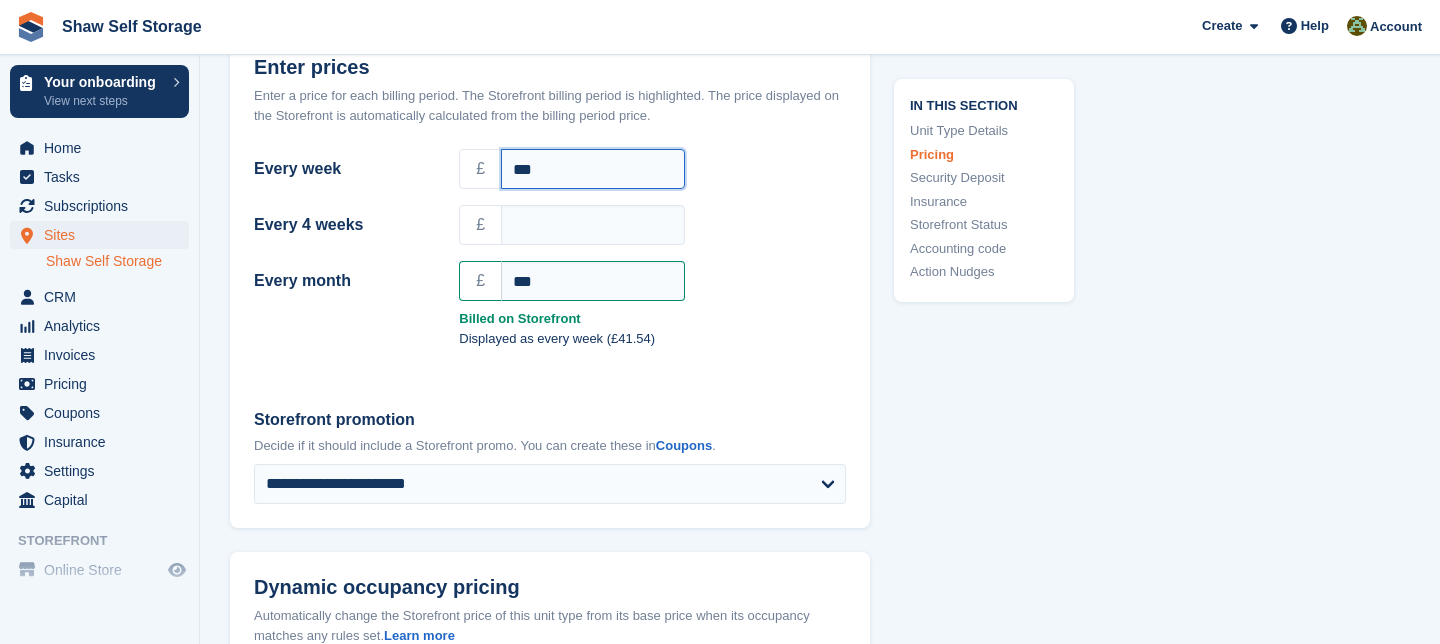 click on "***" at bounding box center (593, 169) 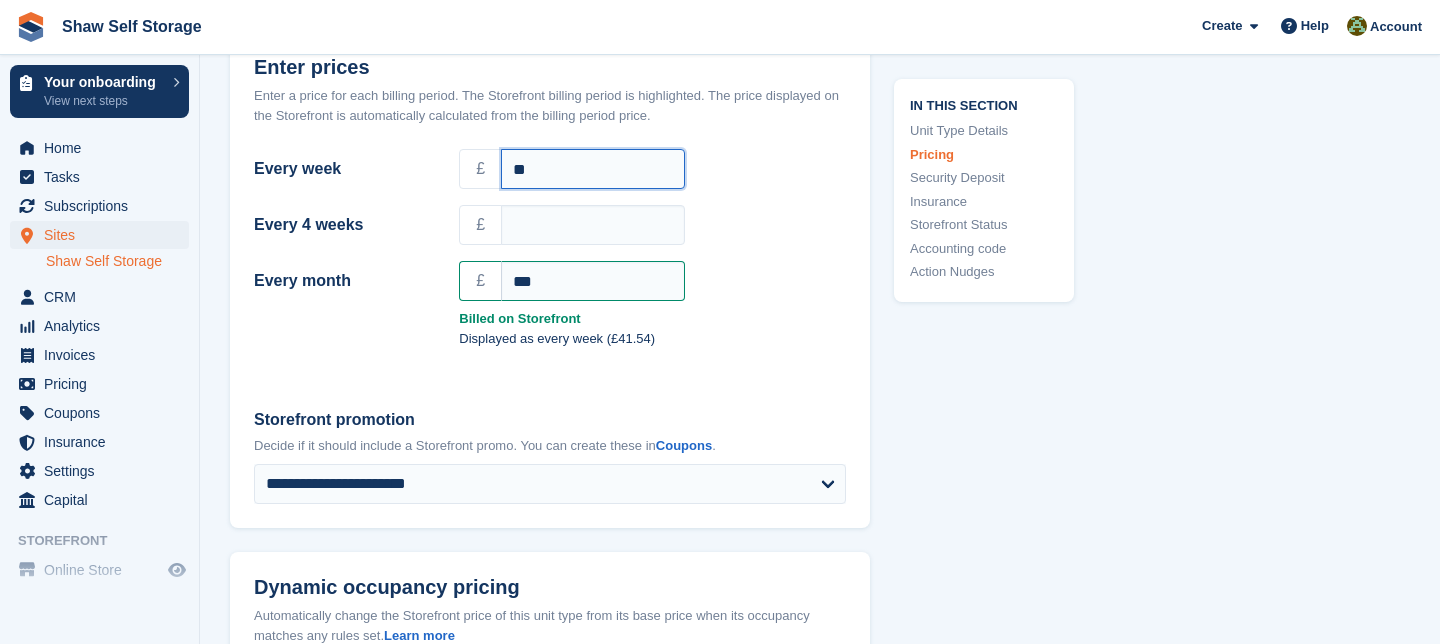 type on "*" 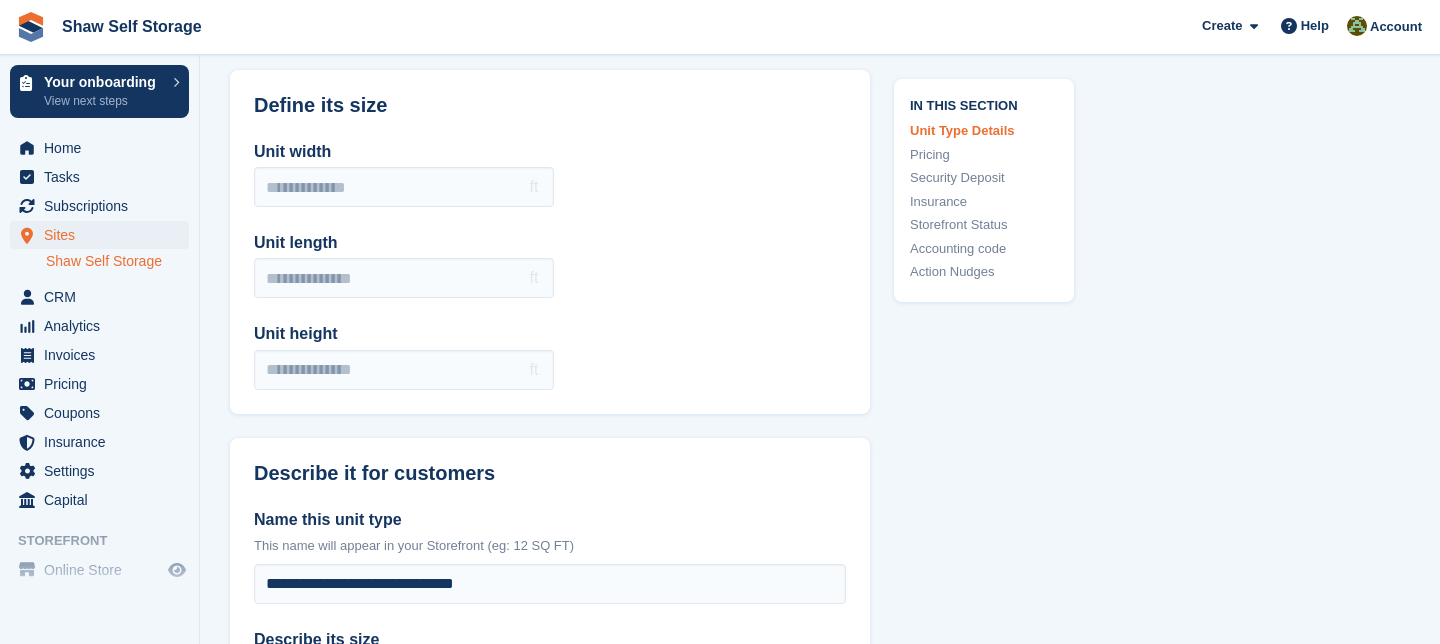 scroll, scrollTop: 0, scrollLeft: 0, axis: both 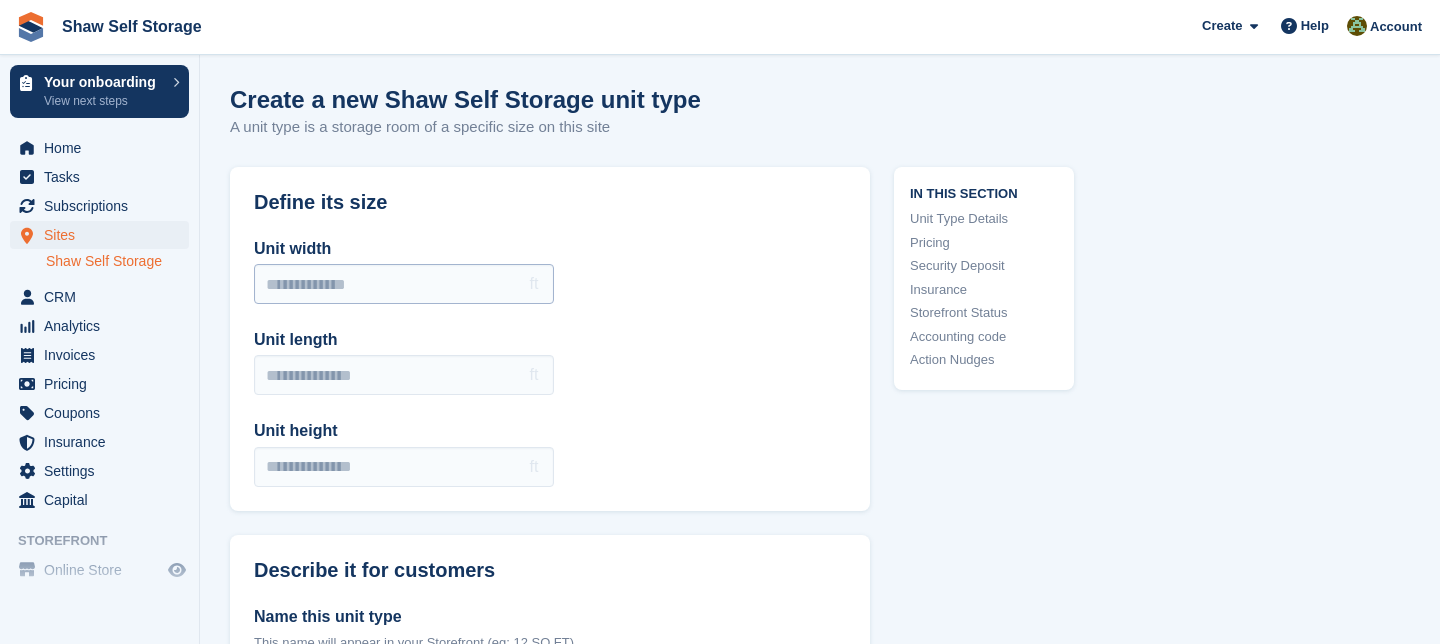 type 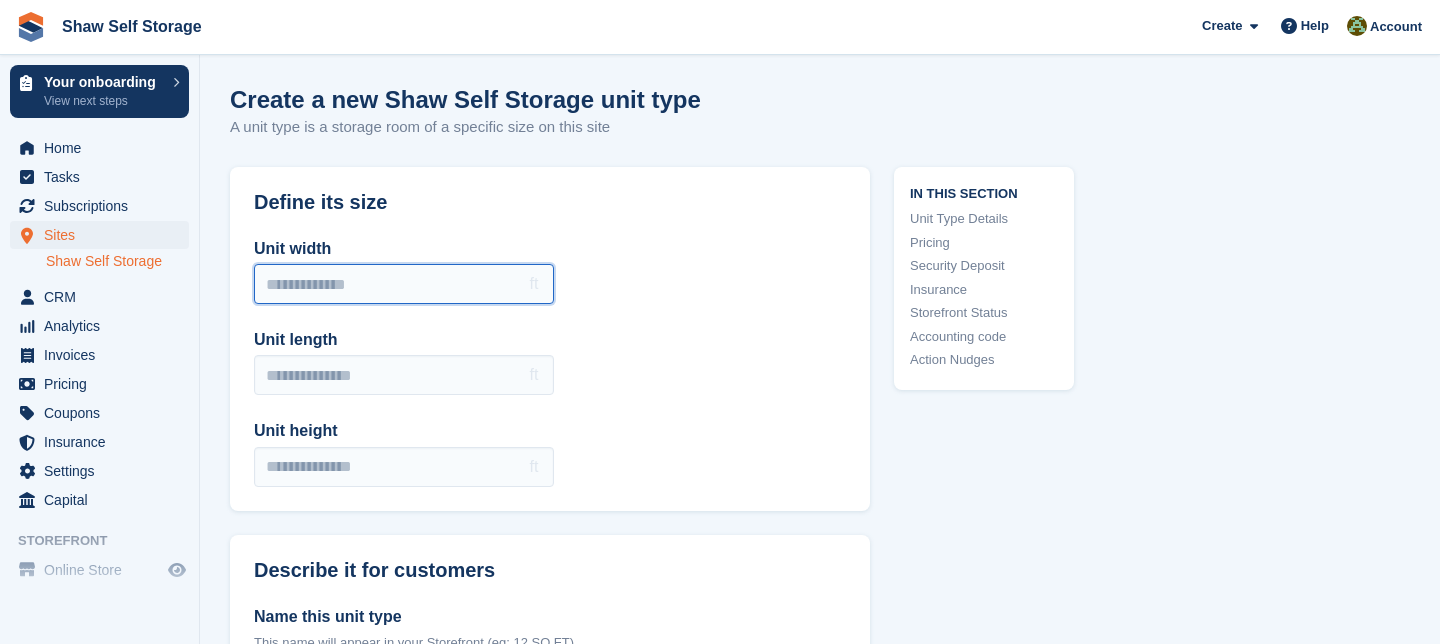 click on "Unit width" at bounding box center (404, 284) 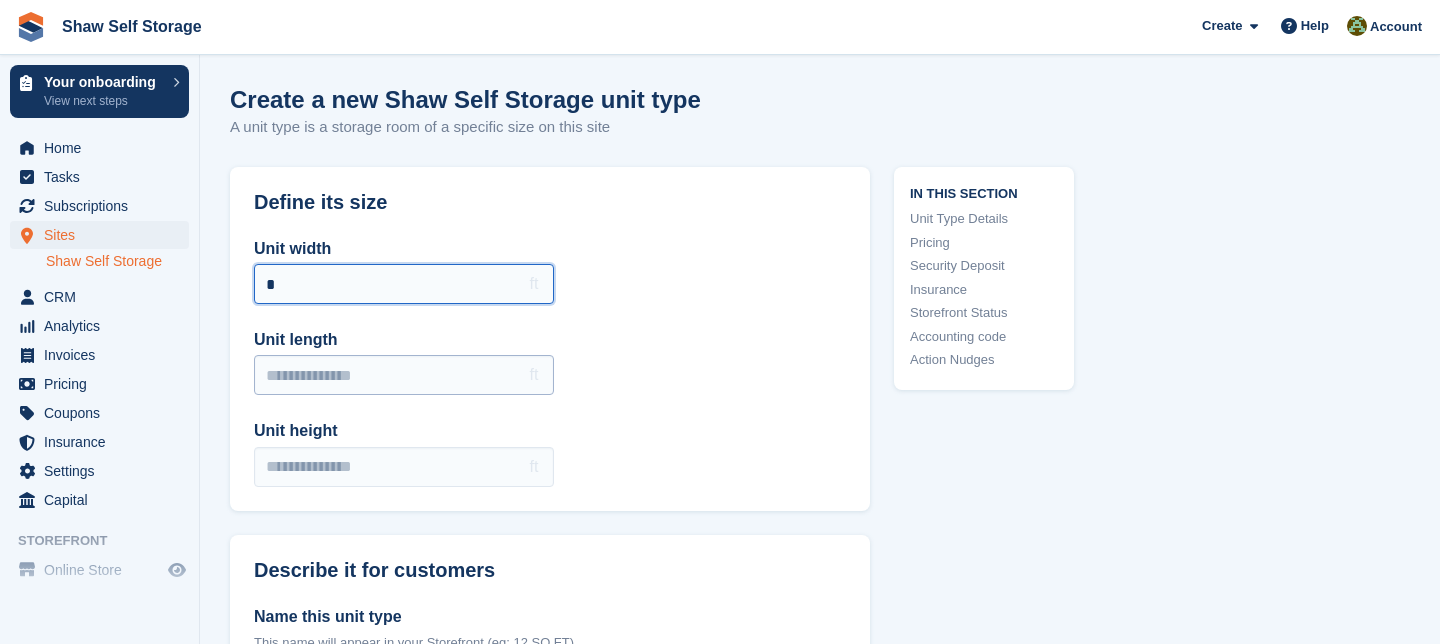 type on "*" 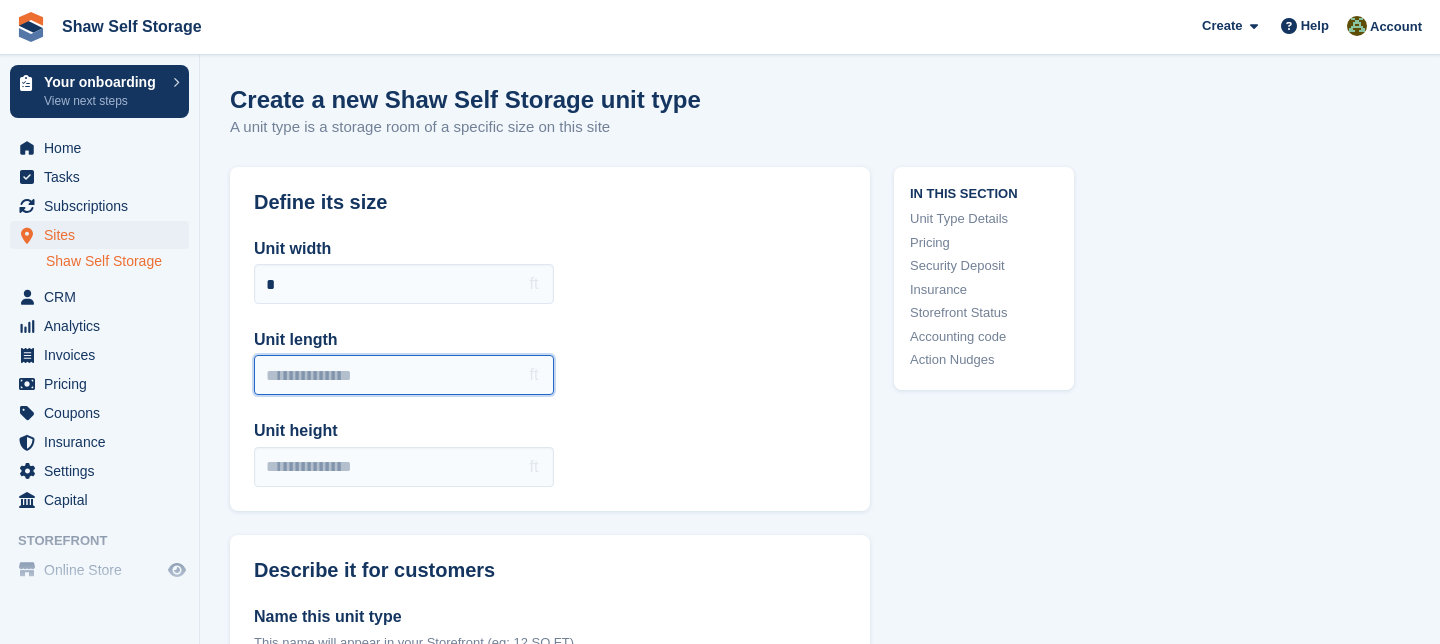 click on "Unit length" at bounding box center [404, 375] 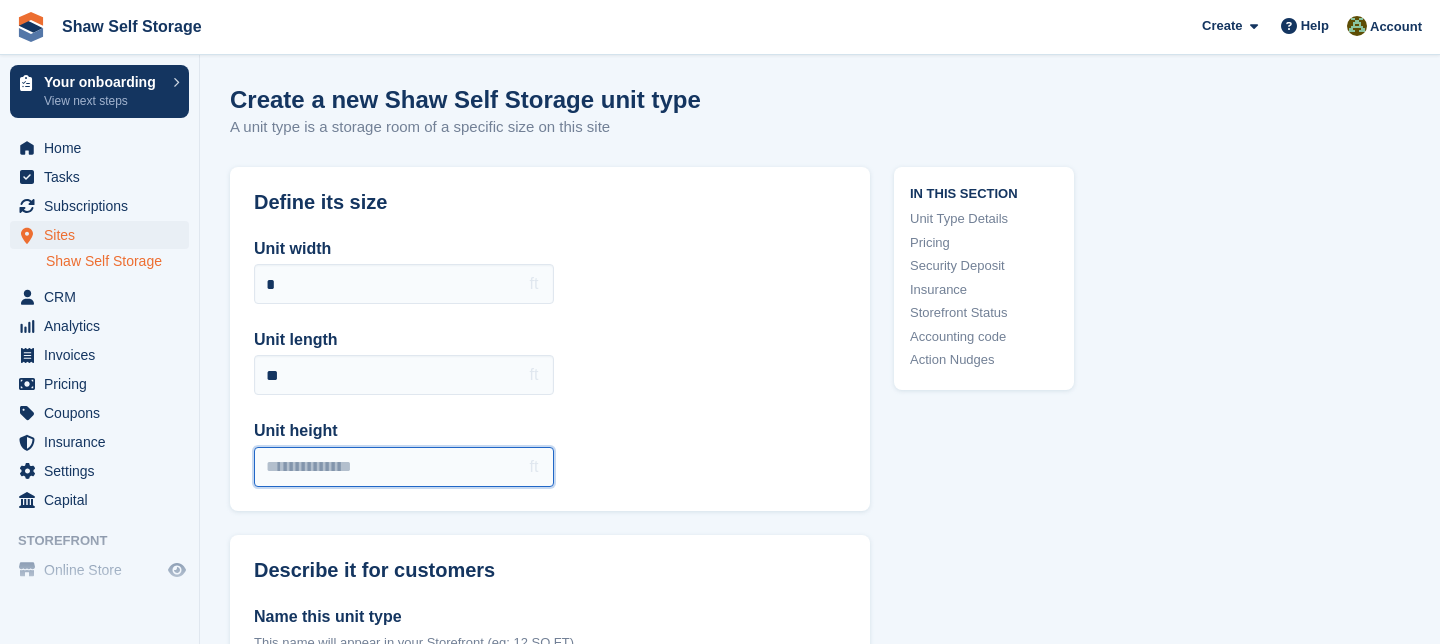 click on "Unit height" at bounding box center [404, 467] 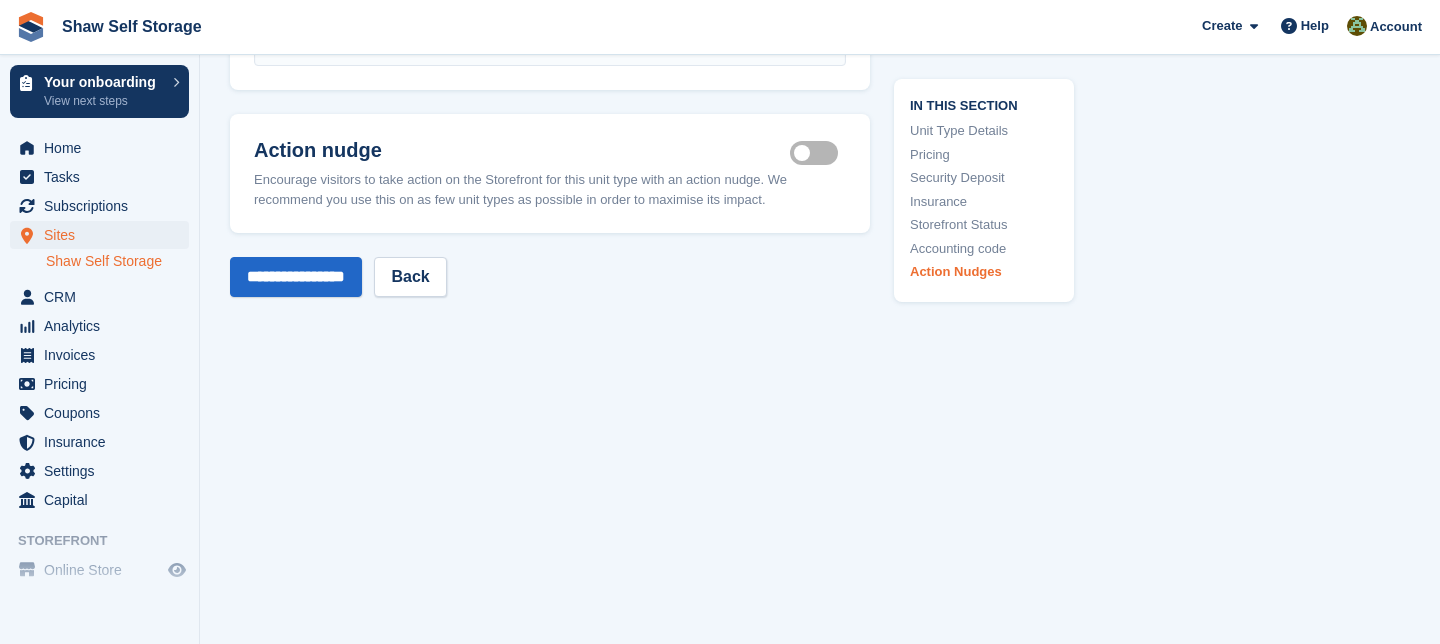 scroll, scrollTop: 3380, scrollLeft: 0, axis: vertical 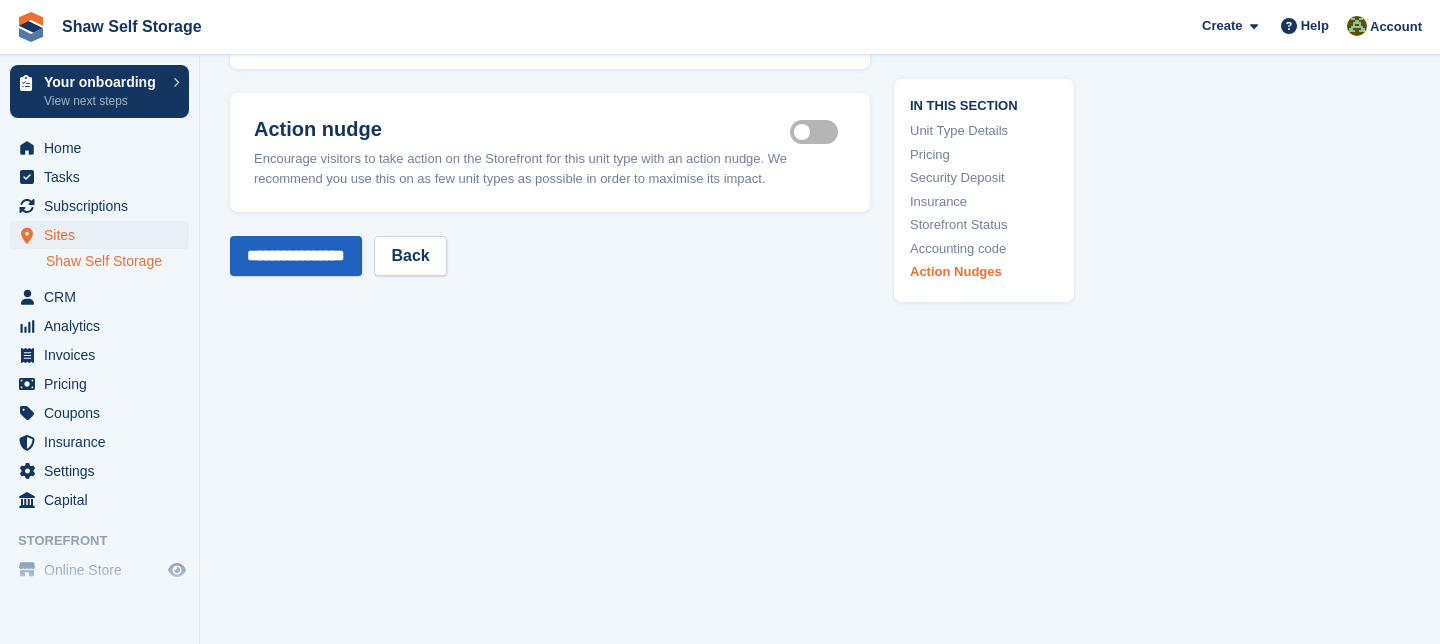 type on "*" 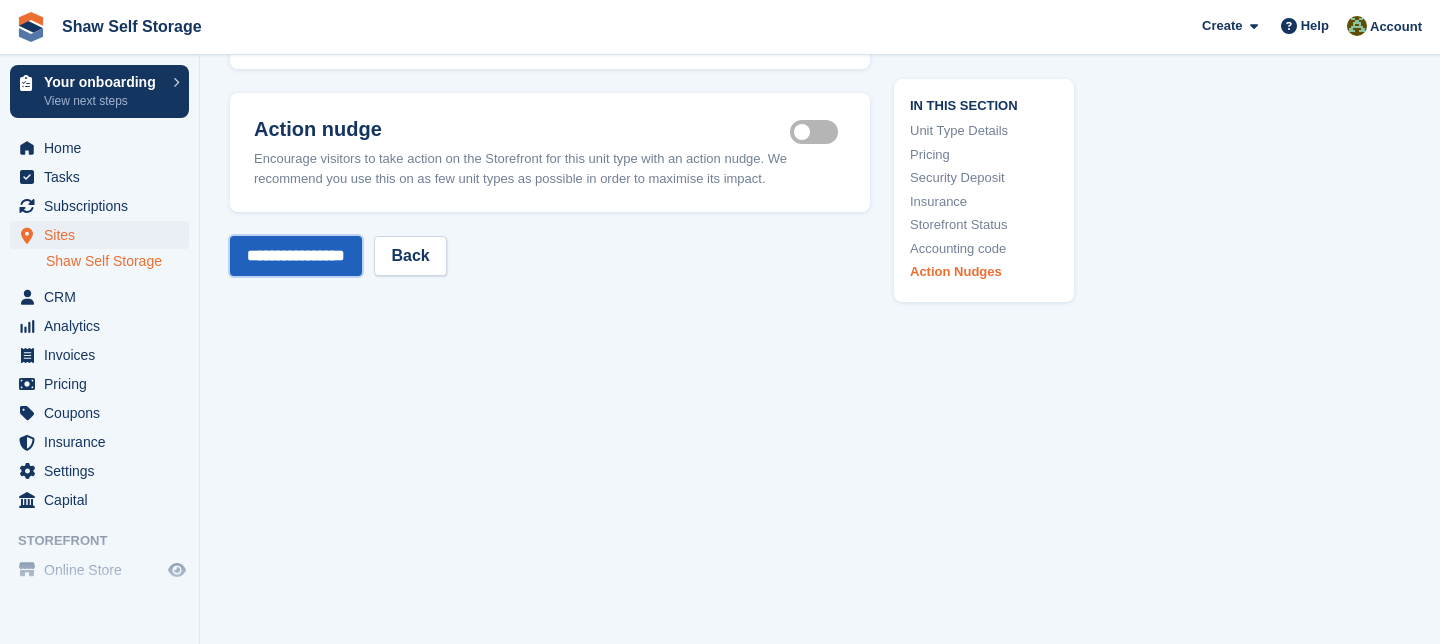 click on "**********" at bounding box center (296, 256) 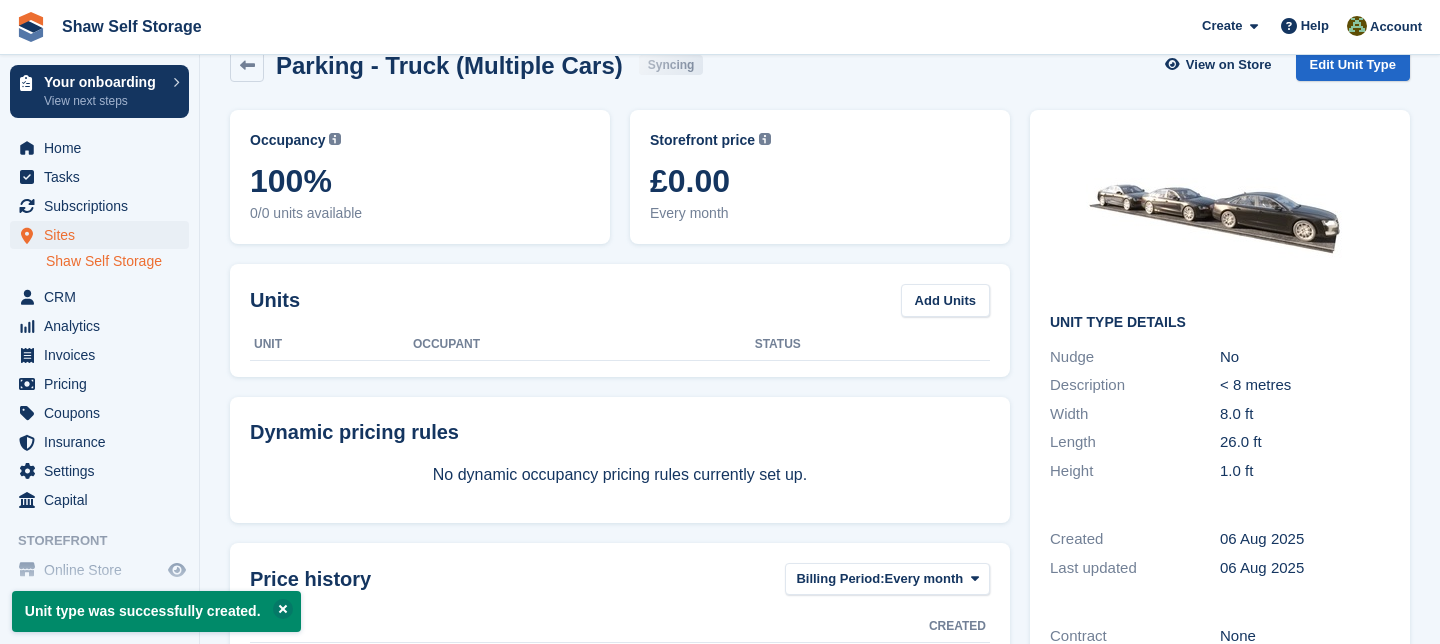 scroll, scrollTop: 0, scrollLeft: 0, axis: both 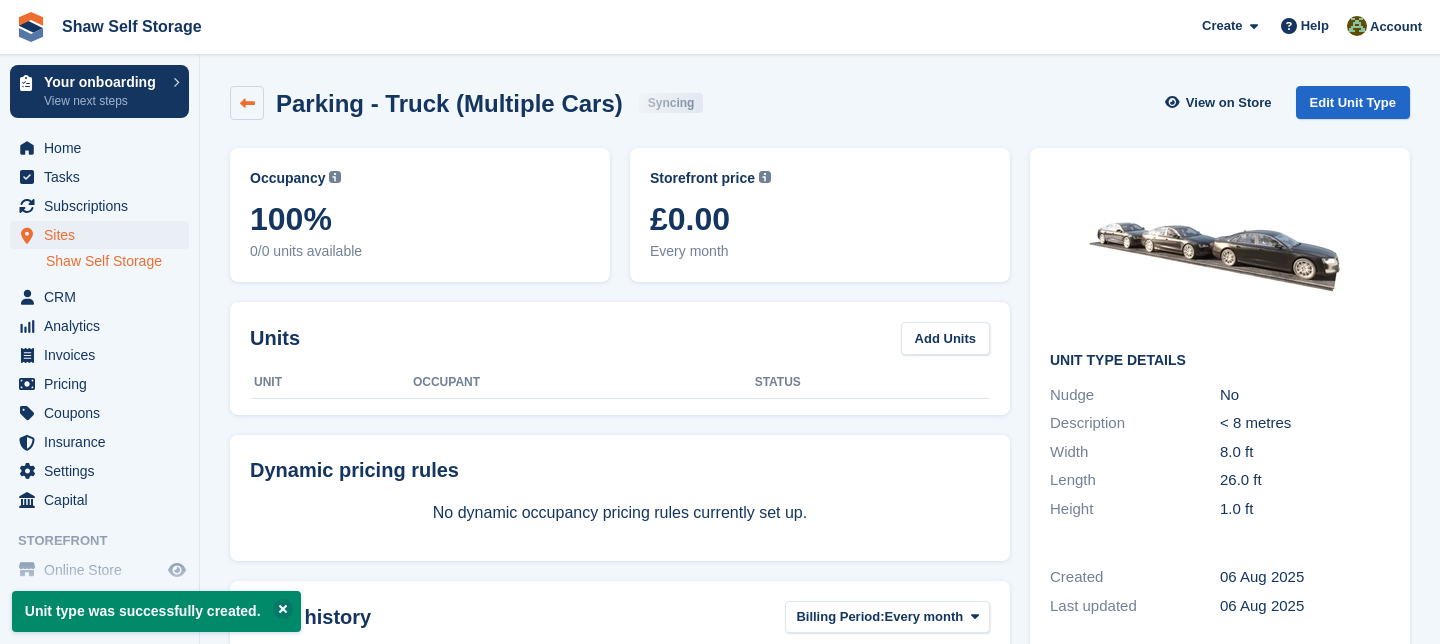 click at bounding box center (247, 103) 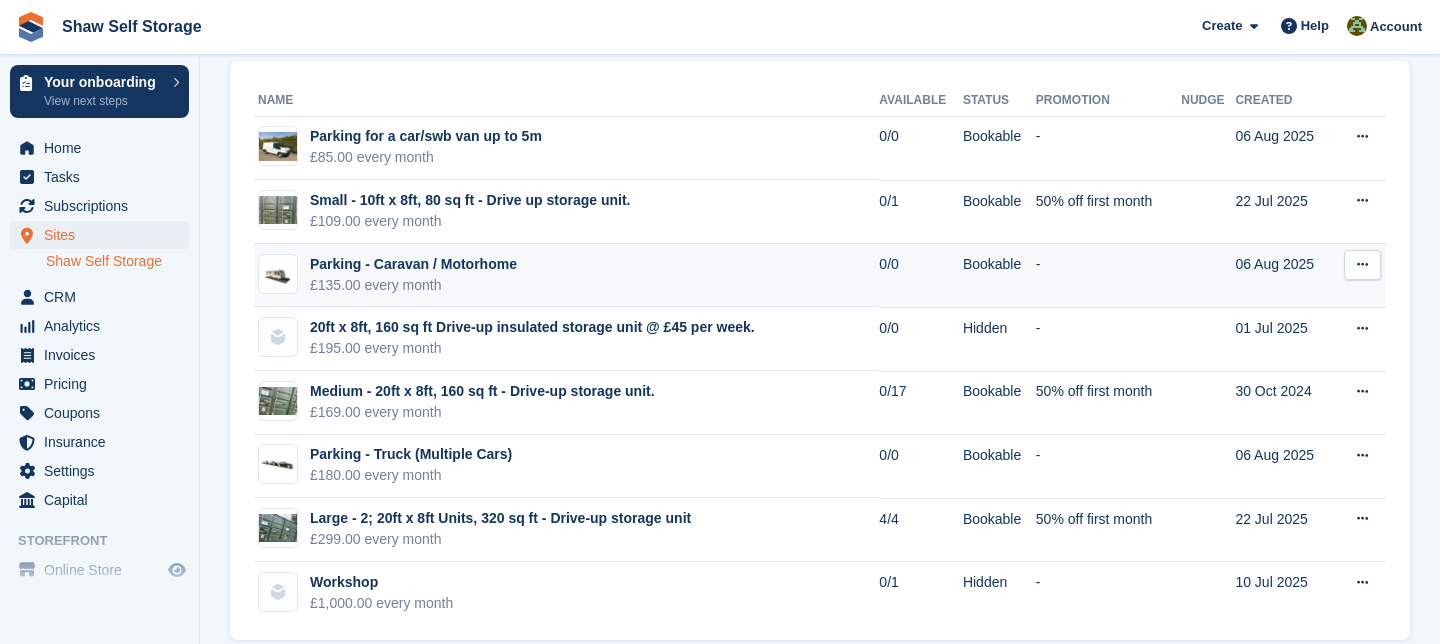 scroll, scrollTop: 220, scrollLeft: 0, axis: vertical 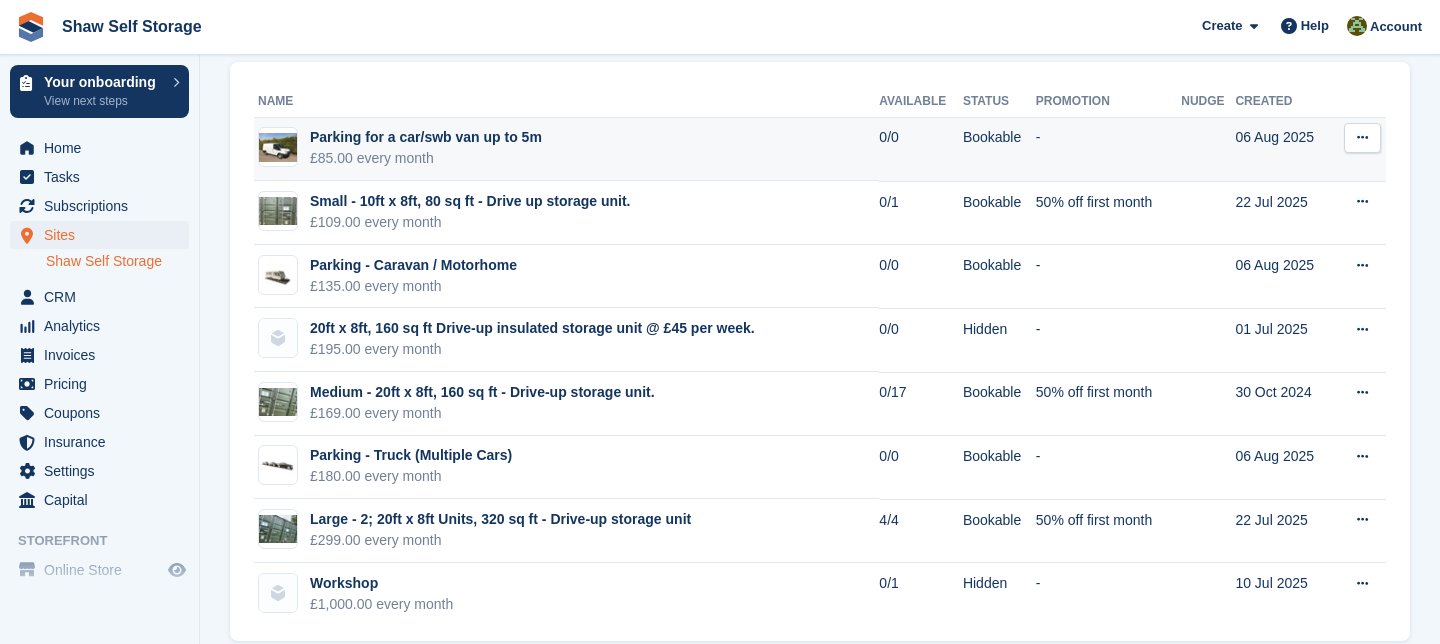 click on "Parking for a car/swb van up to 5m" at bounding box center [426, 137] 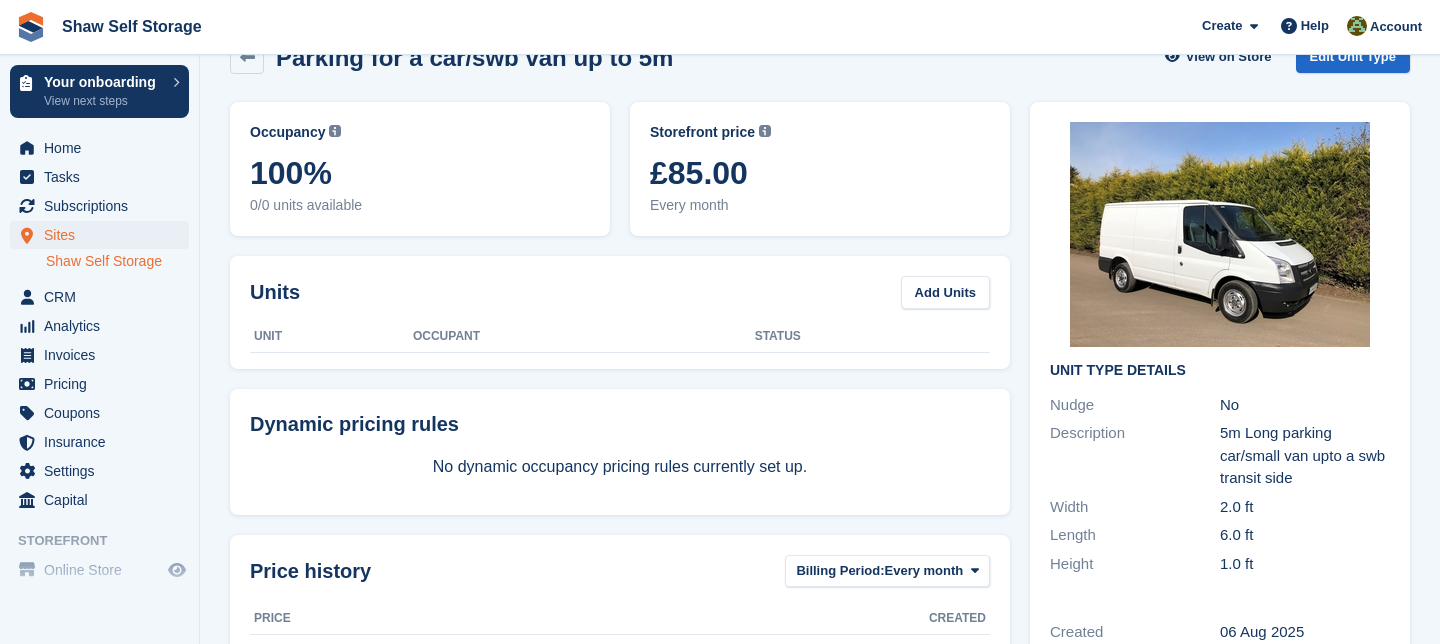 scroll, scrollTop: 0, scrollLeft: 0, axis: both 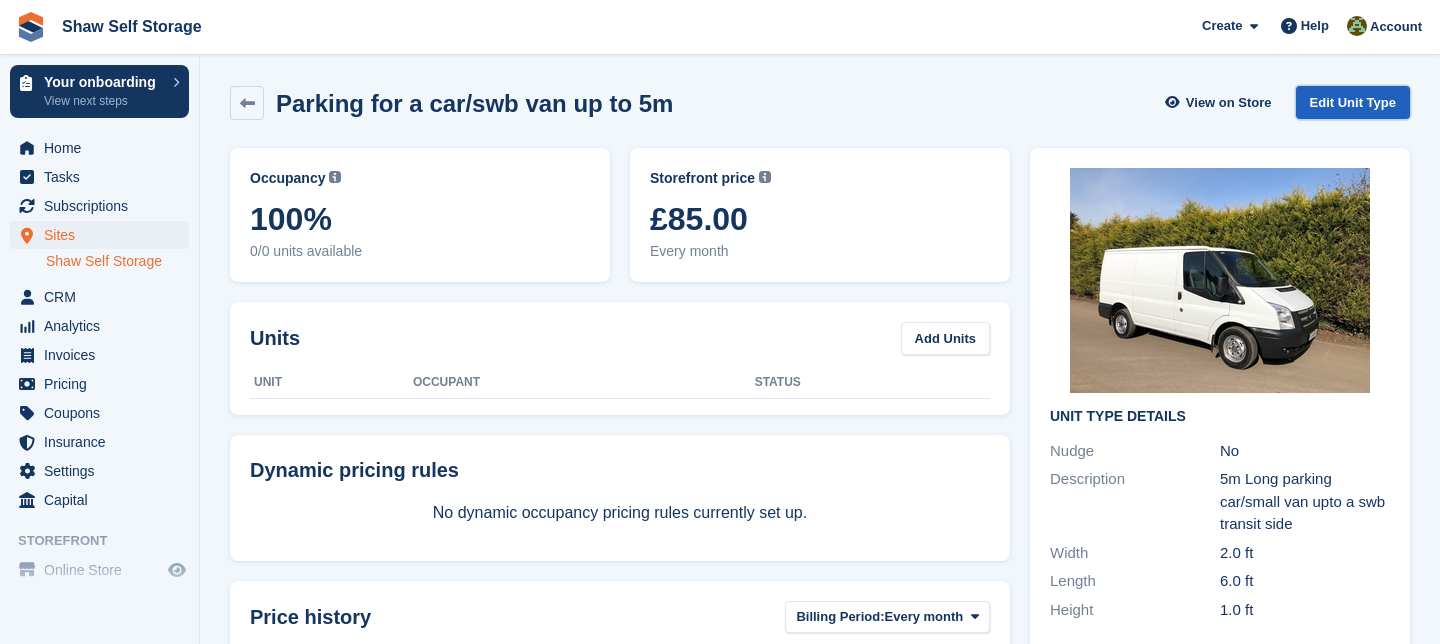 click on "Edit Unit Type" at bounding box center (1353, 102) 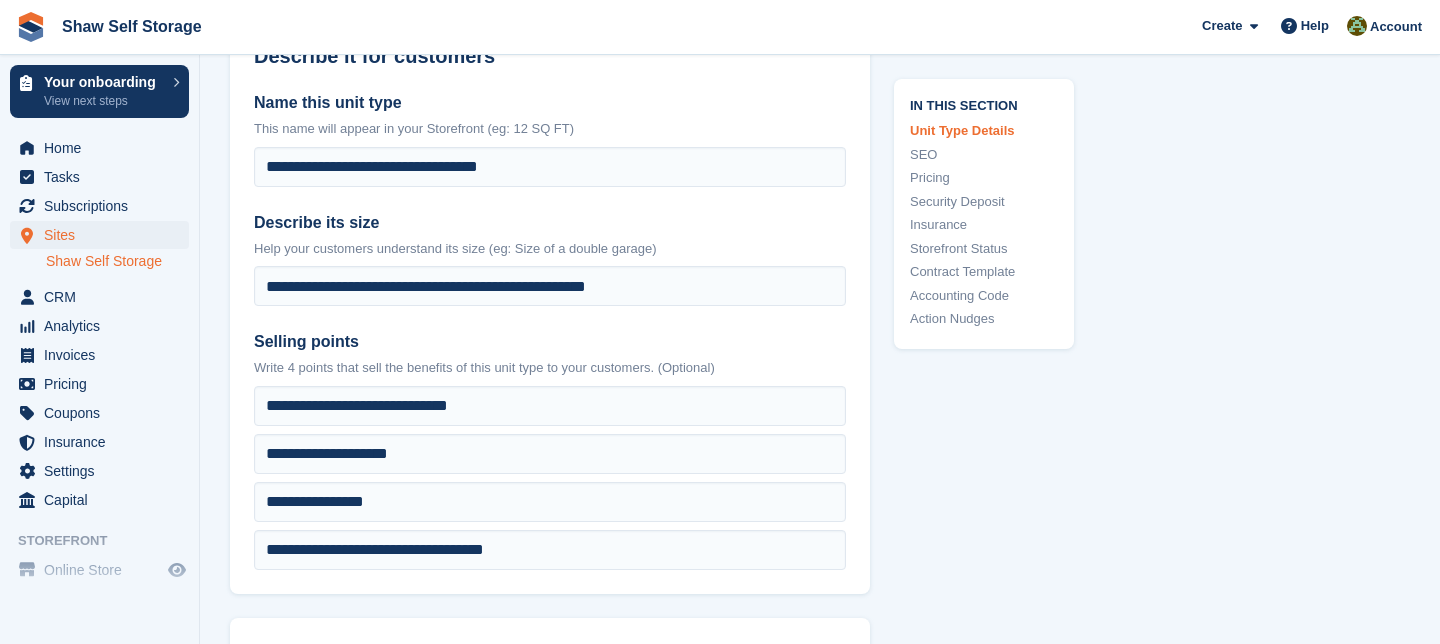 scroll, scrollTop: 516, scrollLeft: 0, axis: vertical 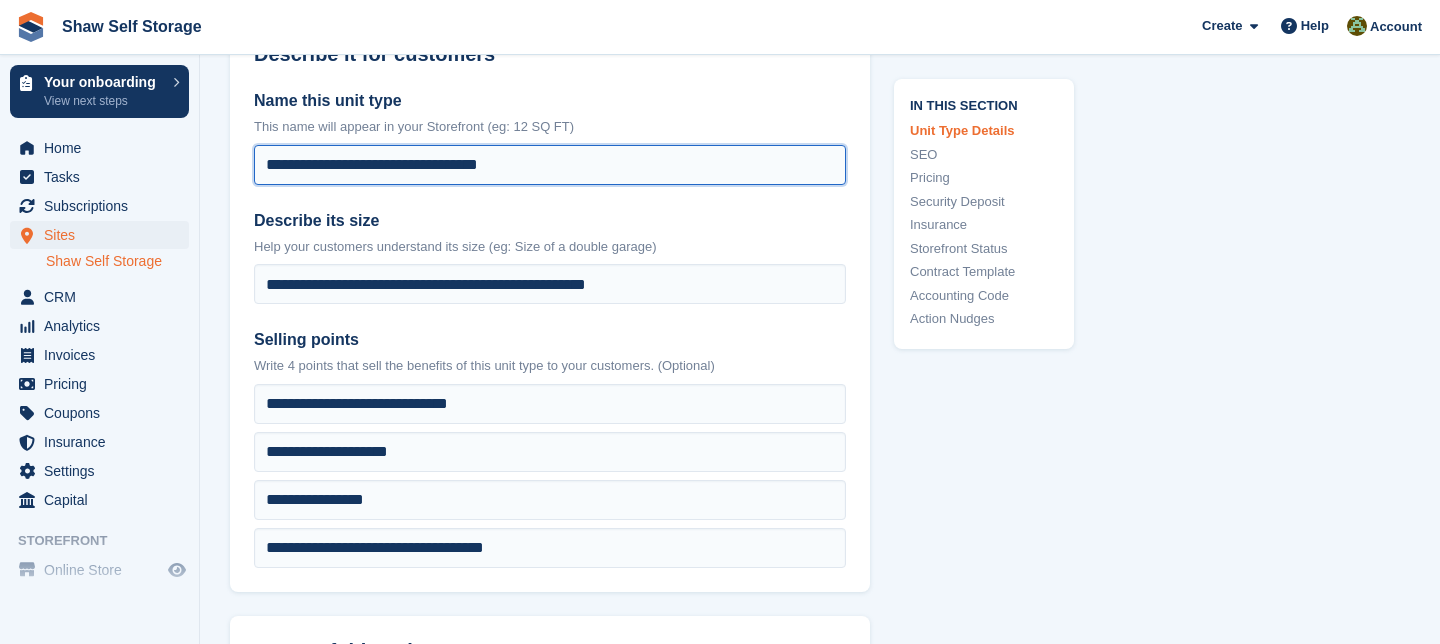click on "**********" at bounding box center [550, 165] 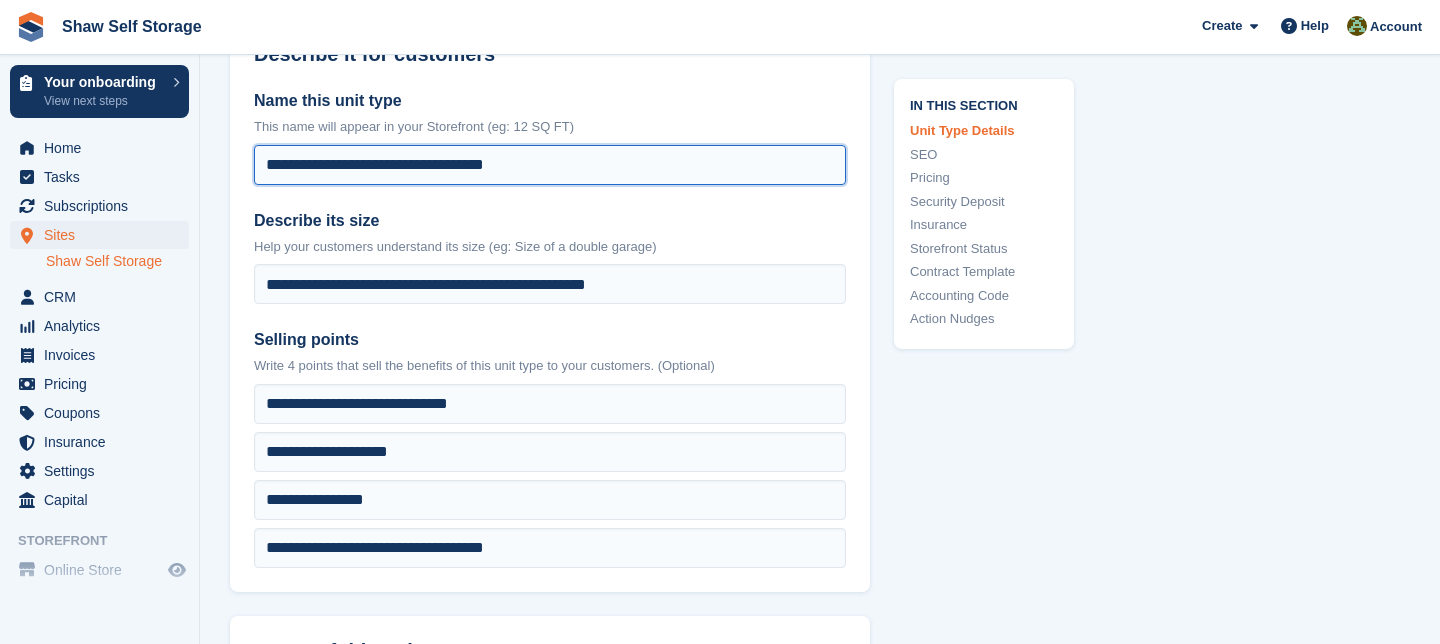 click on "**********" at bounding box center [550, 165] 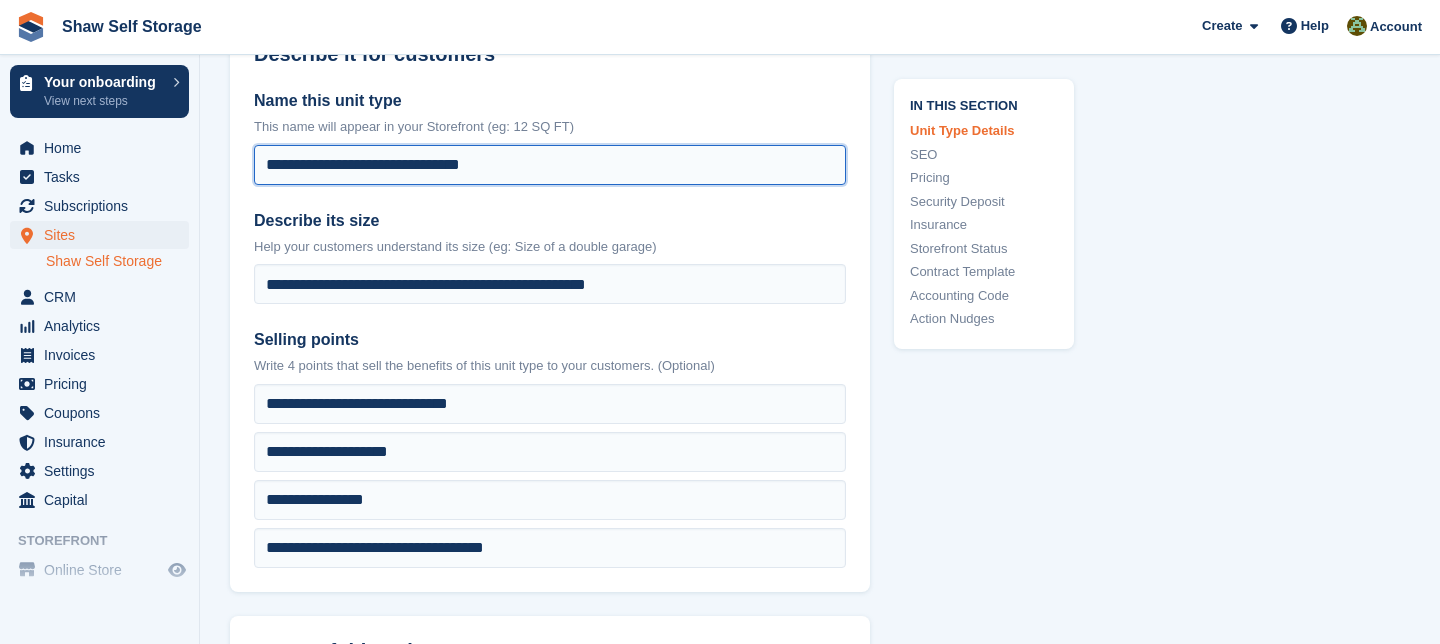 click on "**********" at bounding box center [550, 165] 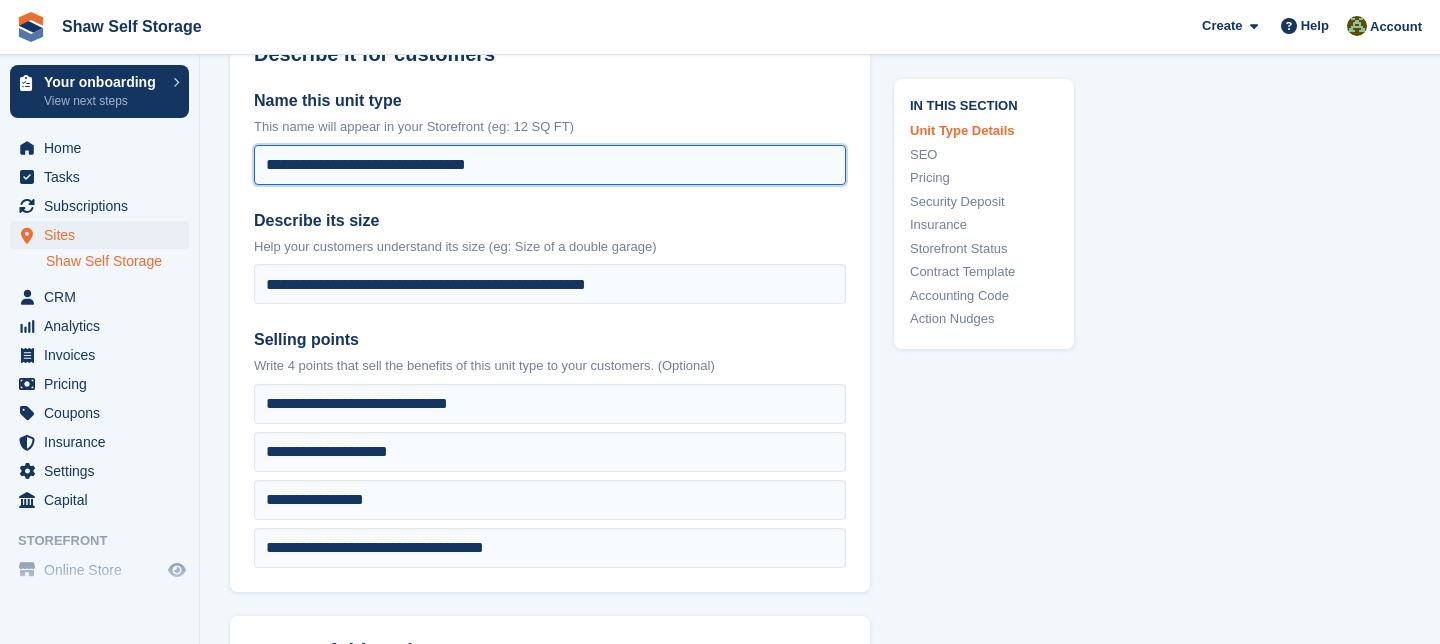 click on "**********" at bounding box center [550, 165] 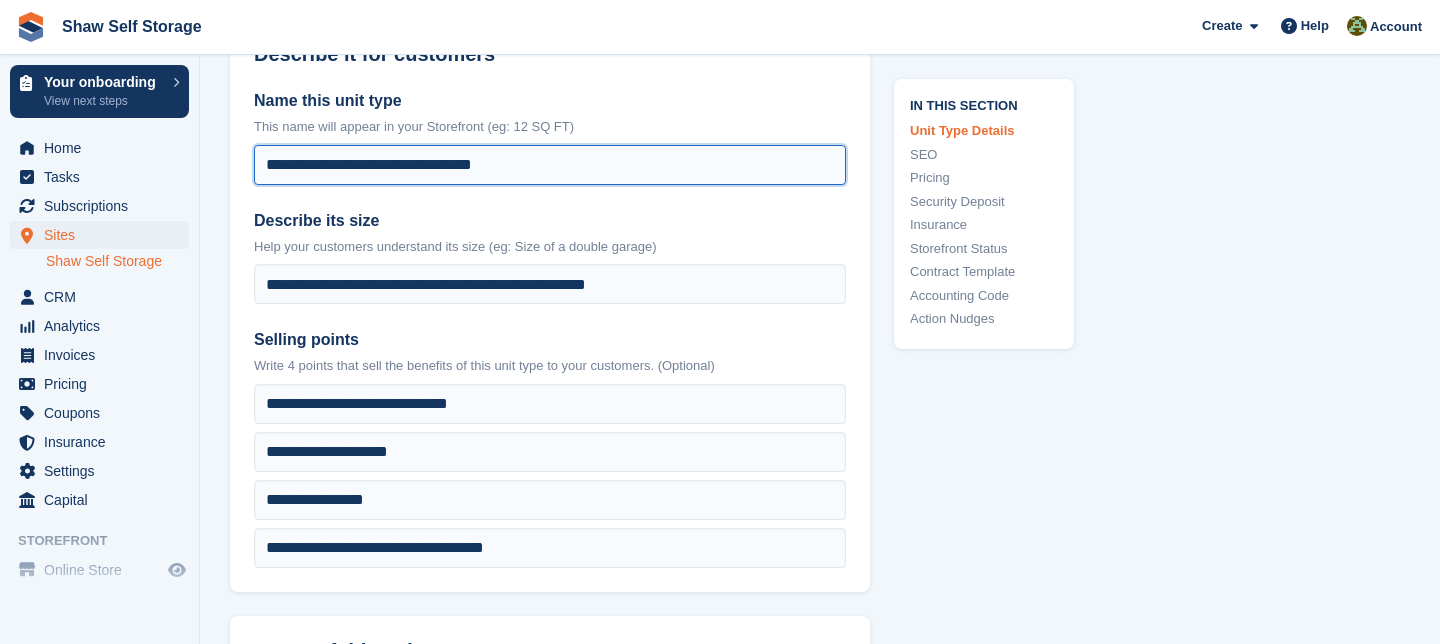 click on "**********" at bounding box center (550, 165) 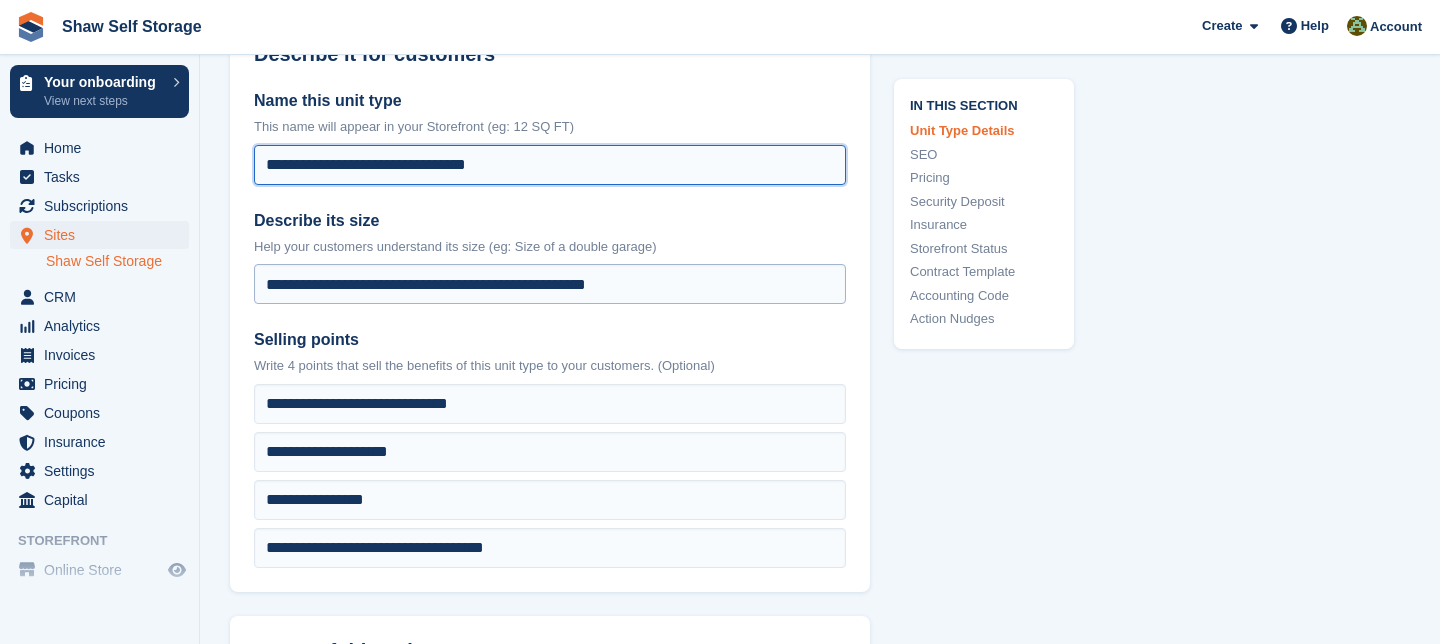 type on "**********" 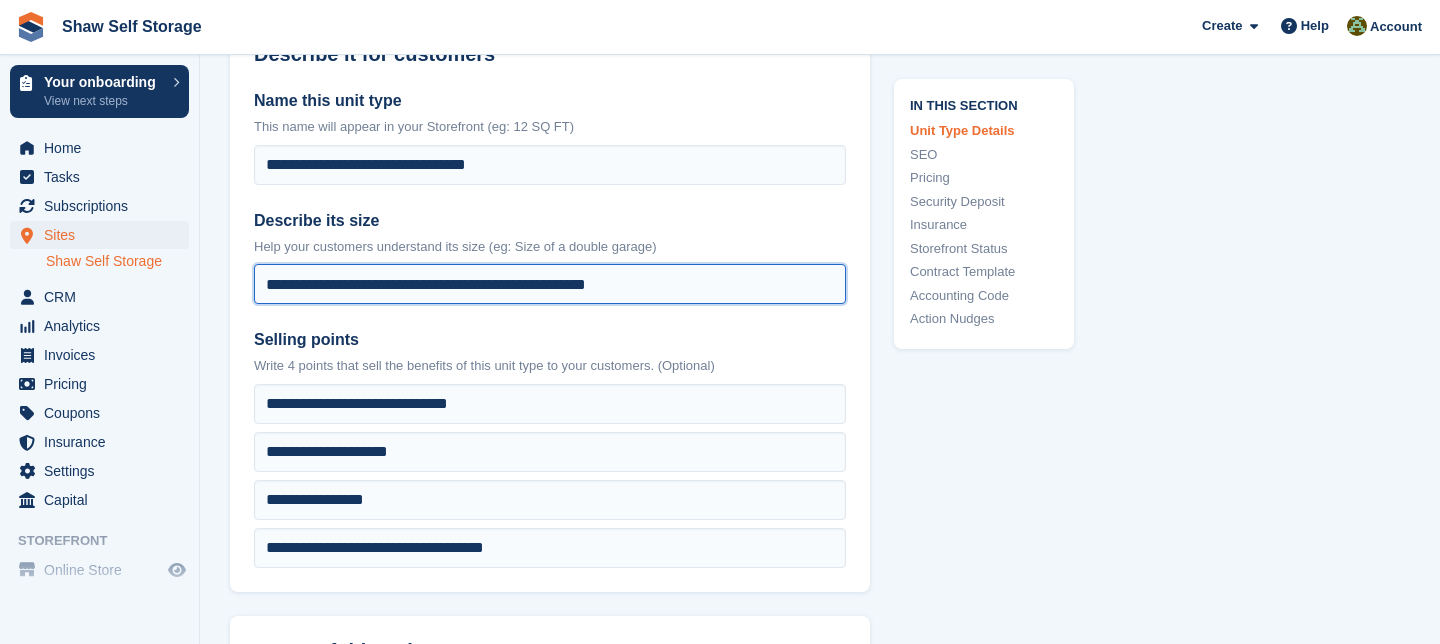 click on "**********" at bounding box center [550, 284] 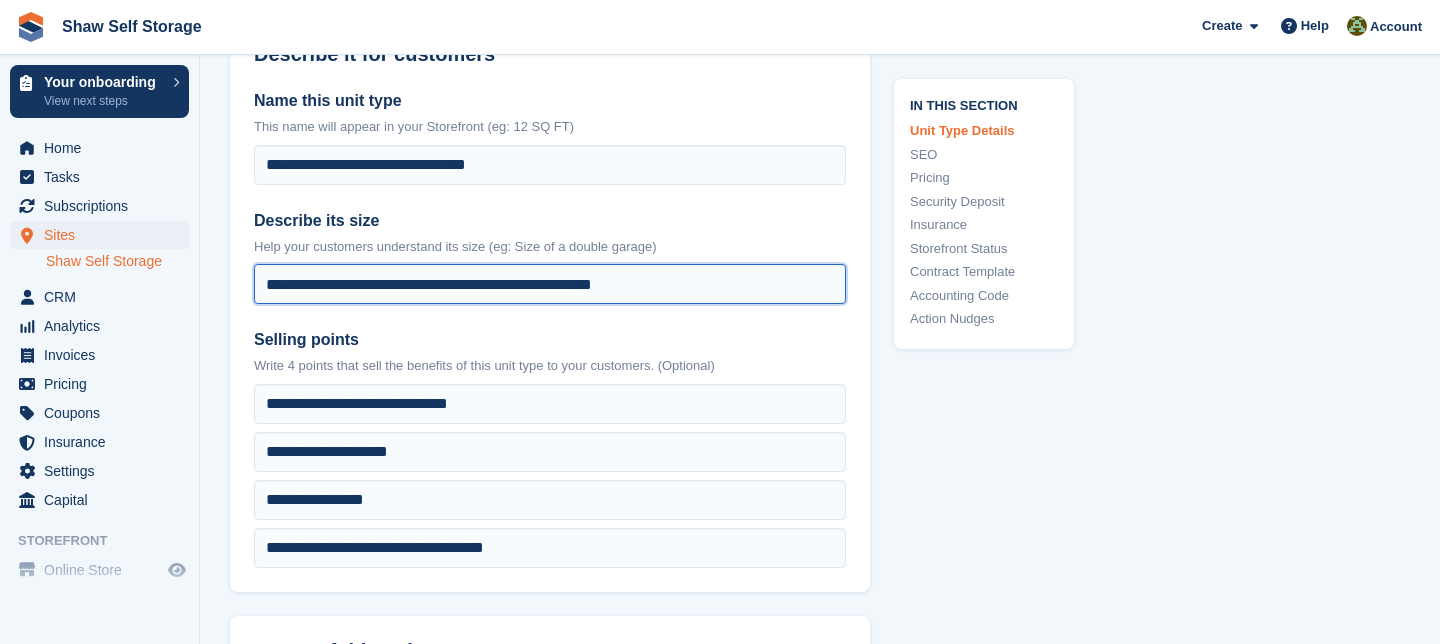 click on "**********" at bounding box center [550, 284] 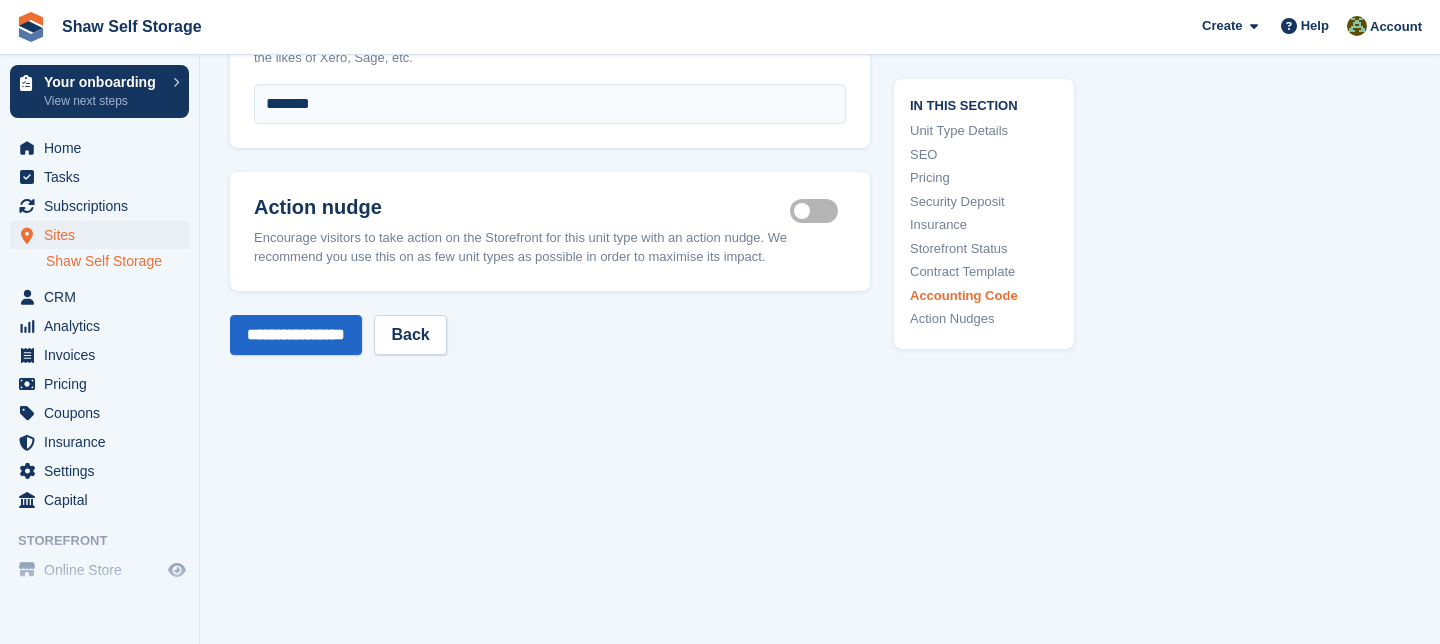 scroll, scrollTop: 3404, scrollLeft: 0, axis: vertical 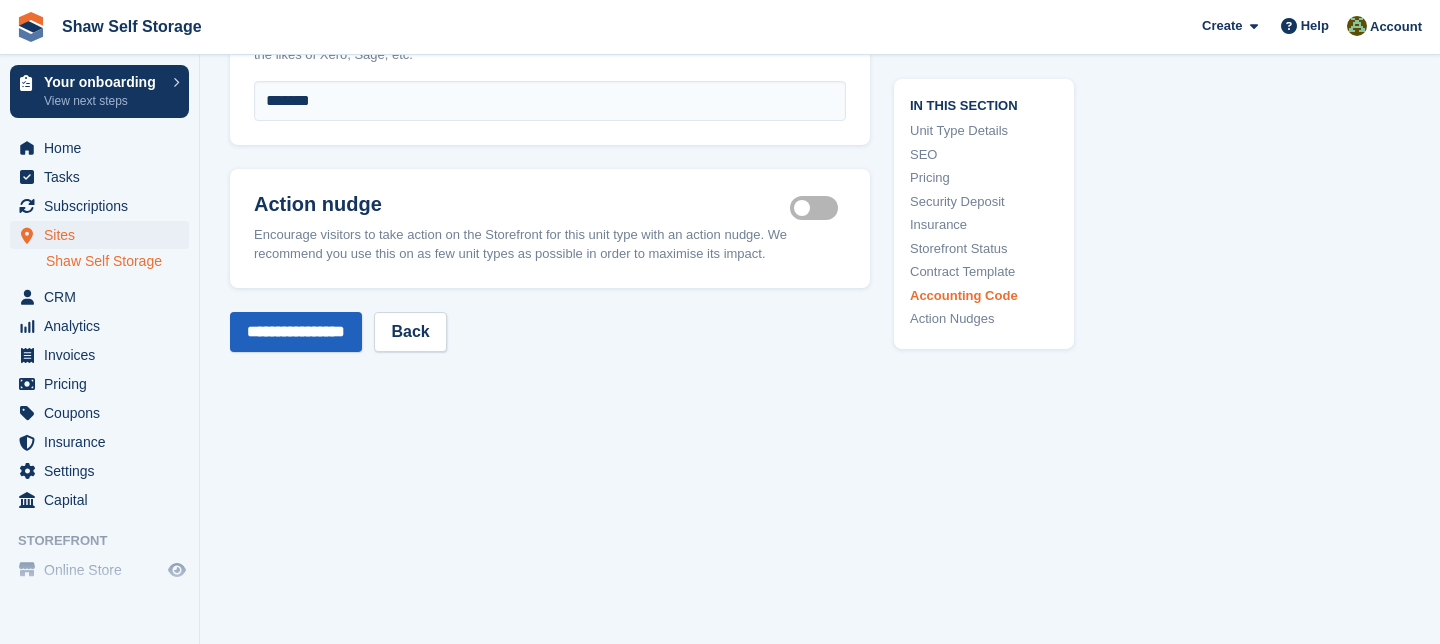 type on "**********" 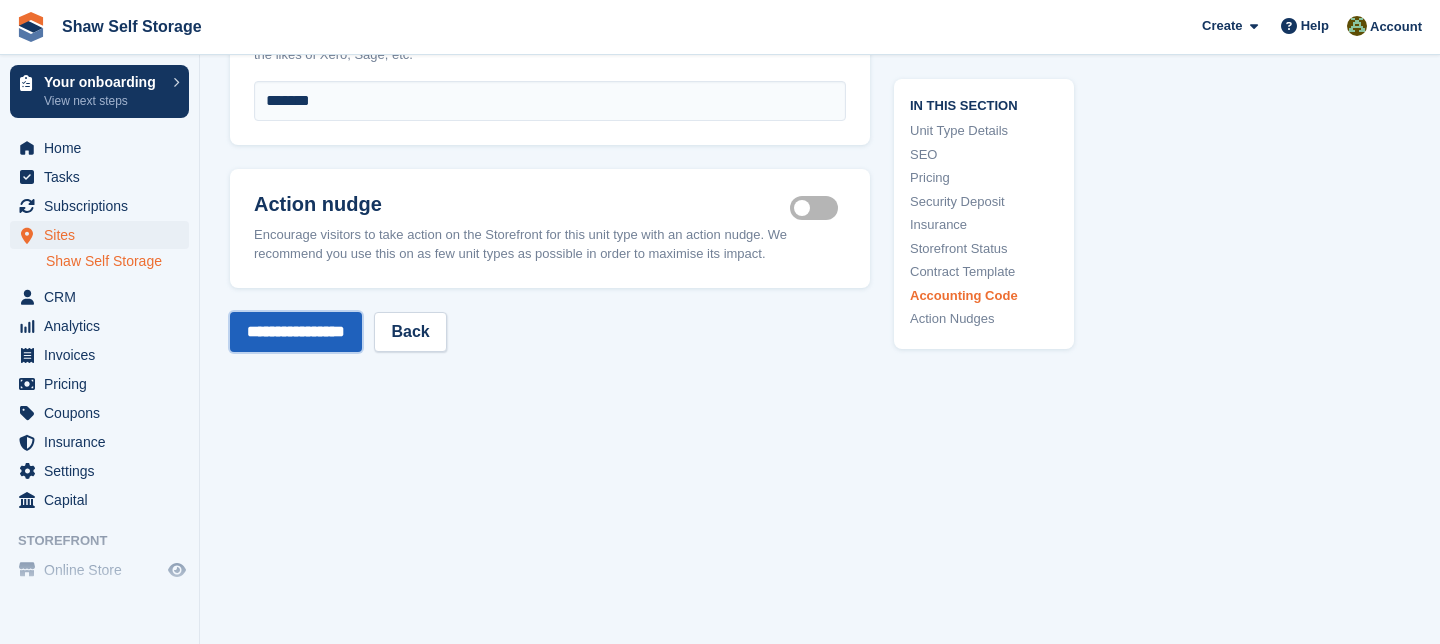 click on "**********" at bounding box center (296, 332) 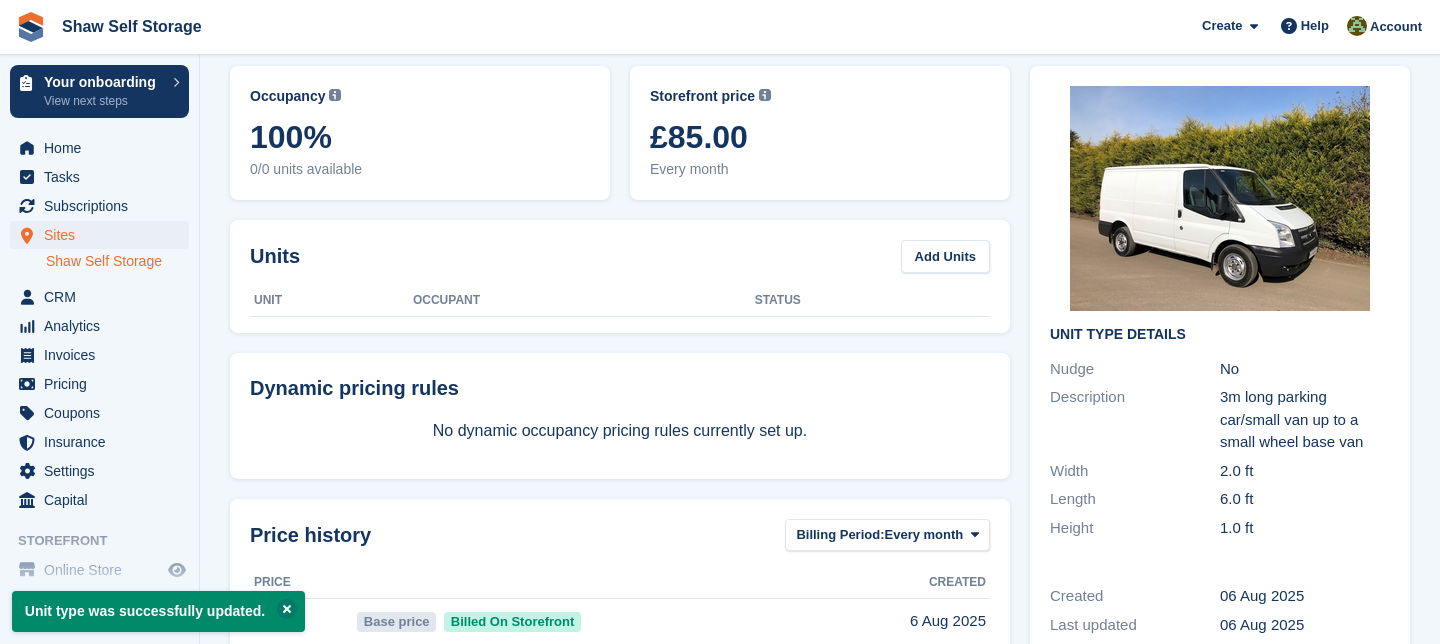 scroll, scrollTop: 0, scrollLeft: 0, axis: both 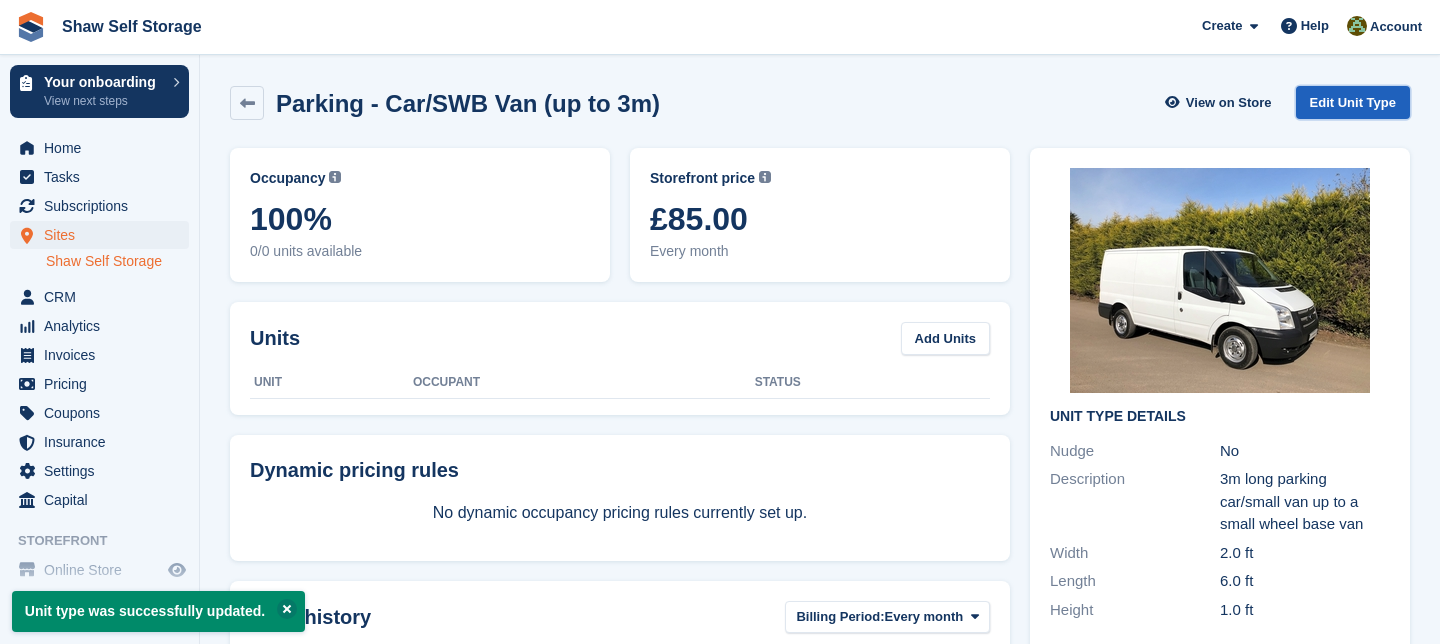 click on "Edit Unit Type" at bounding box center [1353, 102] 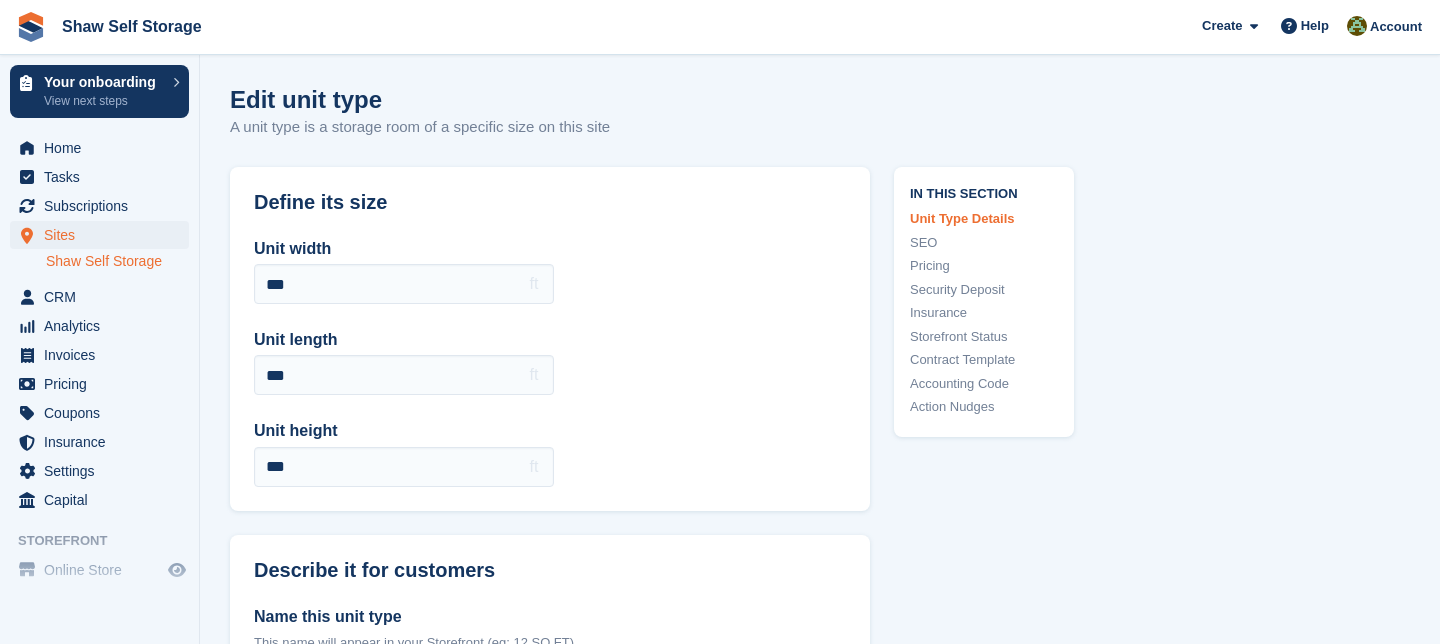 click on "Shaw Self Storage" at bounding box center (117, 261) 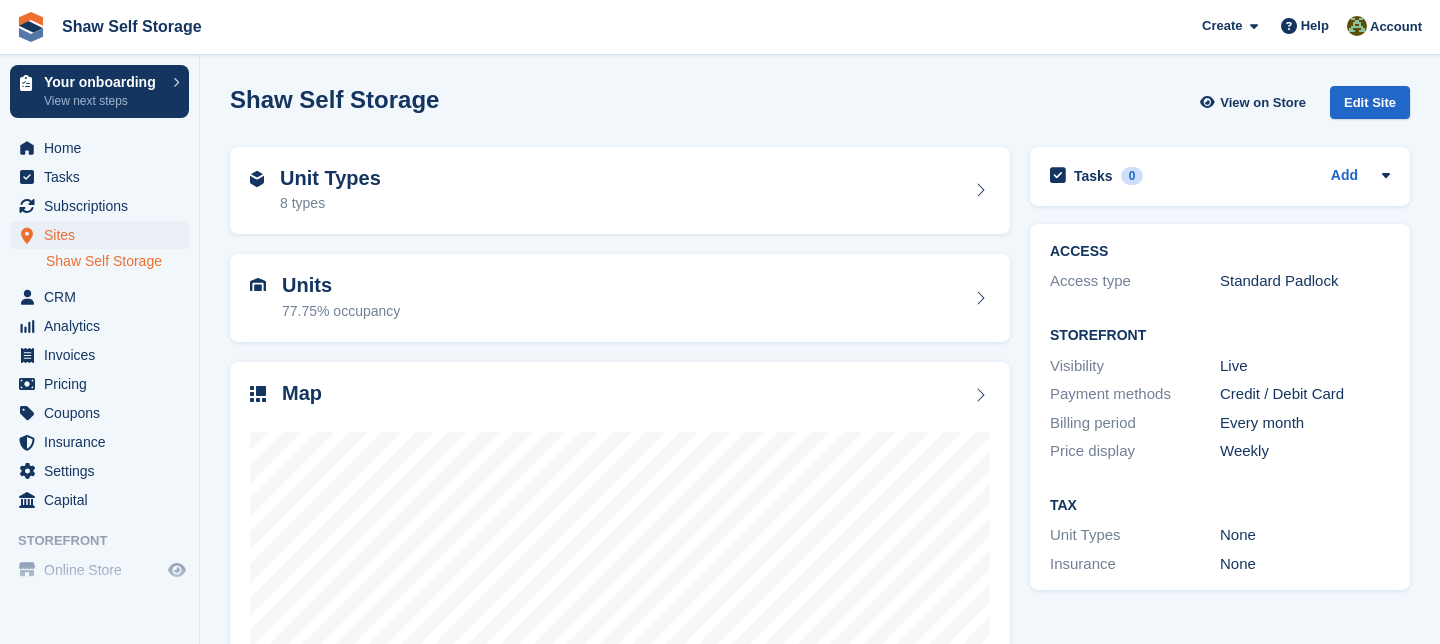 scroll, scrollTop: 0, scrollLeft: 0, axis: both 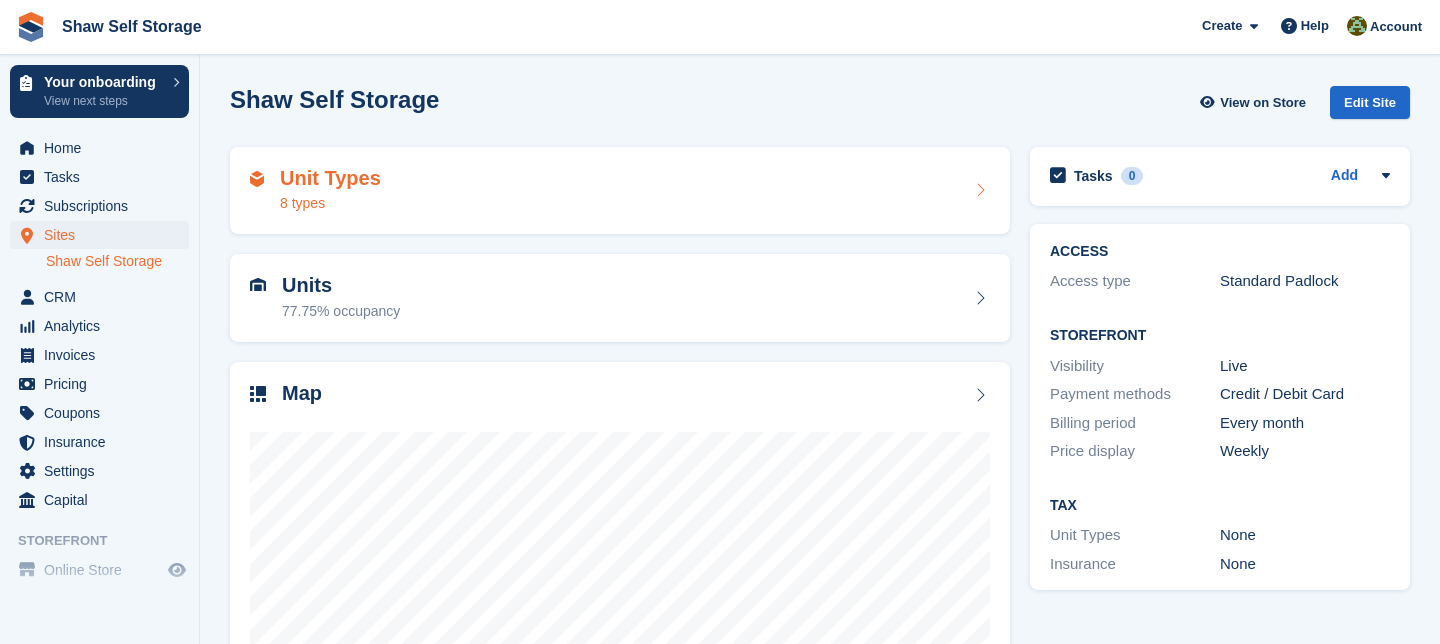 click at bounding box center (980, 190) 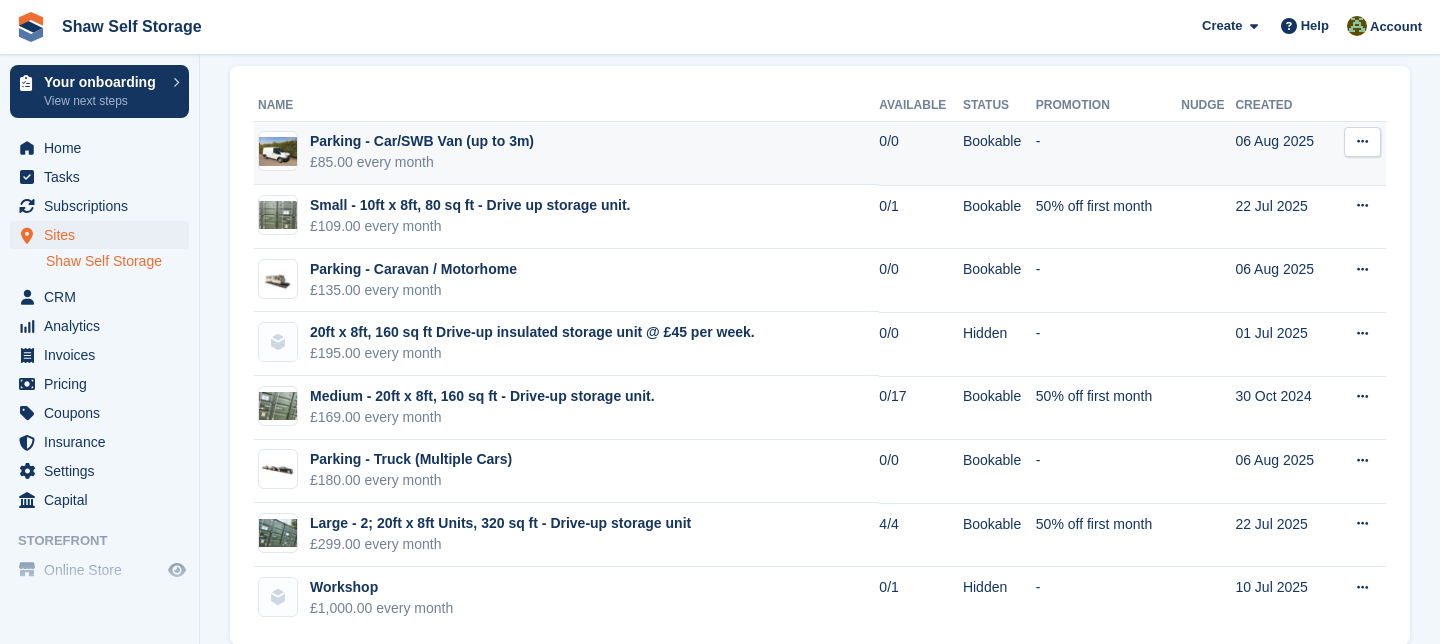 scroll, scrollTop: 220, scrollLeft: 0, axis: vertical 